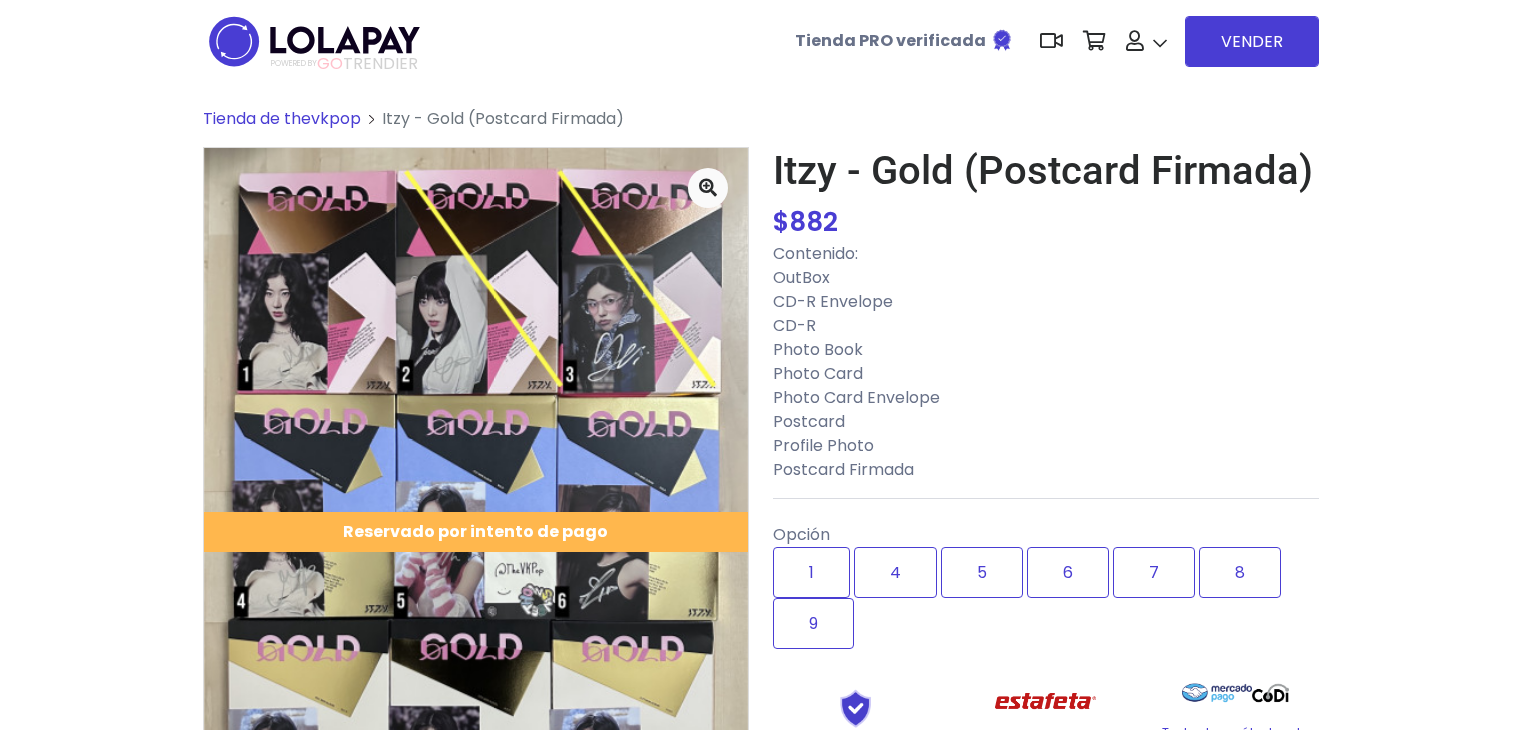 scroll, scrollTop: 200, scrollLeft: 0, axis: vertical 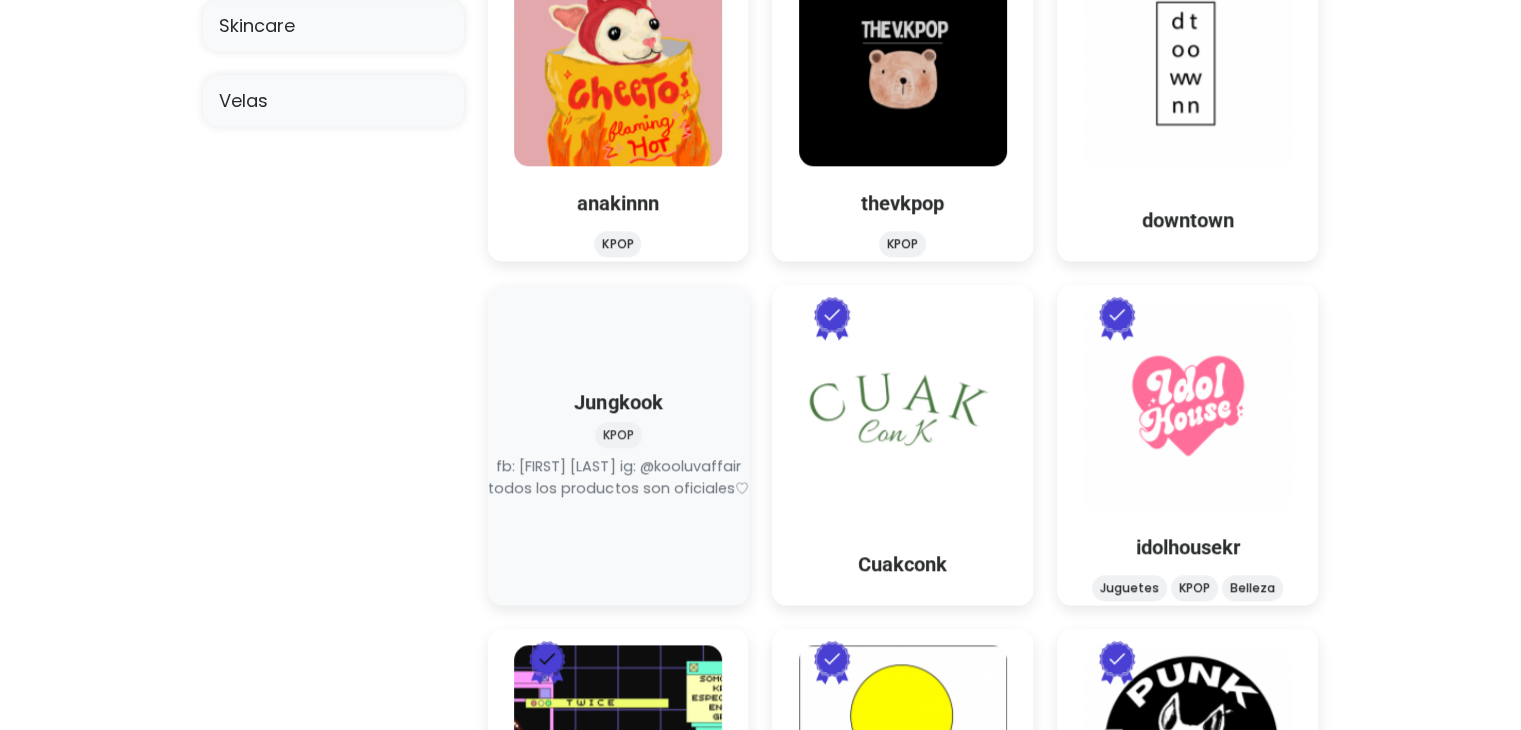 click at bounding box center (618, 500) 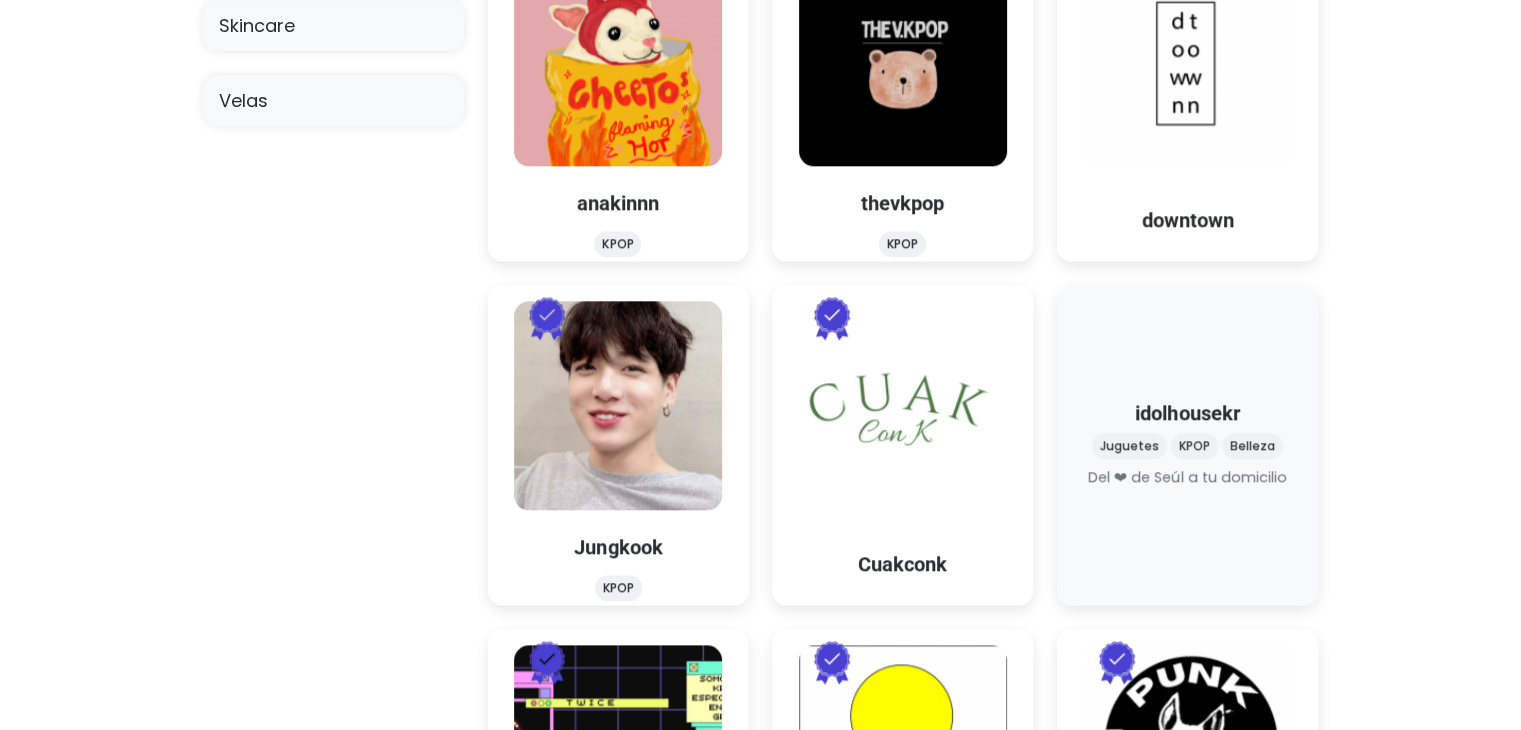 click at bounding box center (1188, 489) 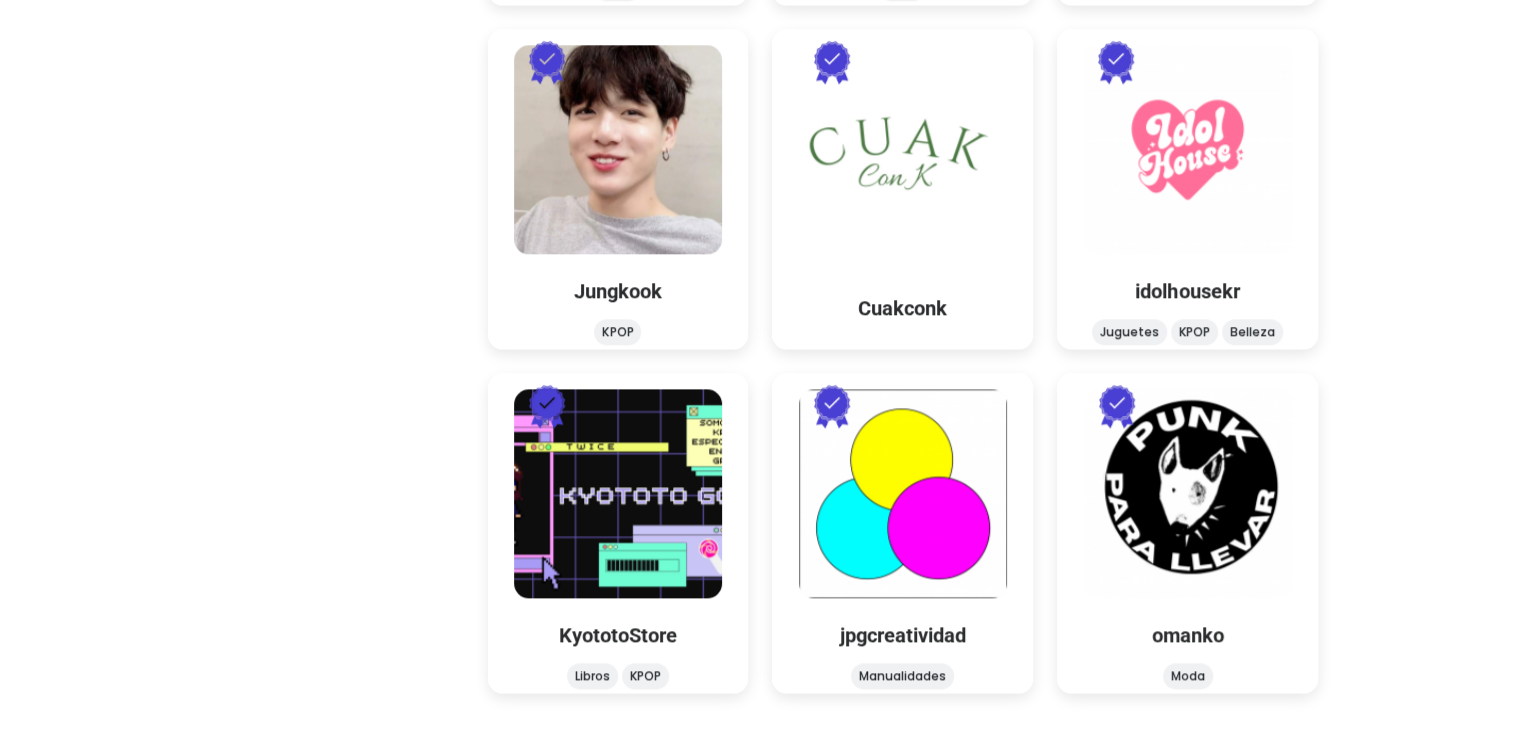 scroll, scrollTop: 2300, scrollLeft: 0, axis: vertical 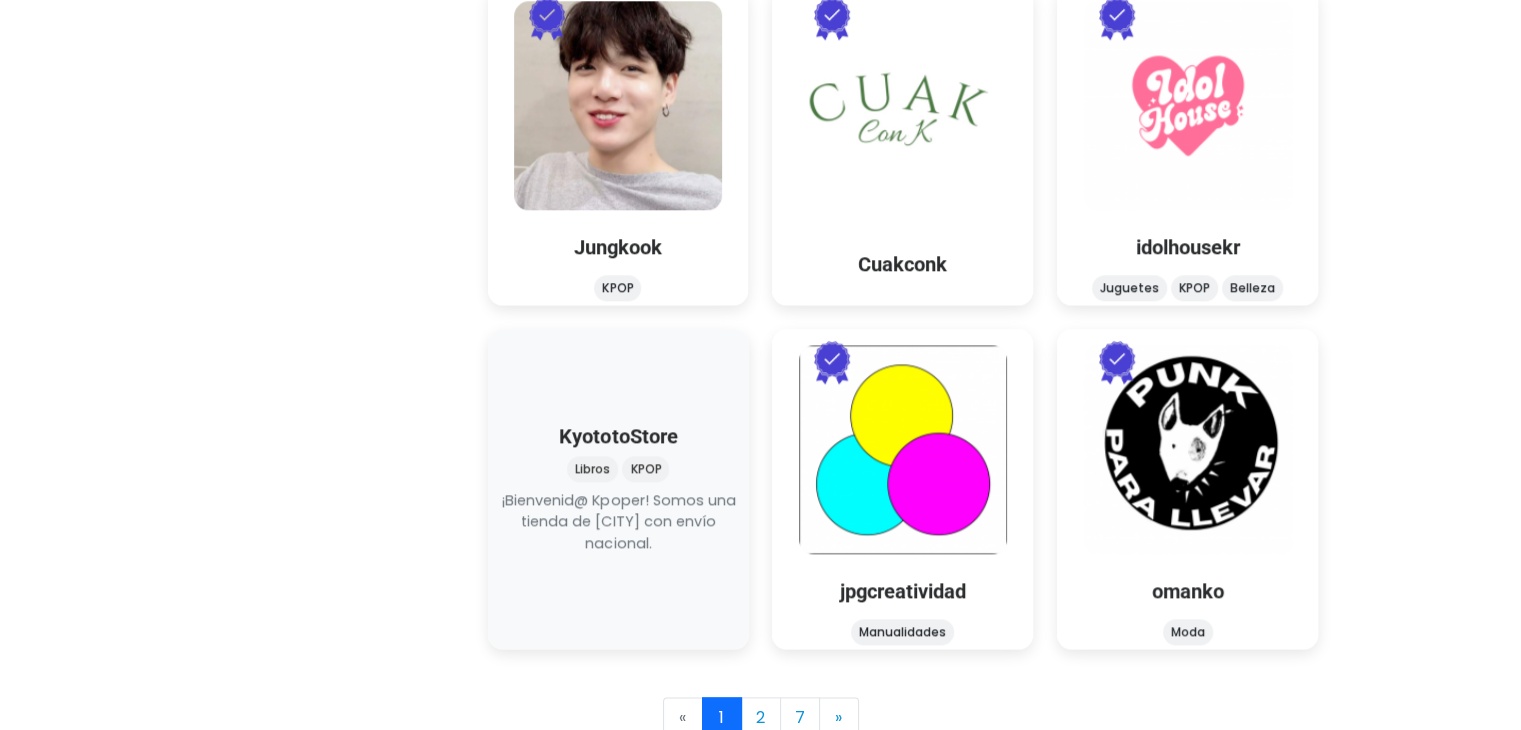 click at bounding box center (618, 555) 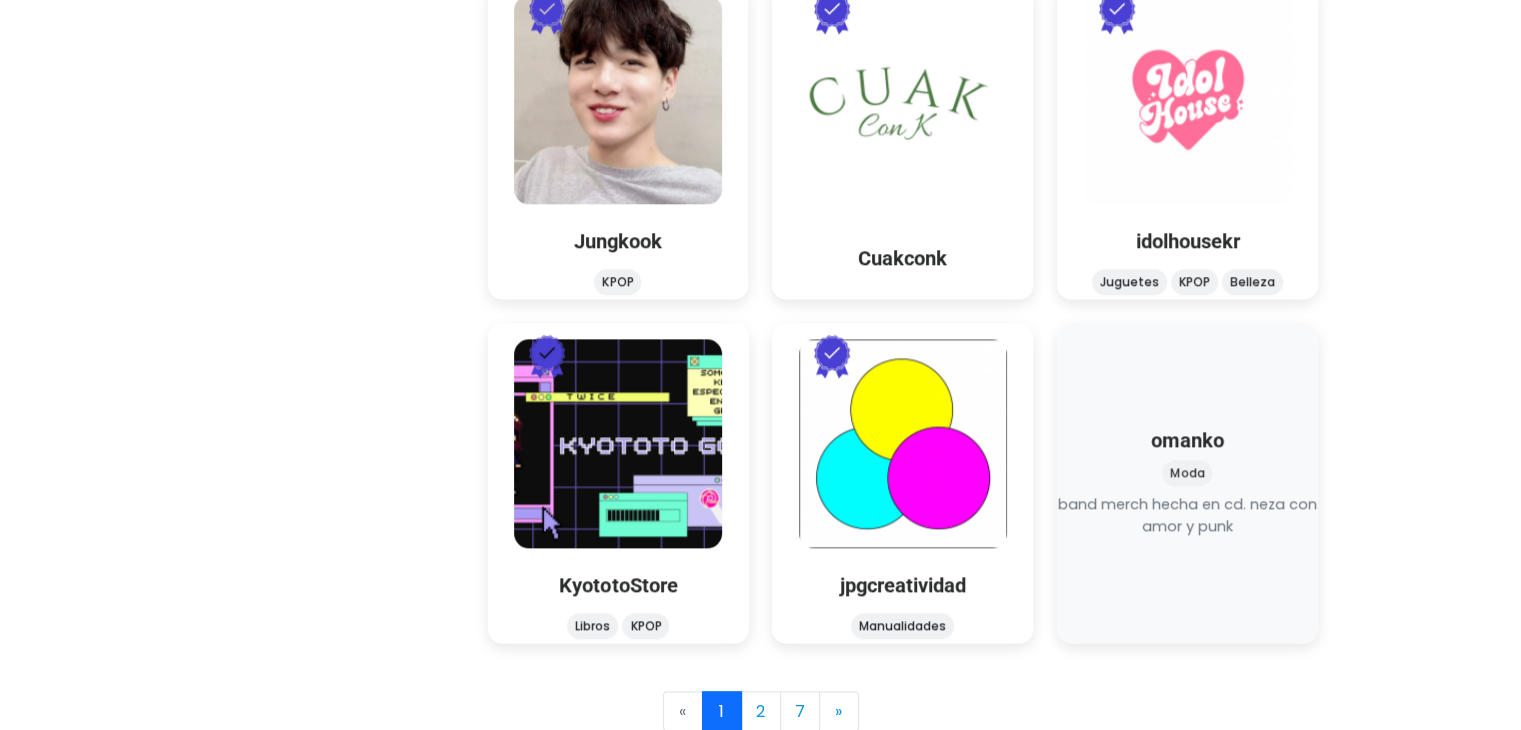 scroll, scrollTop: 2307, scrollLeft: 0, axis: vertical 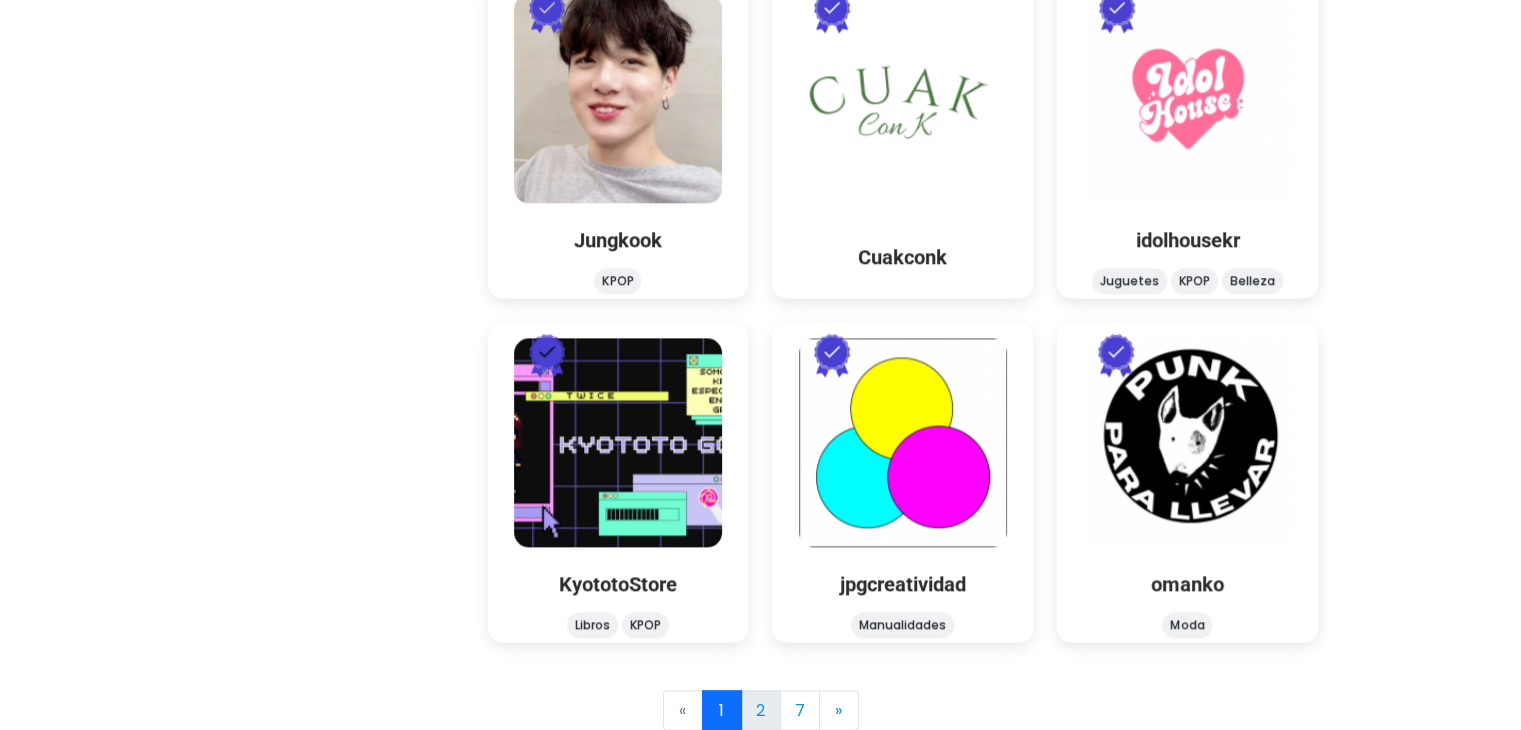 click on "2" at bounding box center (761, 710) 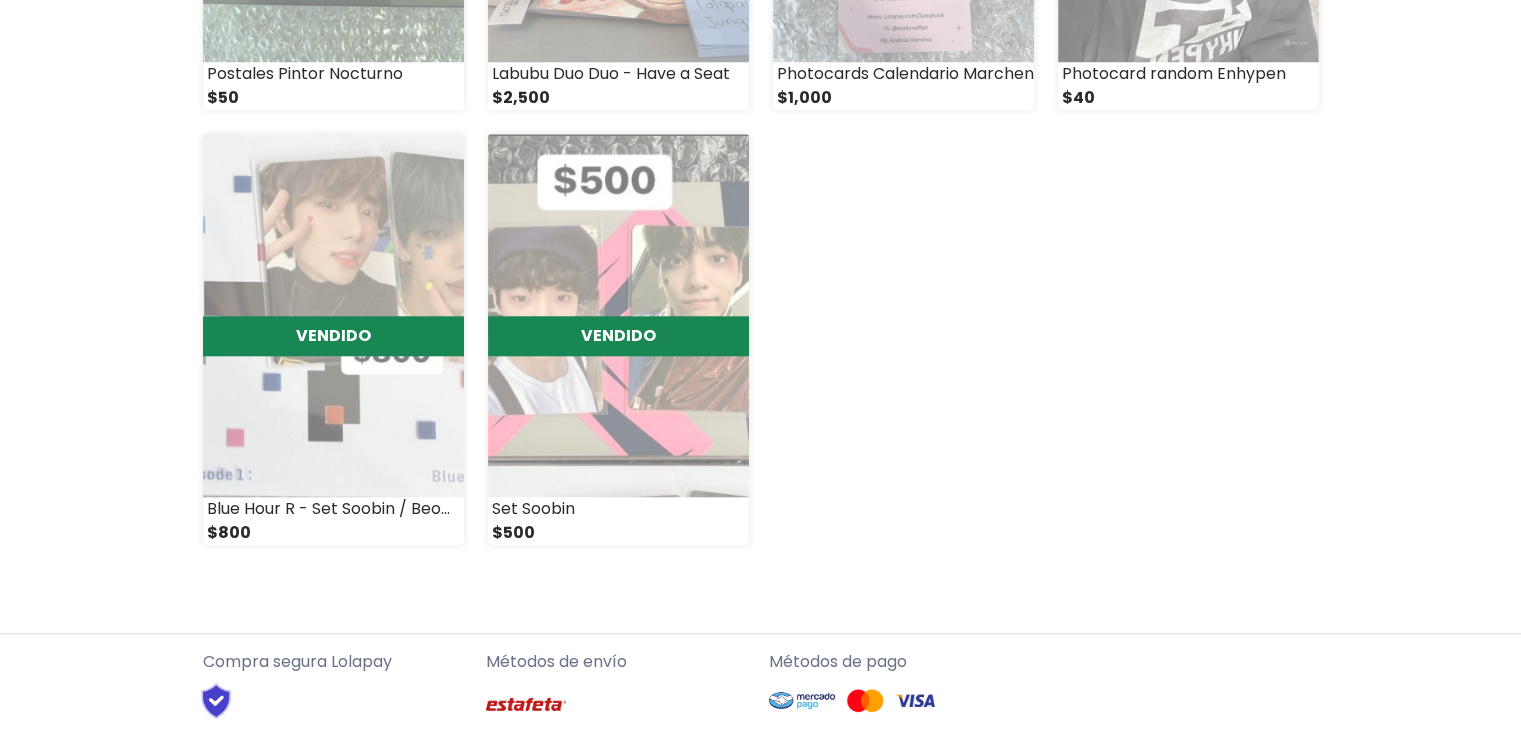 scroll, scrollTop: 2084, scrollLeft: 0, axis: vertical 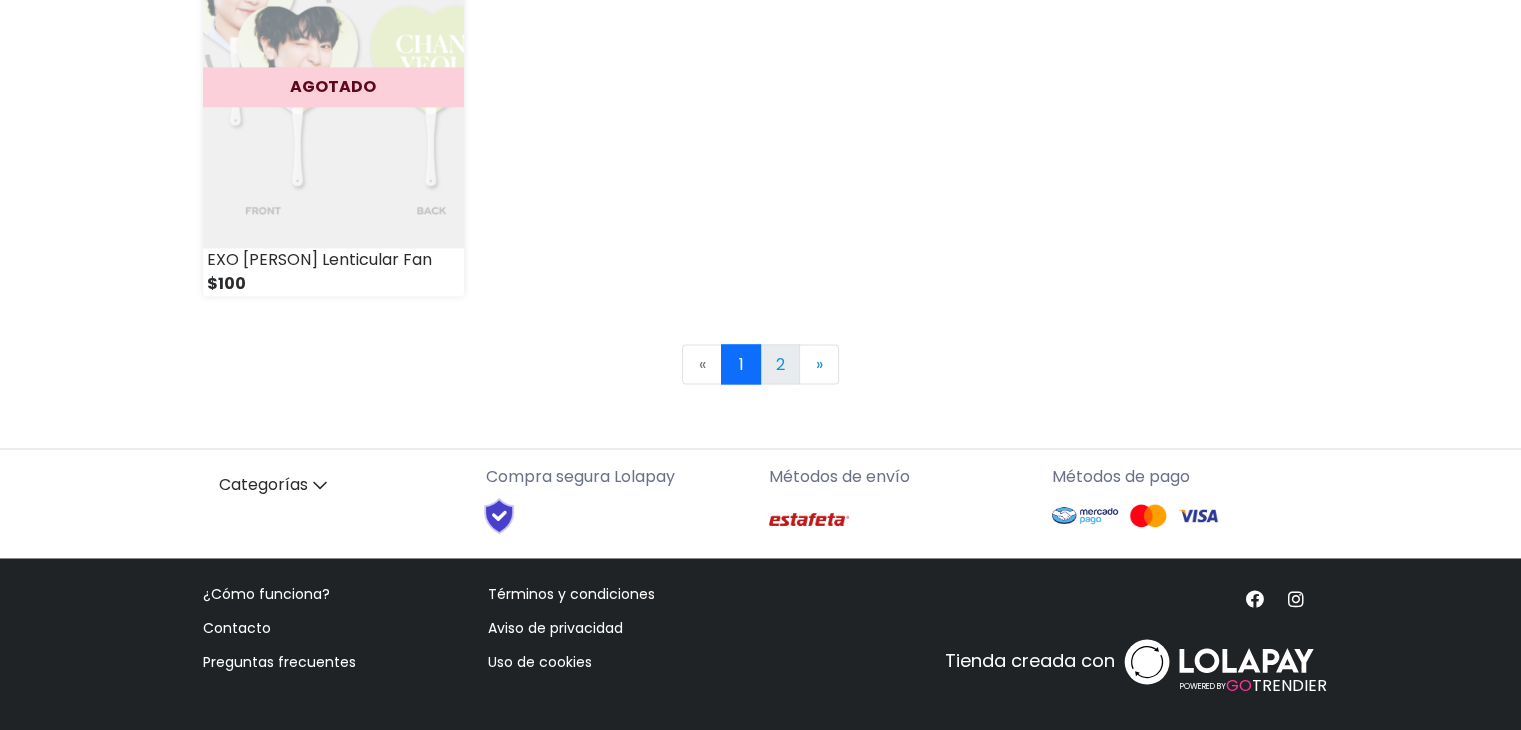 click on "2" at bounding box center [780, 364] 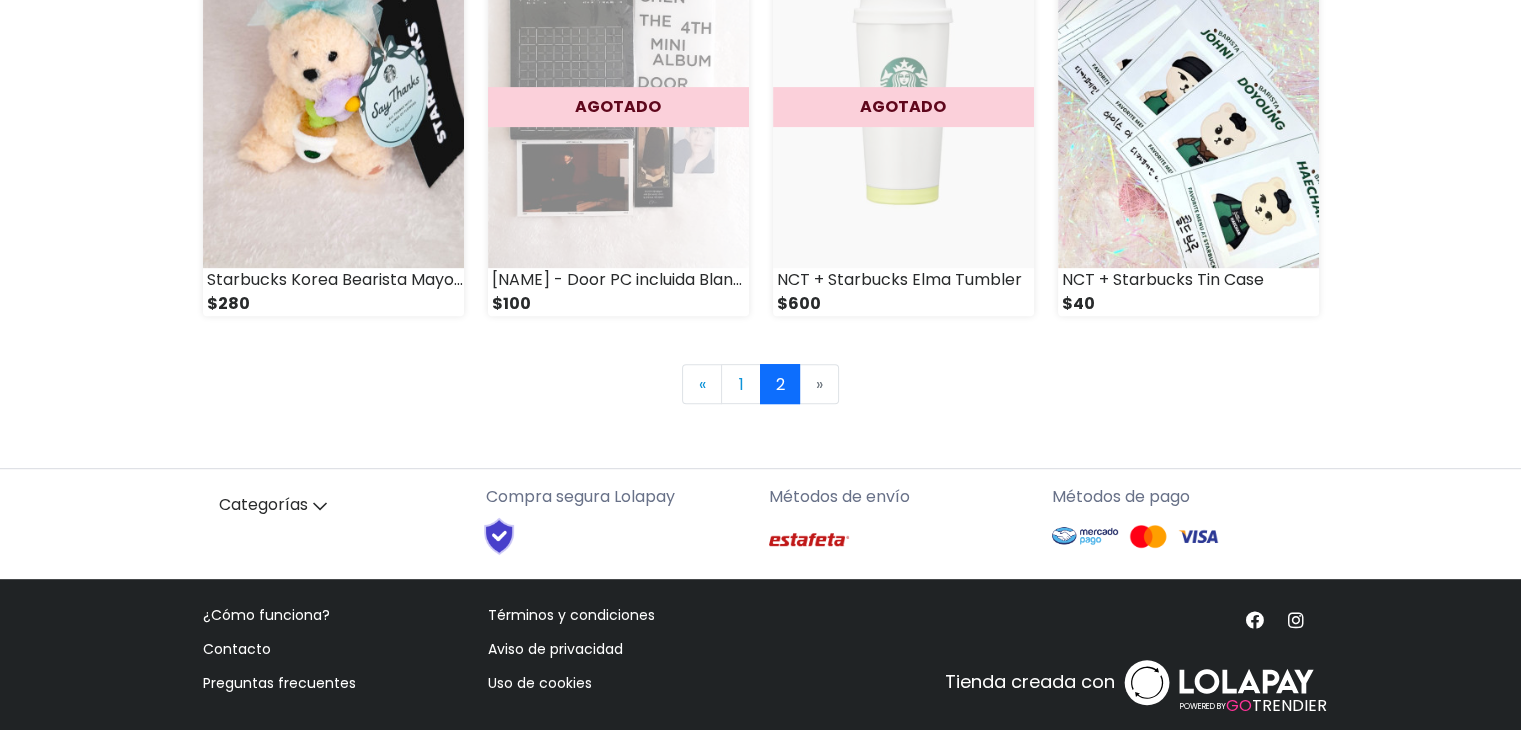 scroll, scrollTop: 825, scrollLeft: 0, axis: vertical 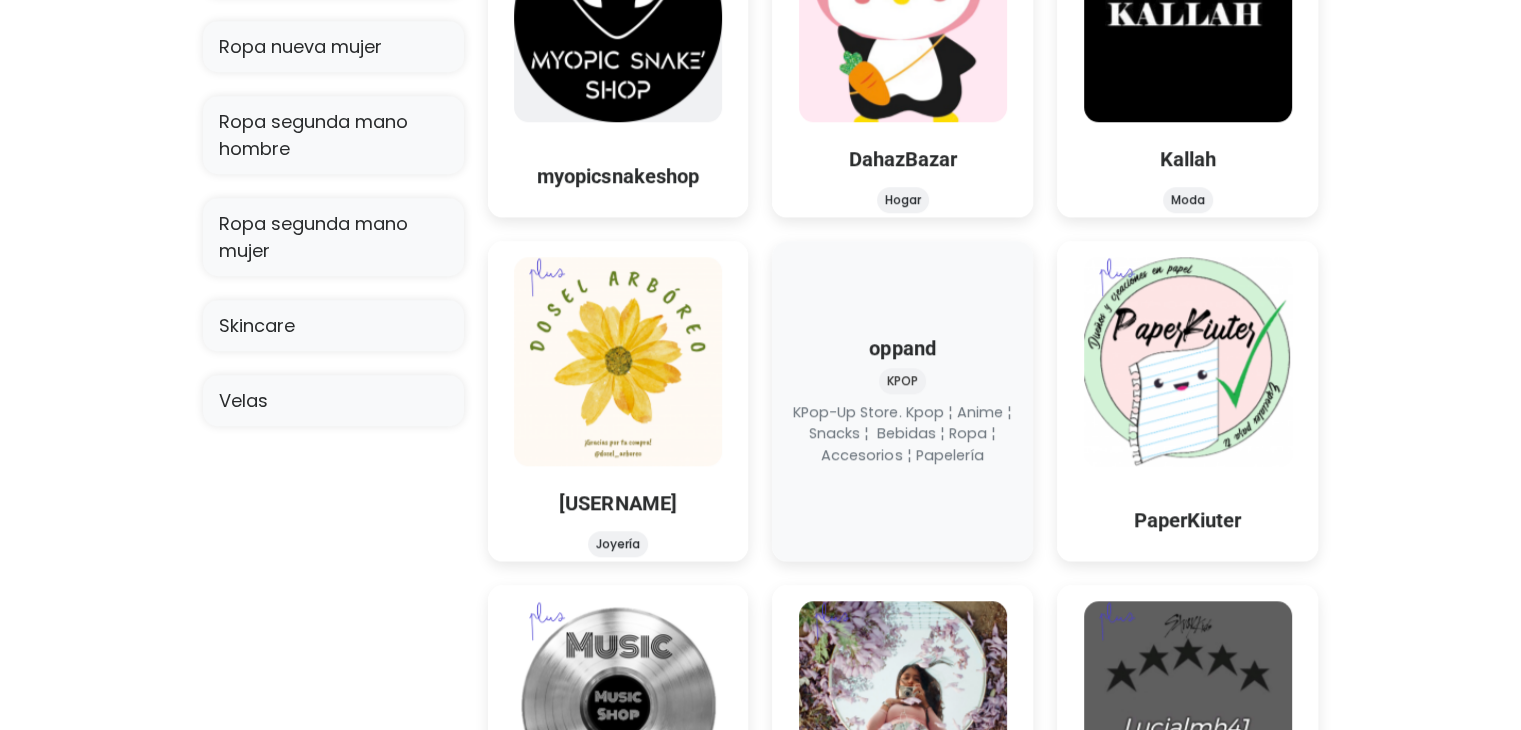 click at bounding box center (903, 467) 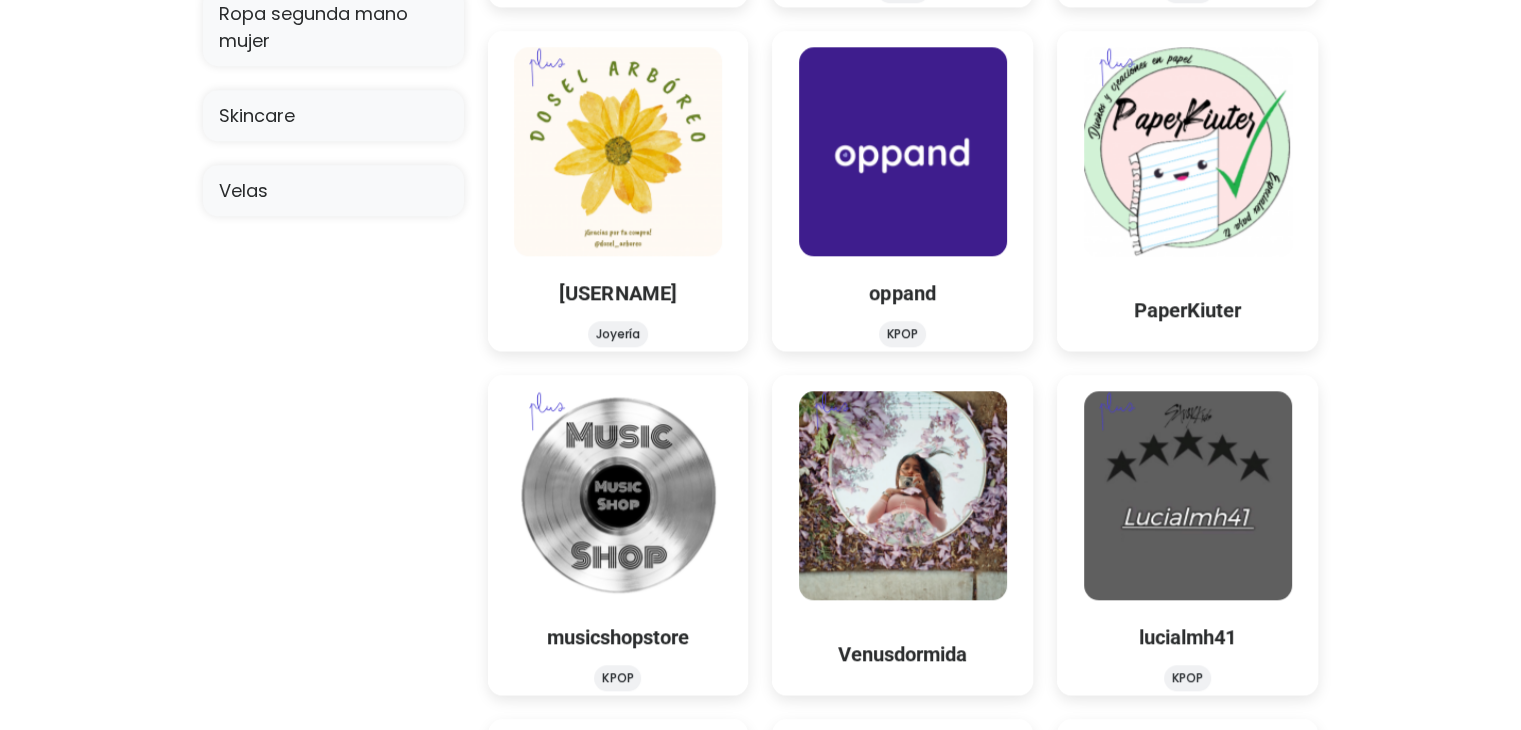 scroll, scrollTop: 2000, scrollLeft: 0, axis: vertical 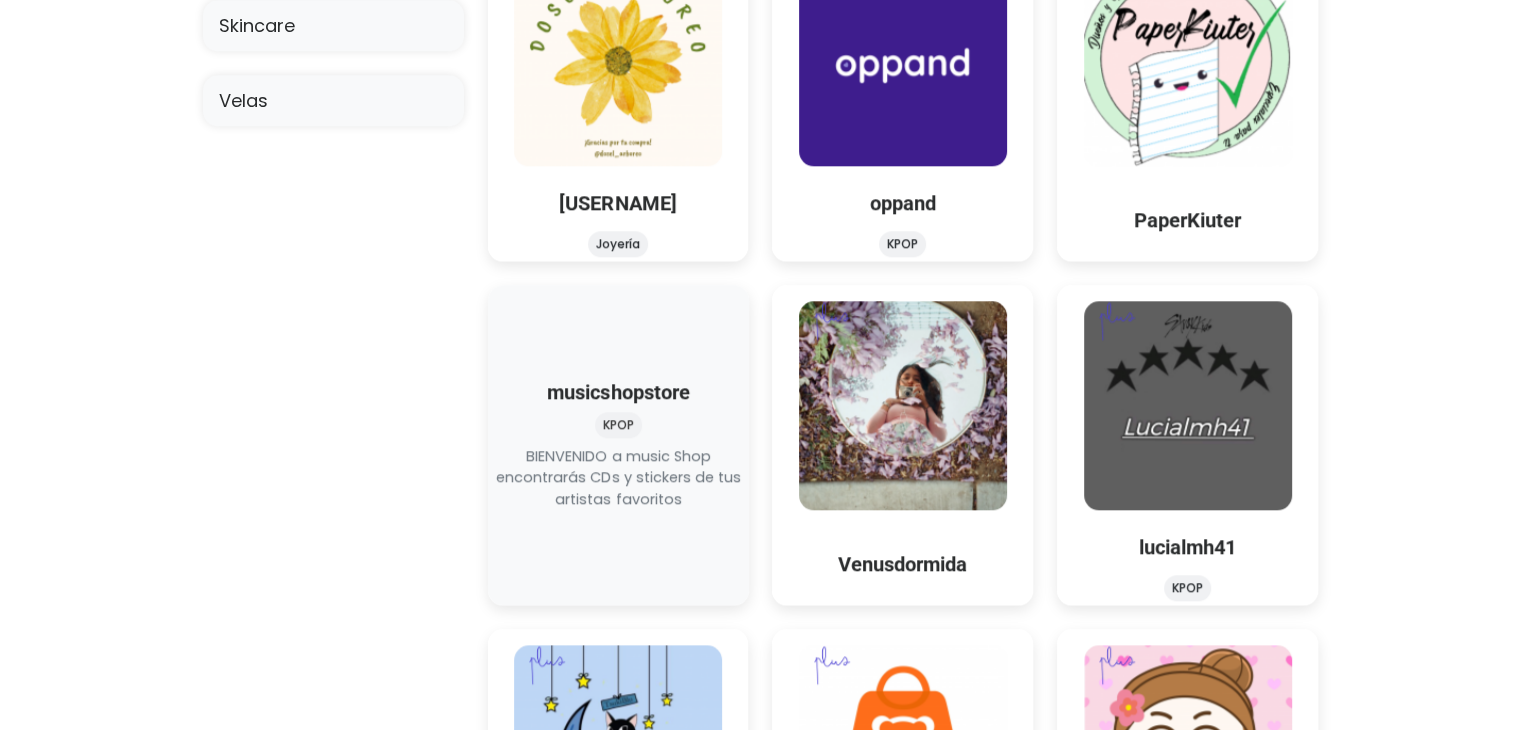 click at bounding box center (618, 511) 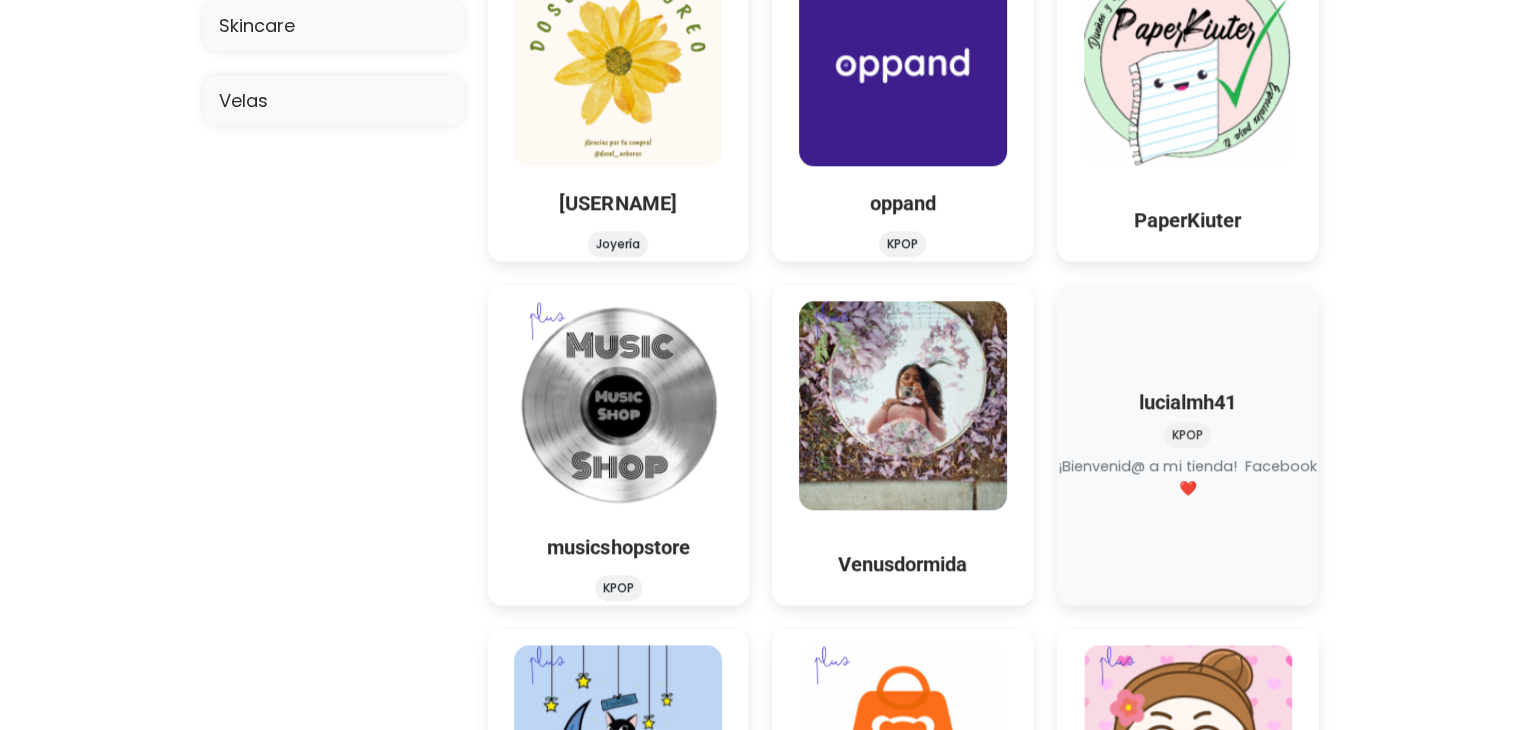 click at bounding box center [1188, 500] 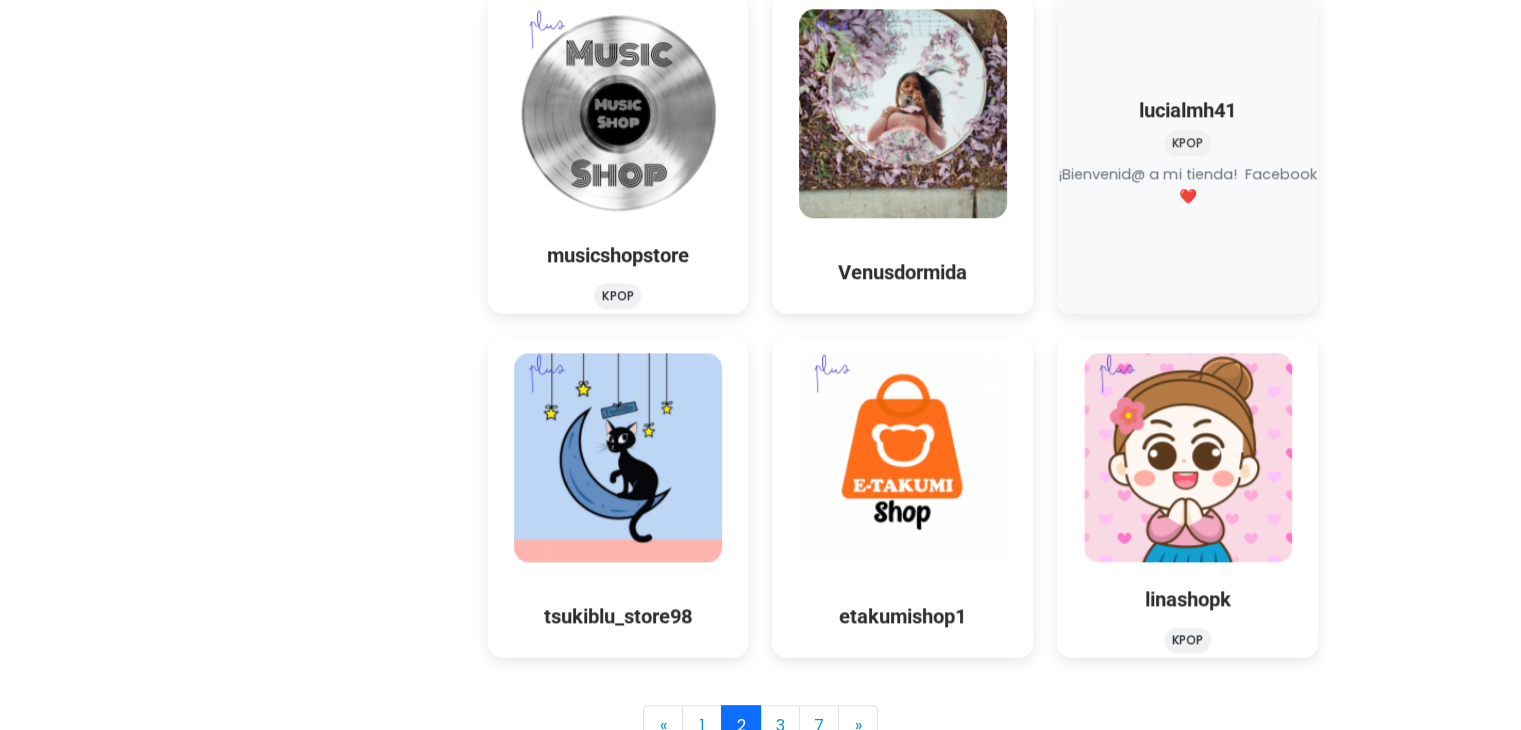 scroll, scrollTop: 2300, scrollLeft: 0, axis: vertical 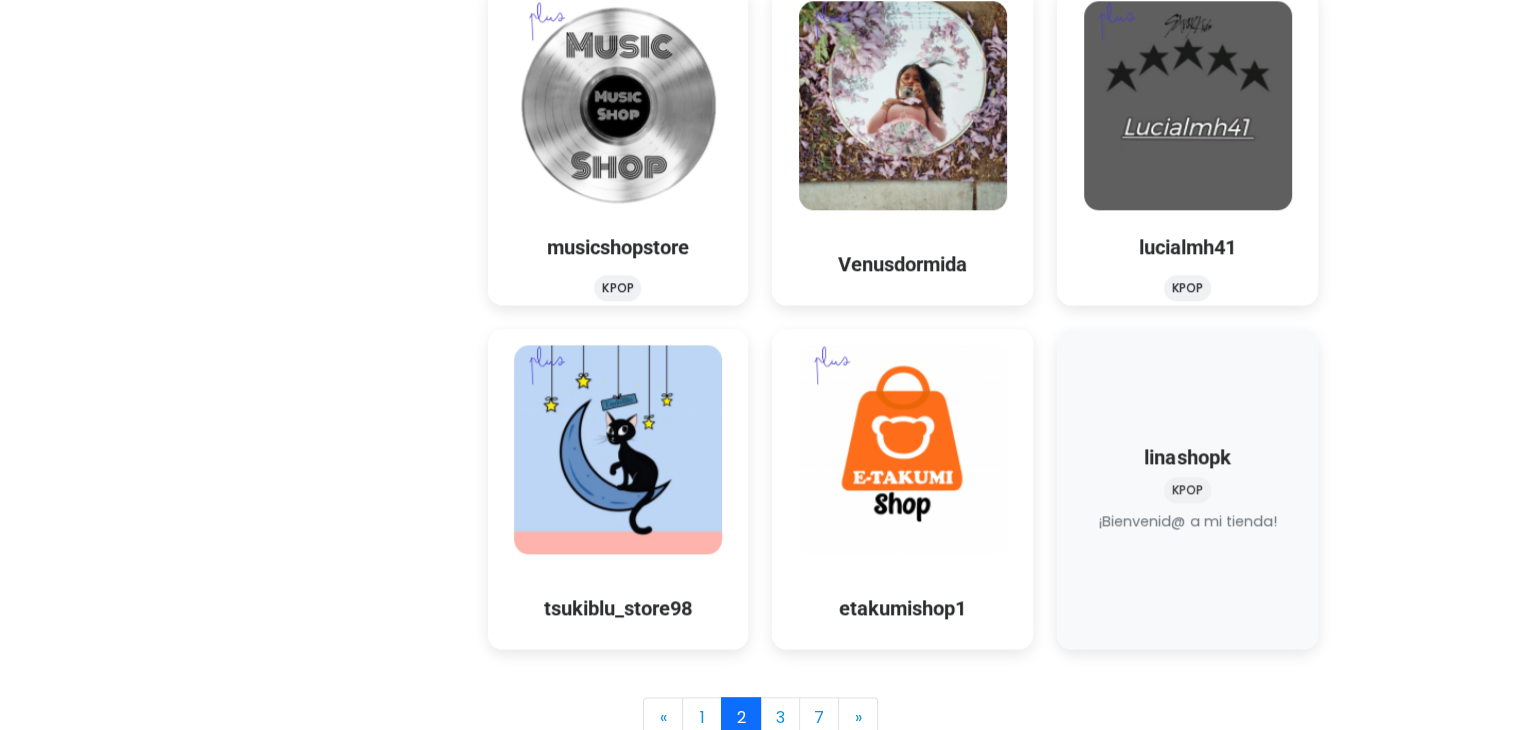 click at bounding box center [1188, 533] 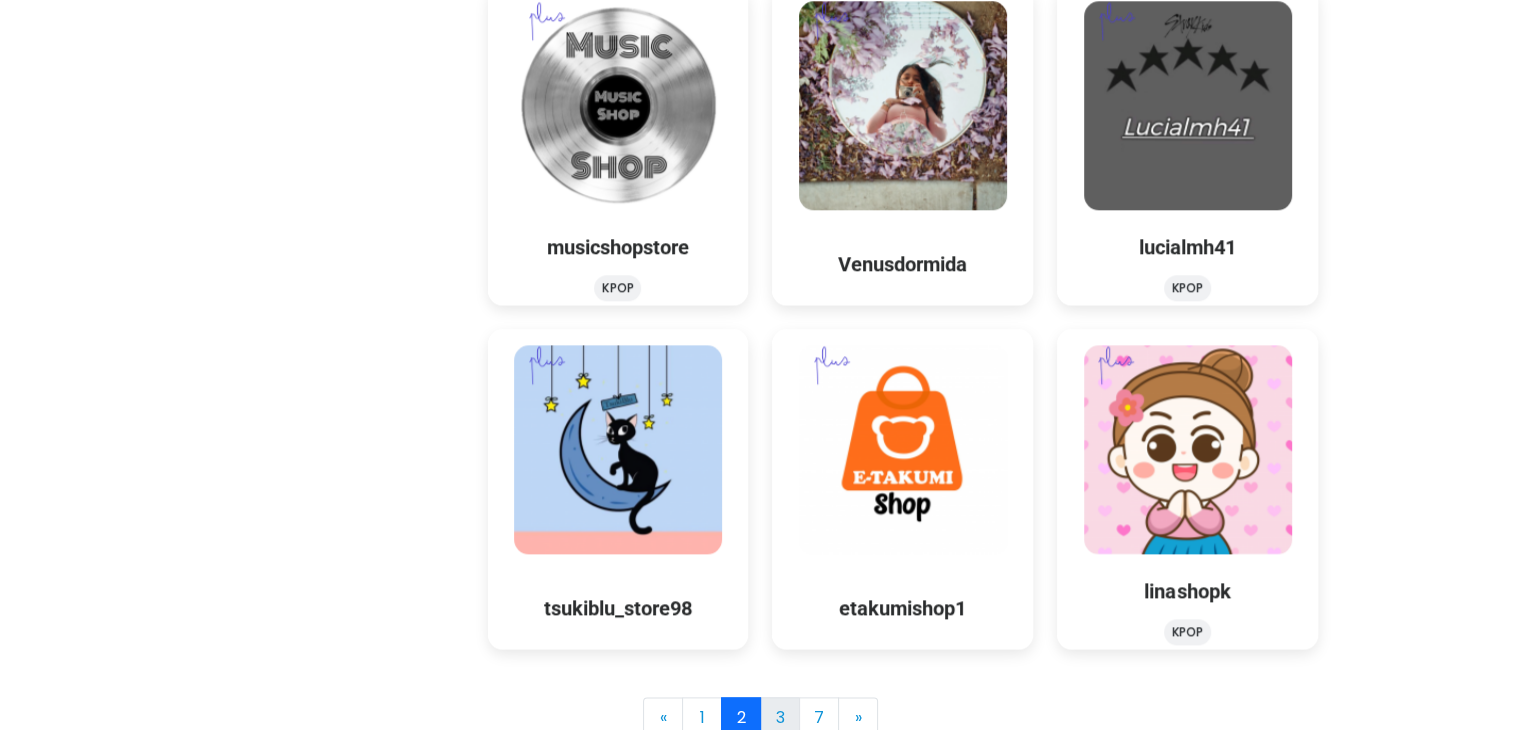 click on "3" at bounding box center (780, 717) 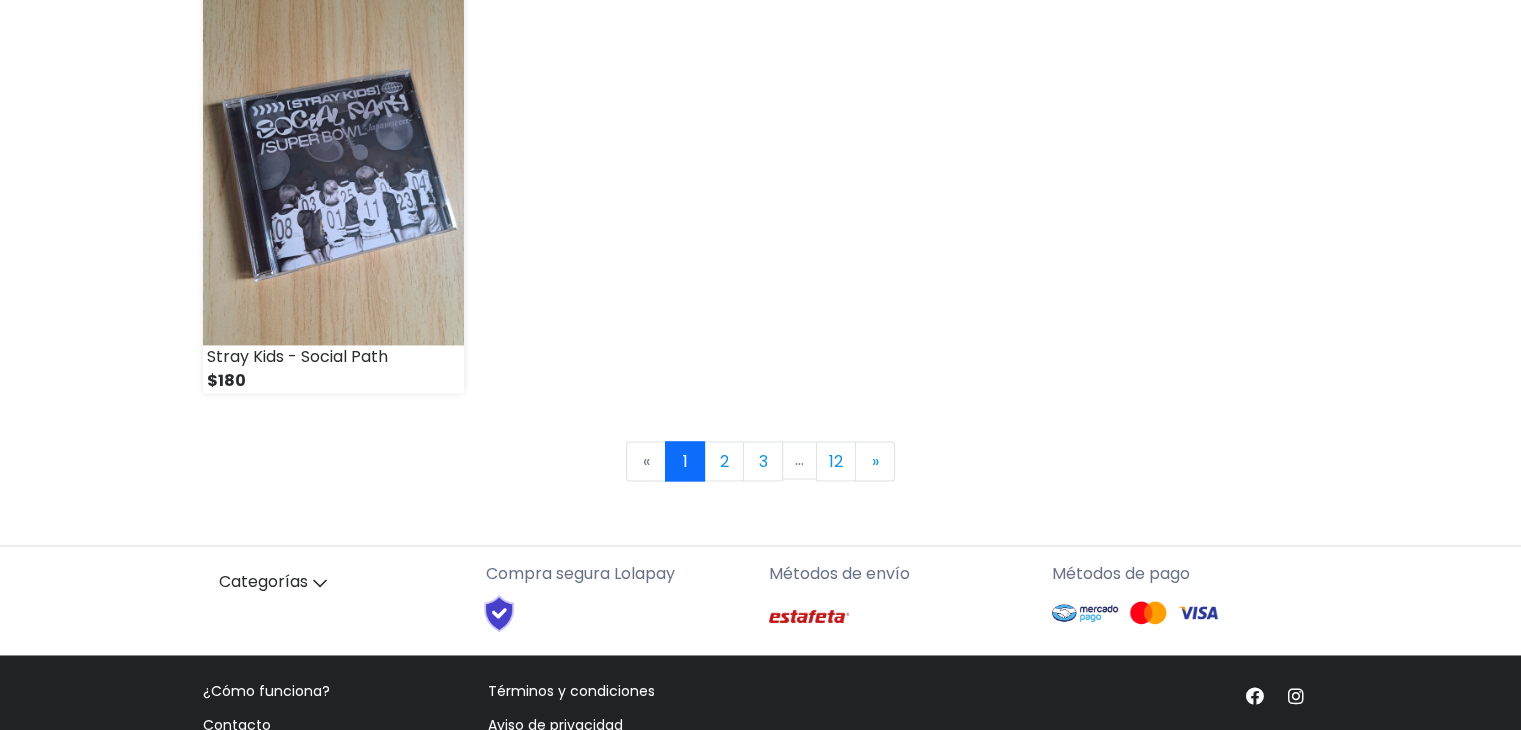 scroll, scrollTop: 2900, scrollLeft: 0, axis: vertical 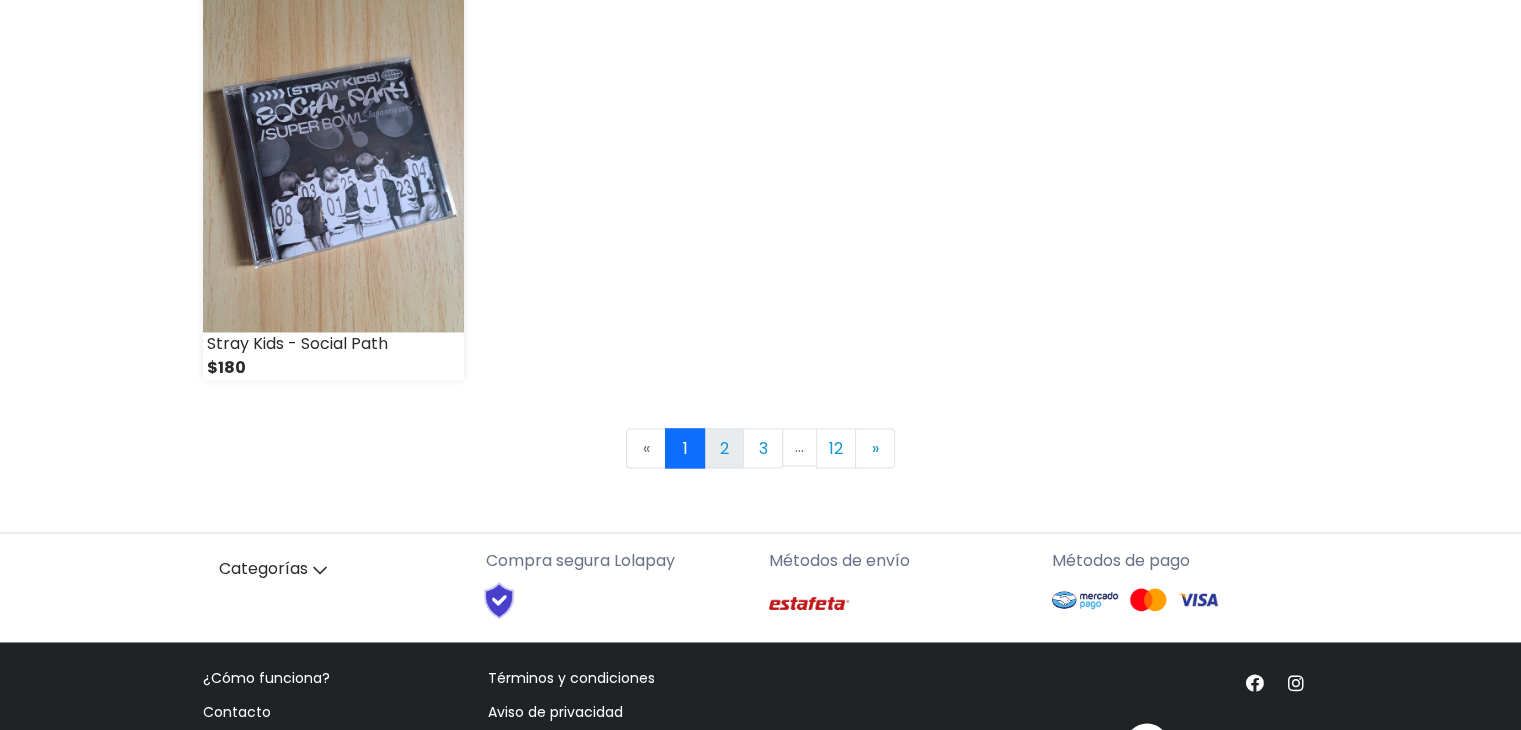 click on "2" at bounding box center [724, 448] 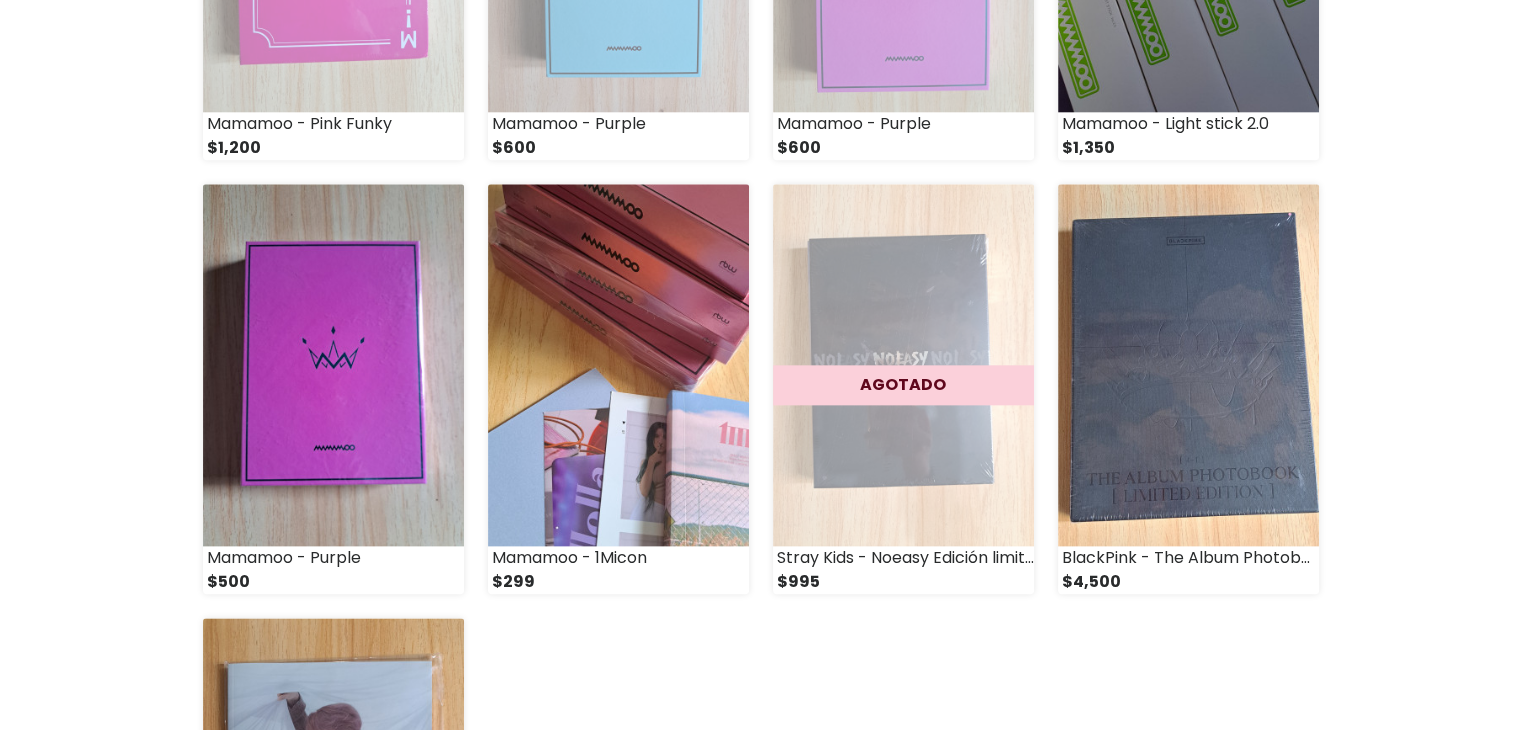scroll, scrollTop: 2300, scrollLeft: 0, axis: vertical 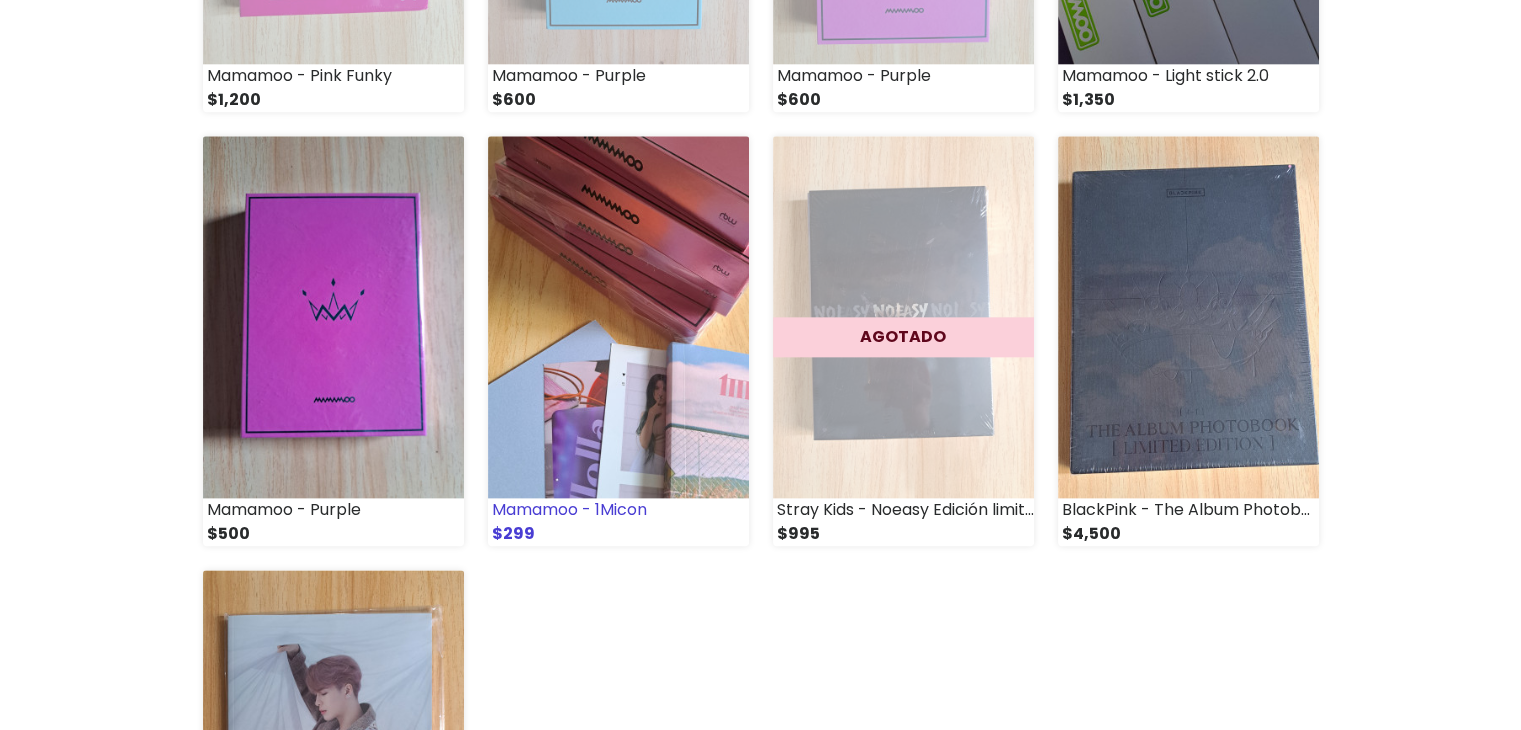 click at bounding box center [618, 317] 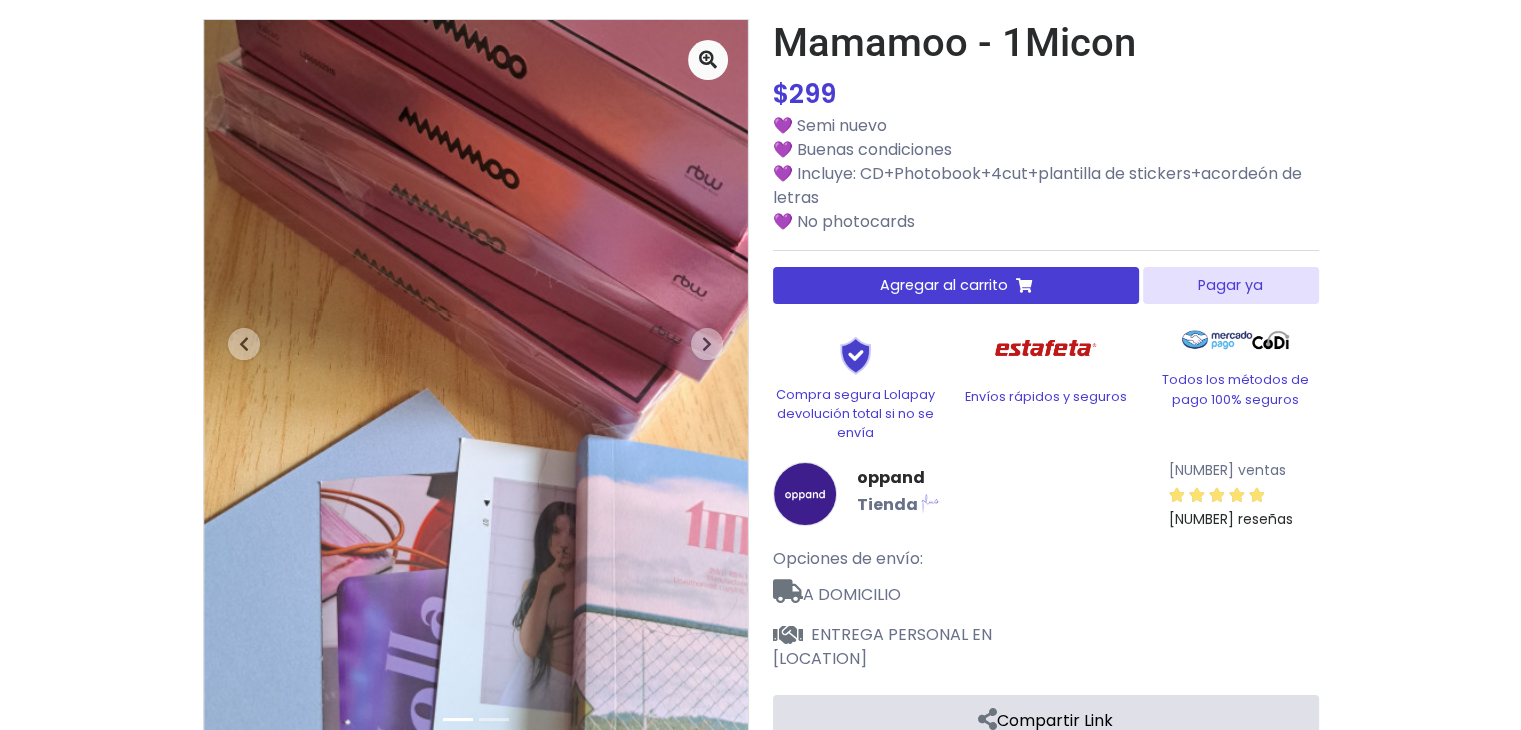 scroll, scrollTop: 100, scrollLeft: 0, axis: vertical 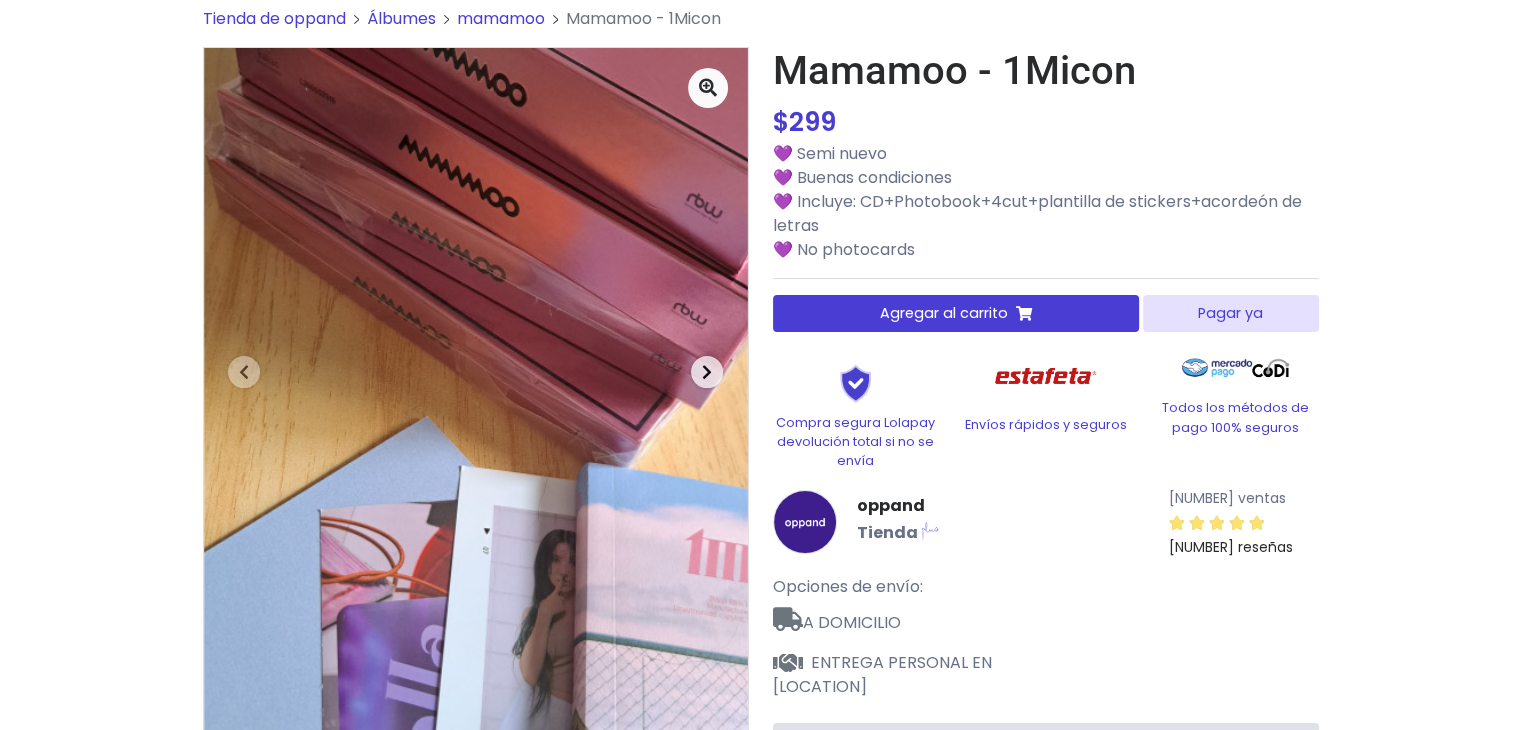 click at bounding box center (707, 372) 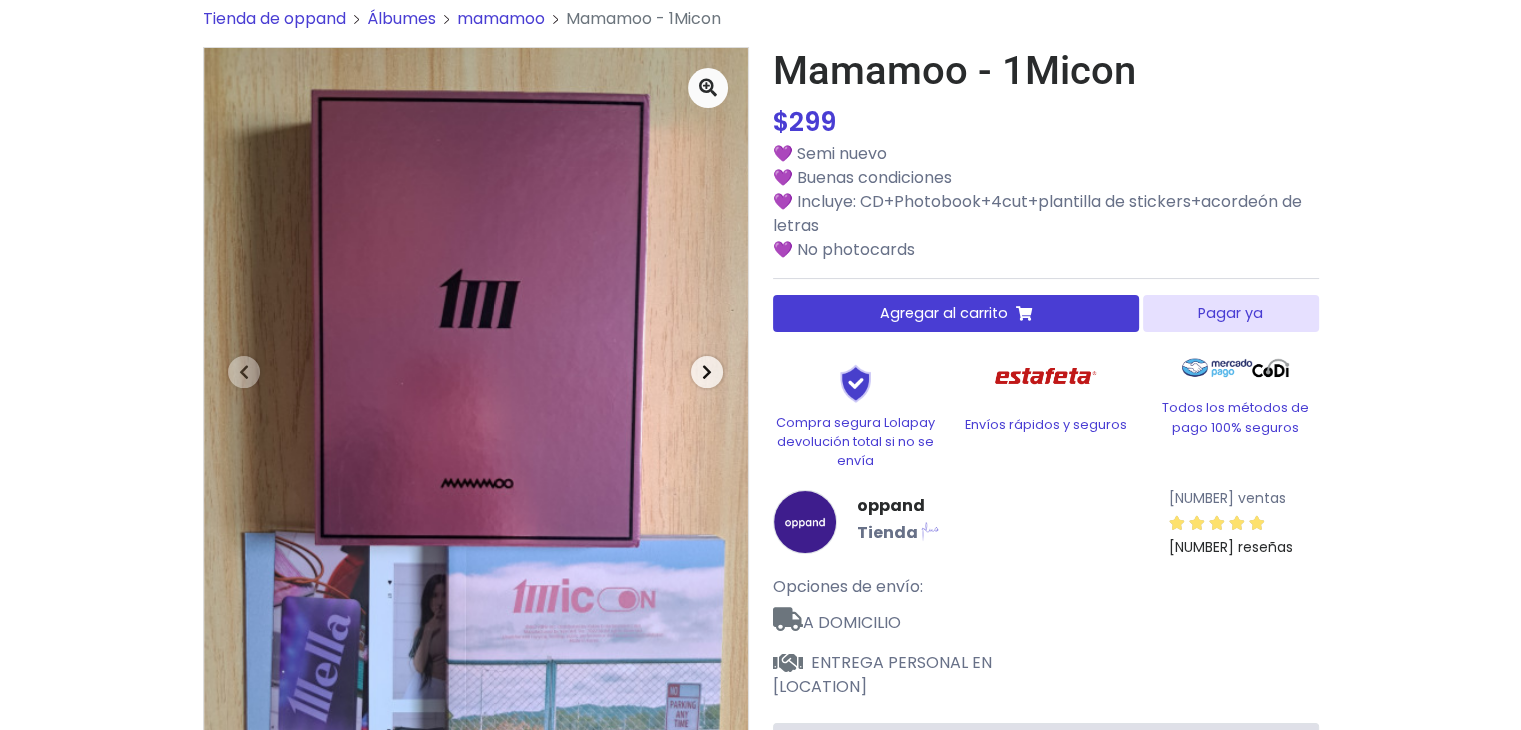 click at bounding box center [707, 372] 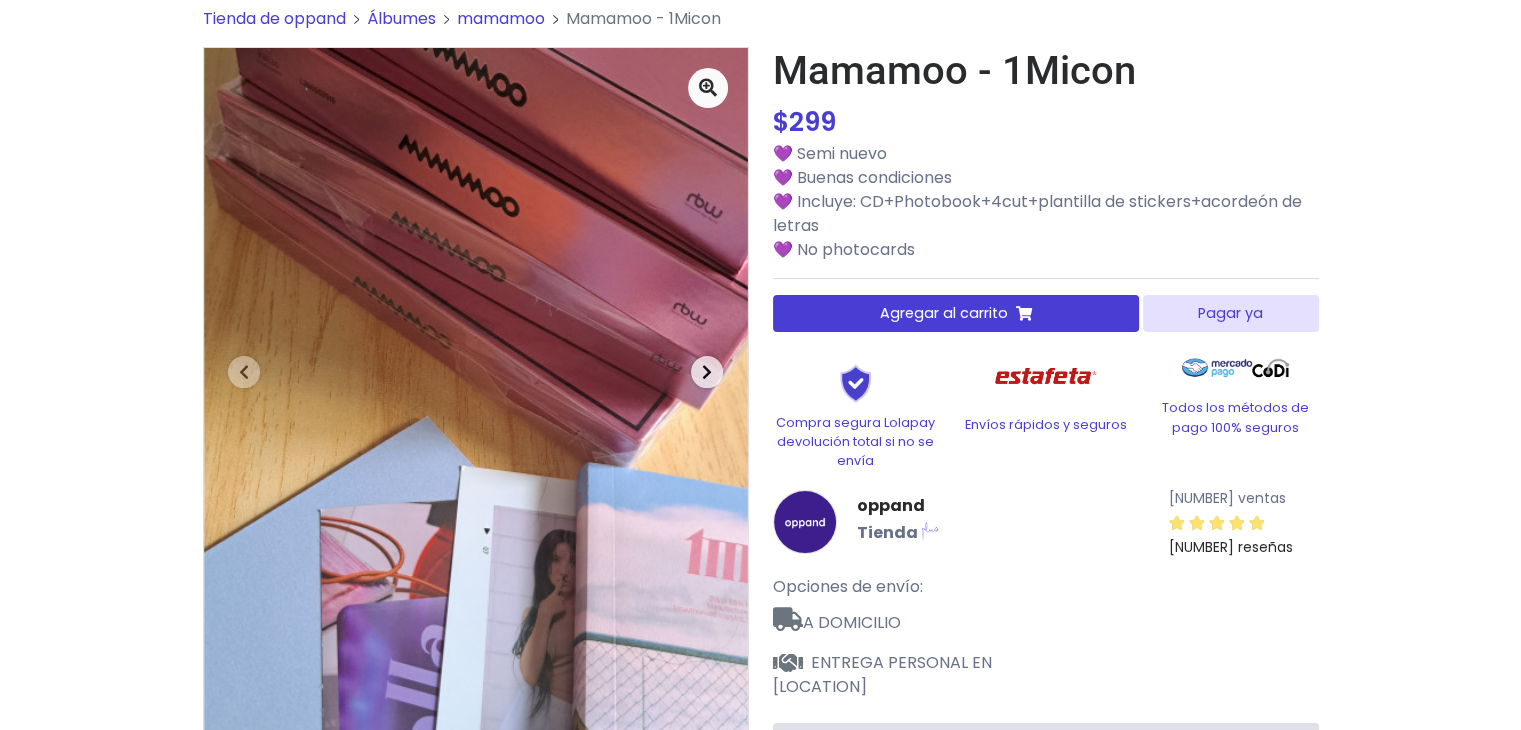 click at bounding box center [707, 372] 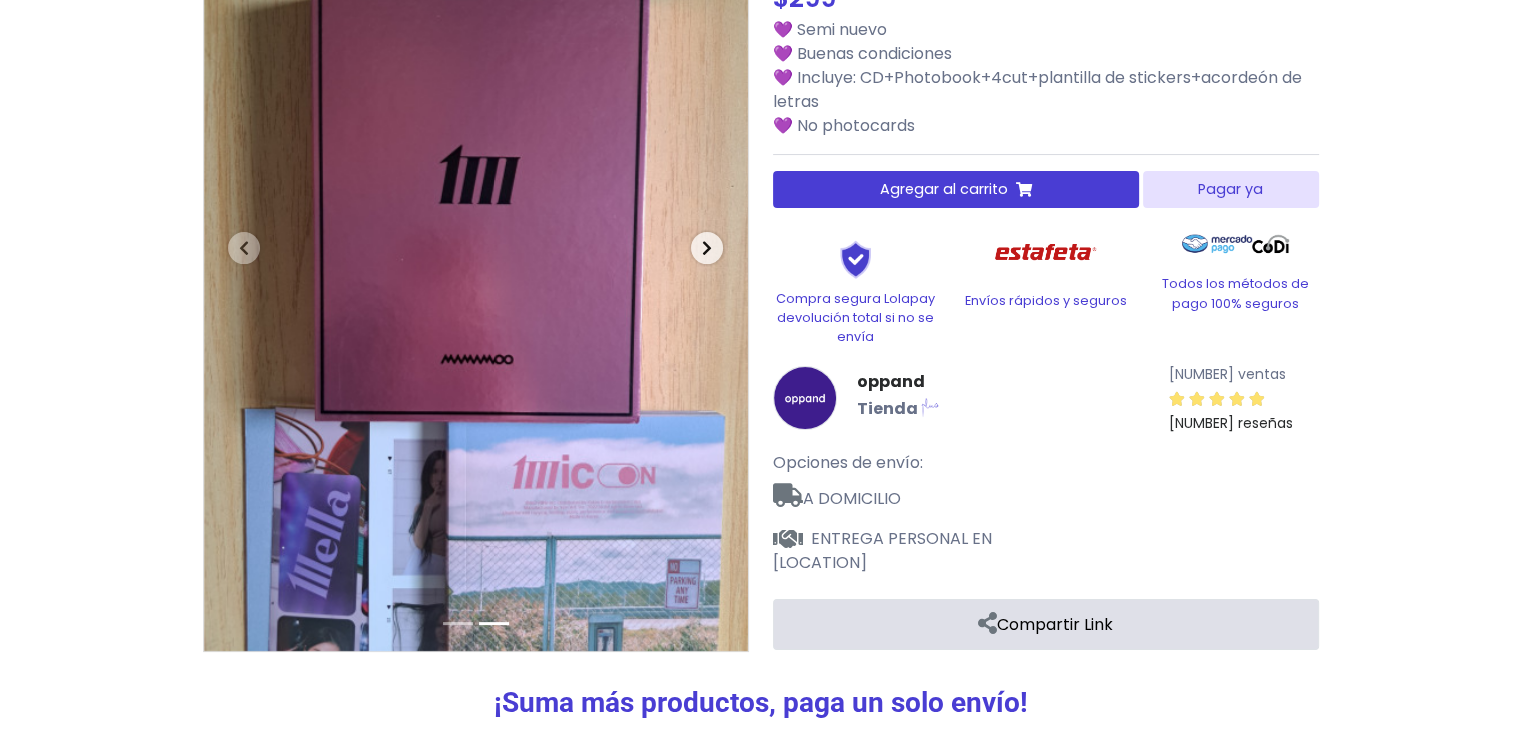scroll, scrollTop: 0, scrollLeft: 0, axis: both 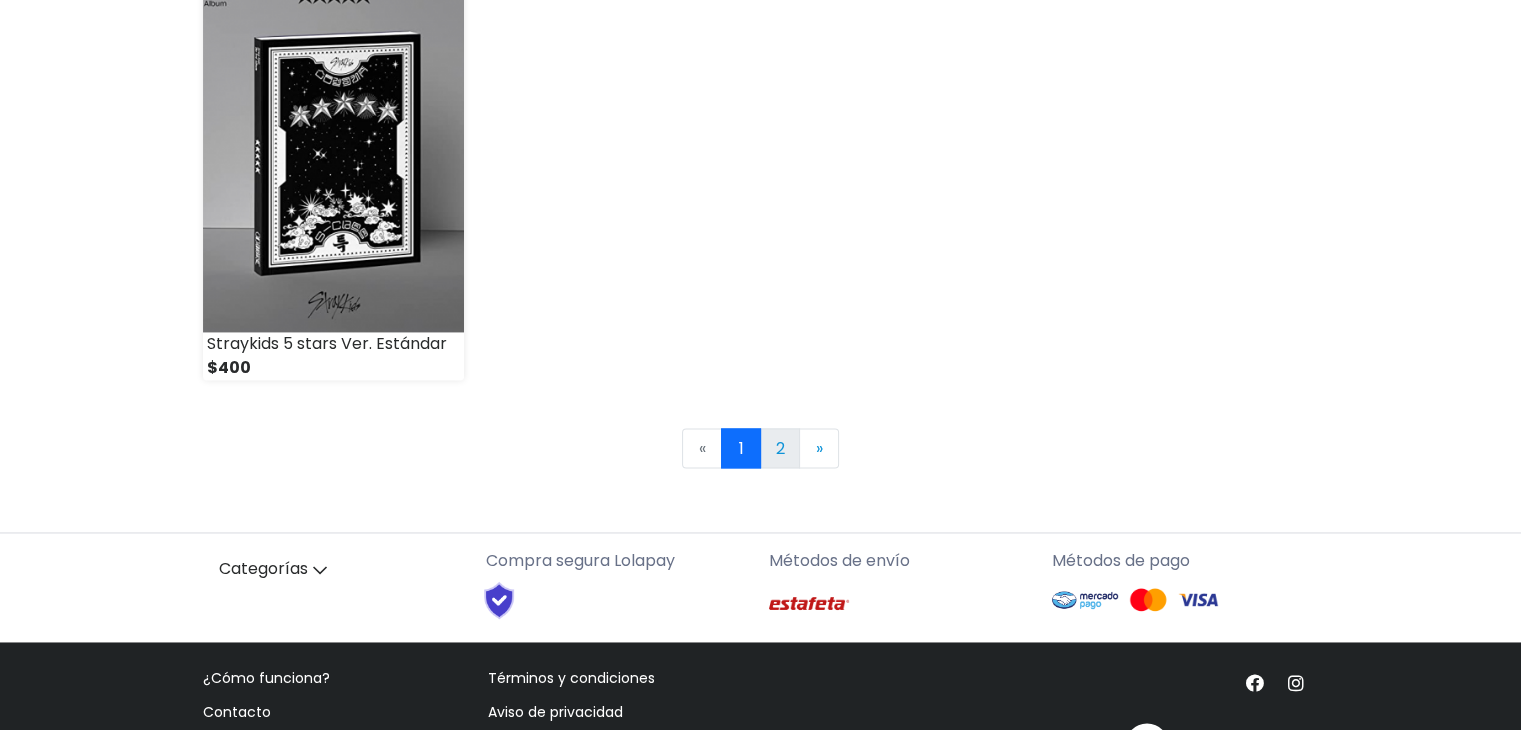 click on "2" at bounding box center [780, 448] 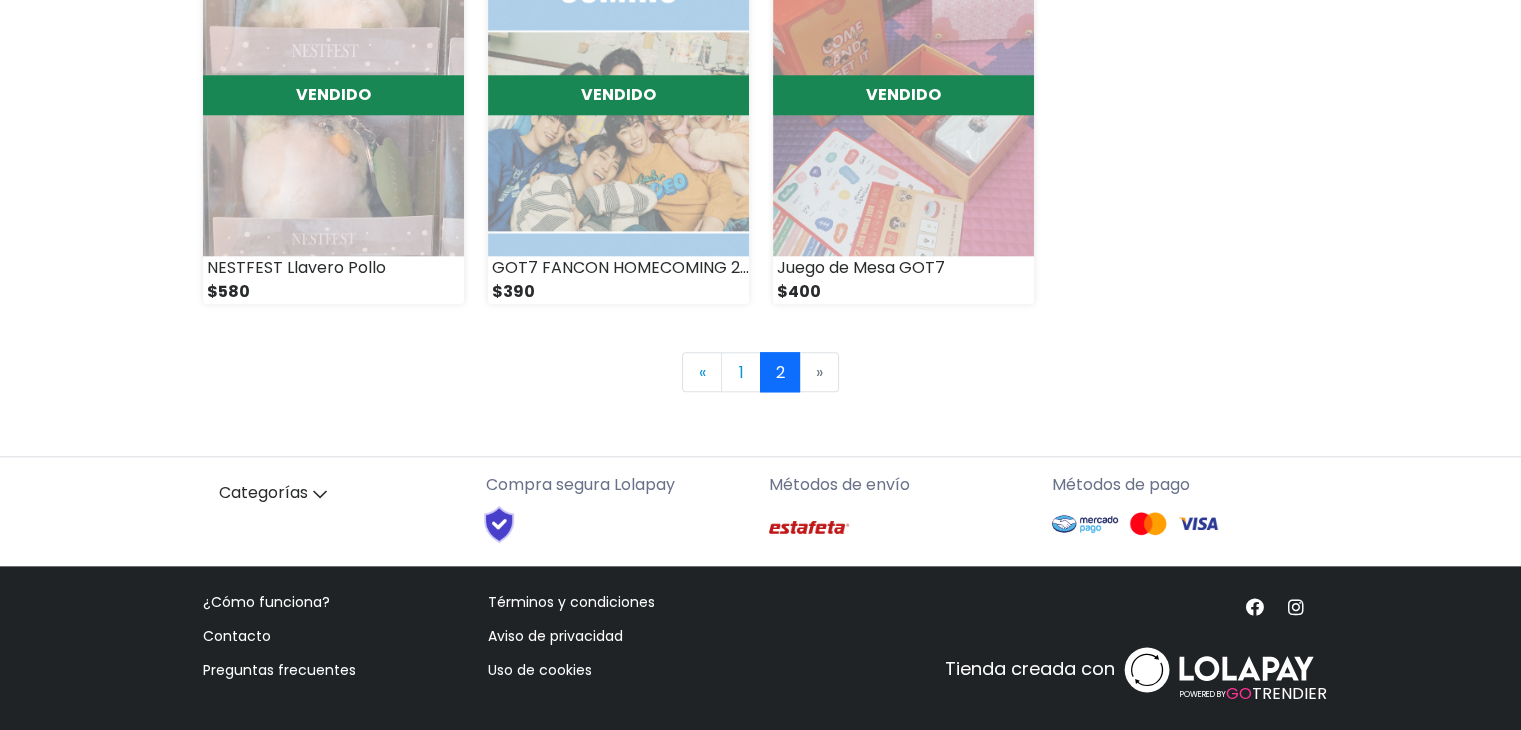 scroll, scrollTop: 2116, scrollLeft: 0, axis: vertical 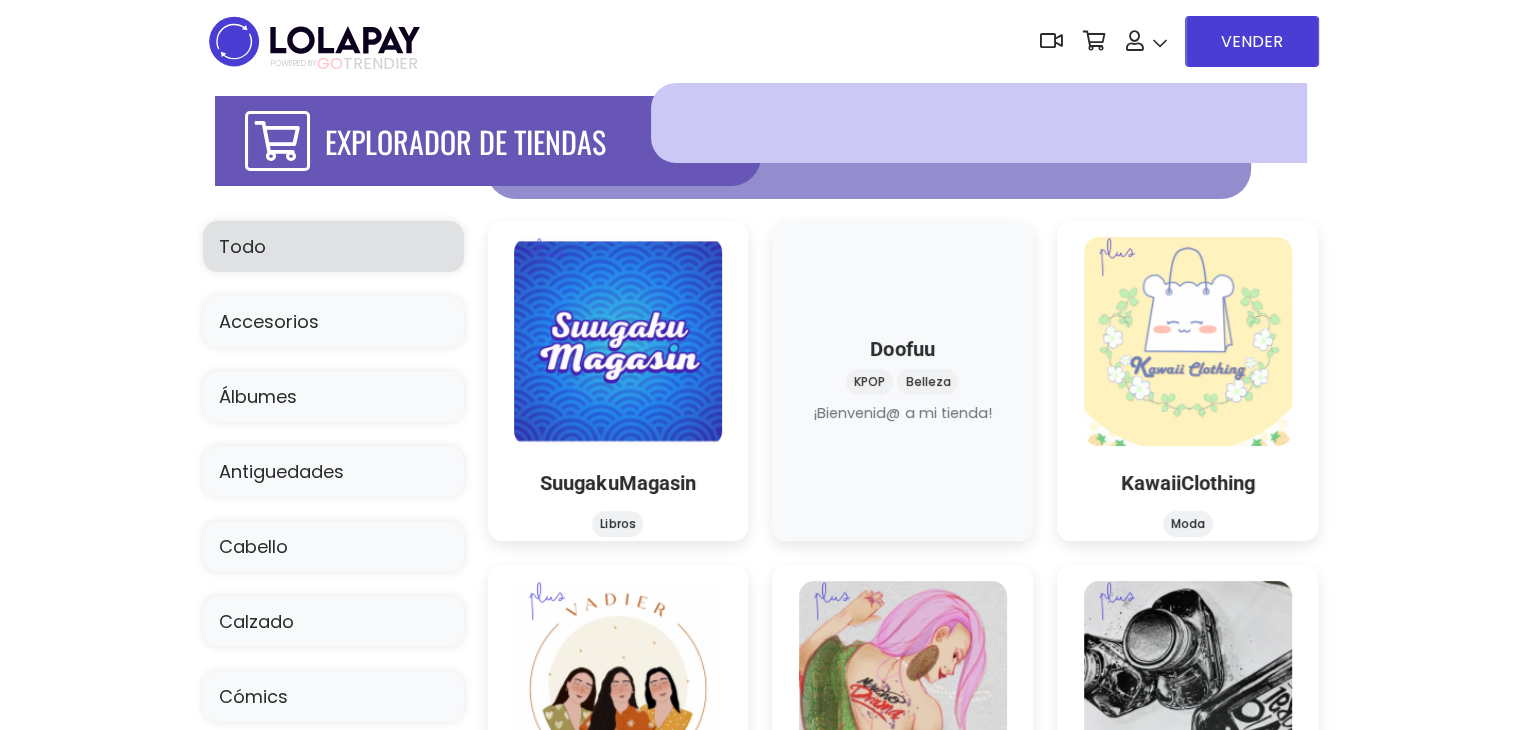 click on "Doofuu
KPOP
Belleza
Doofuu
KPOP" at bounding box center (902, 381) 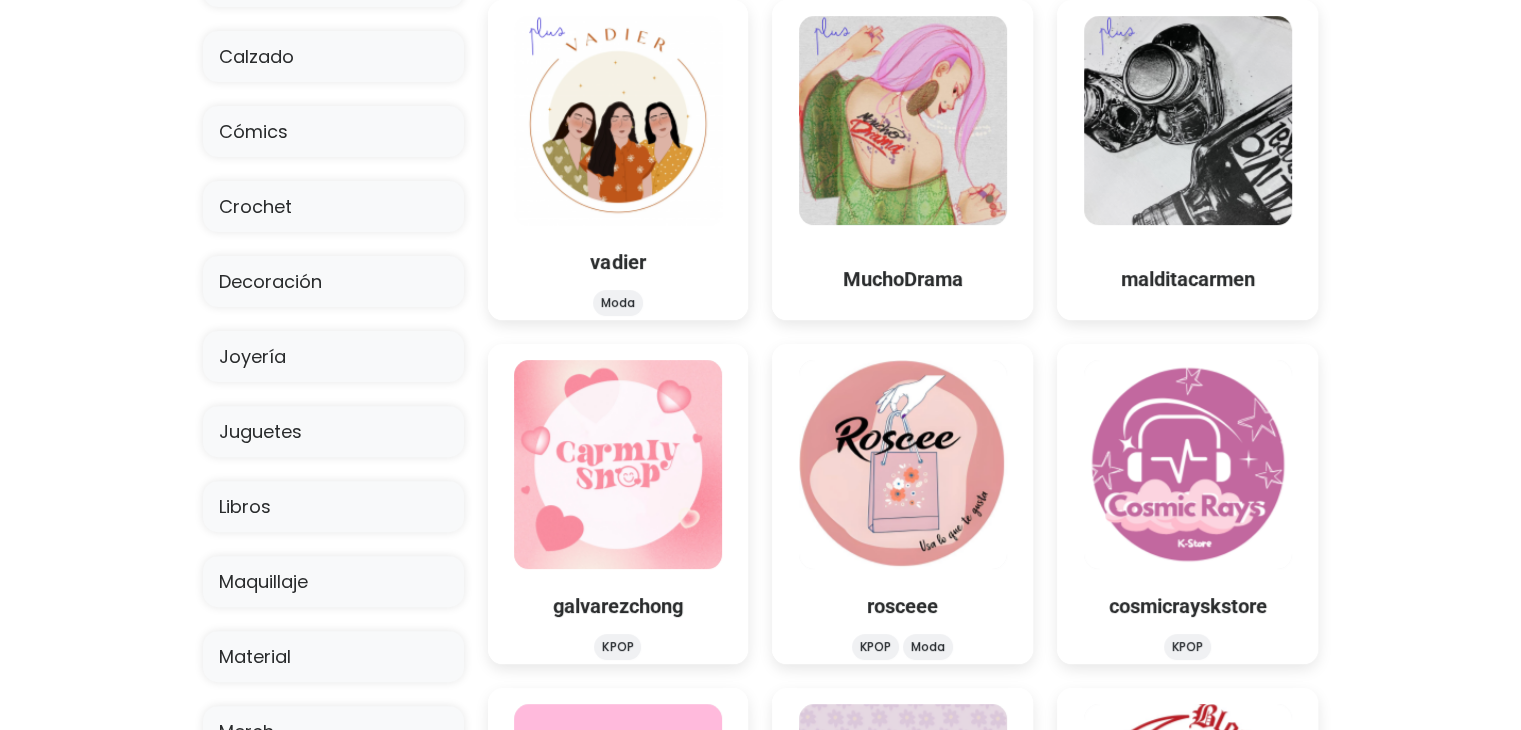 scroll, scrollTop: 600, scrollLeft: 0, axis: vertical 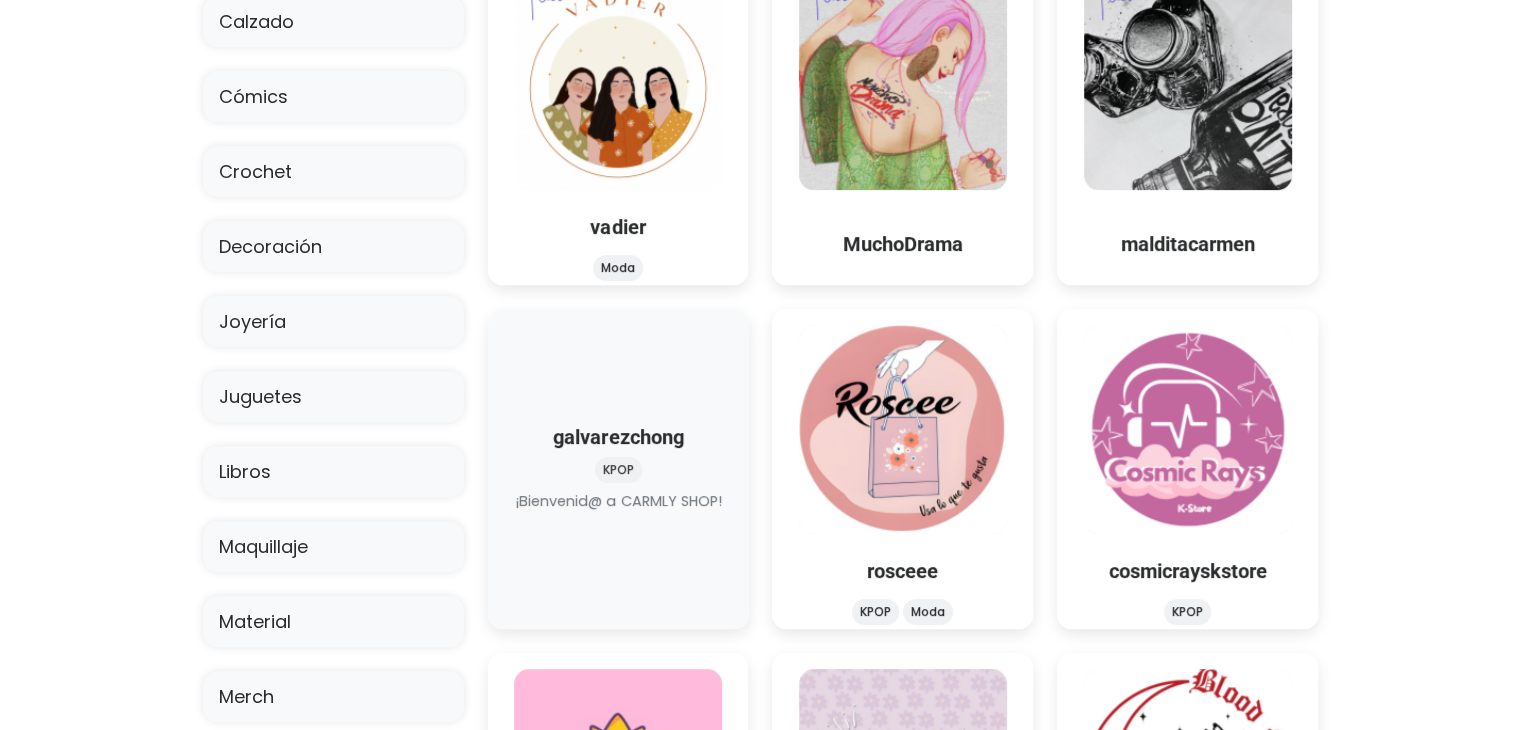 click at bounding box center [618, 429] 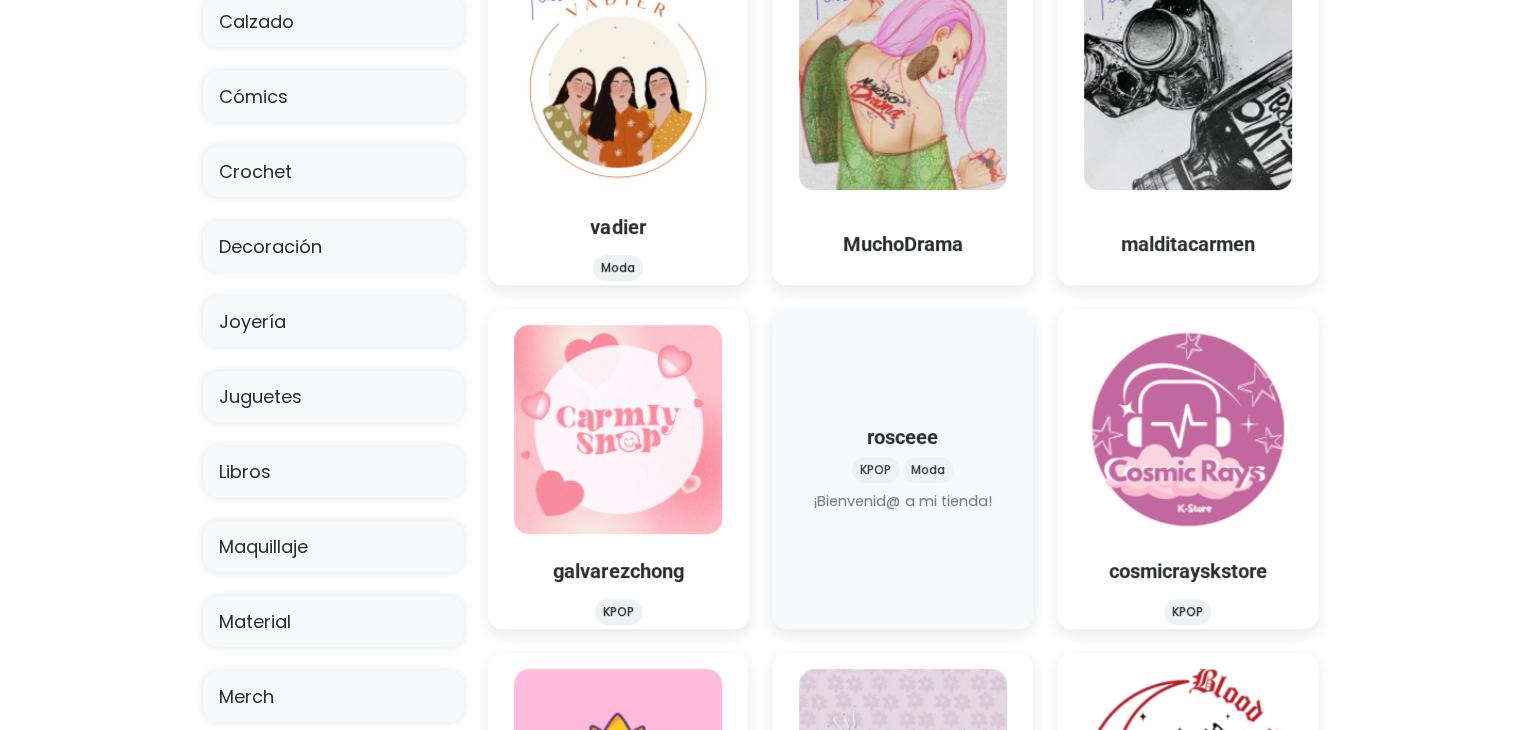 click at bounding box center (903, 513) 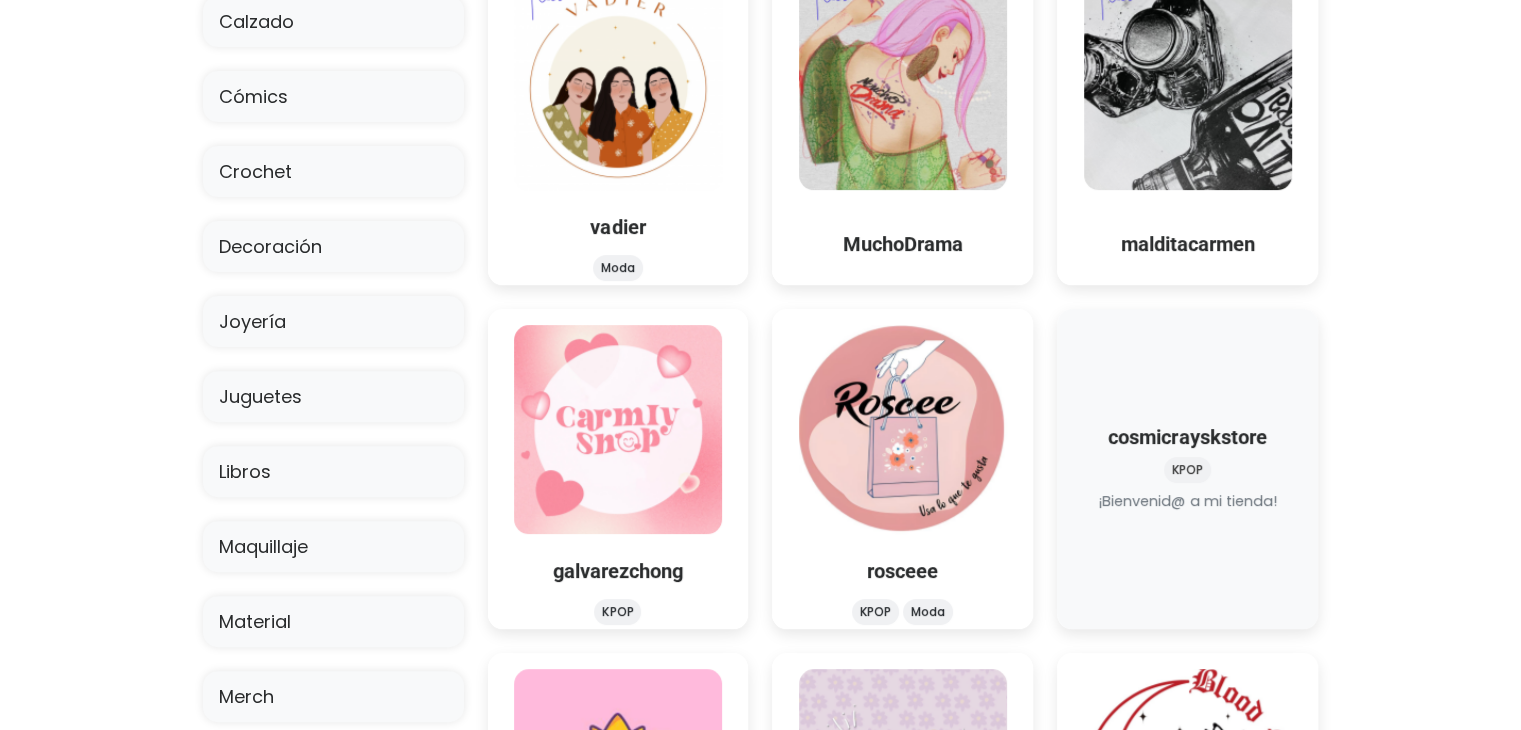 click on "cosmicrayskstore
KPOP
cosmicrayskstore
KPOP" at bounding box center (1187, 469) 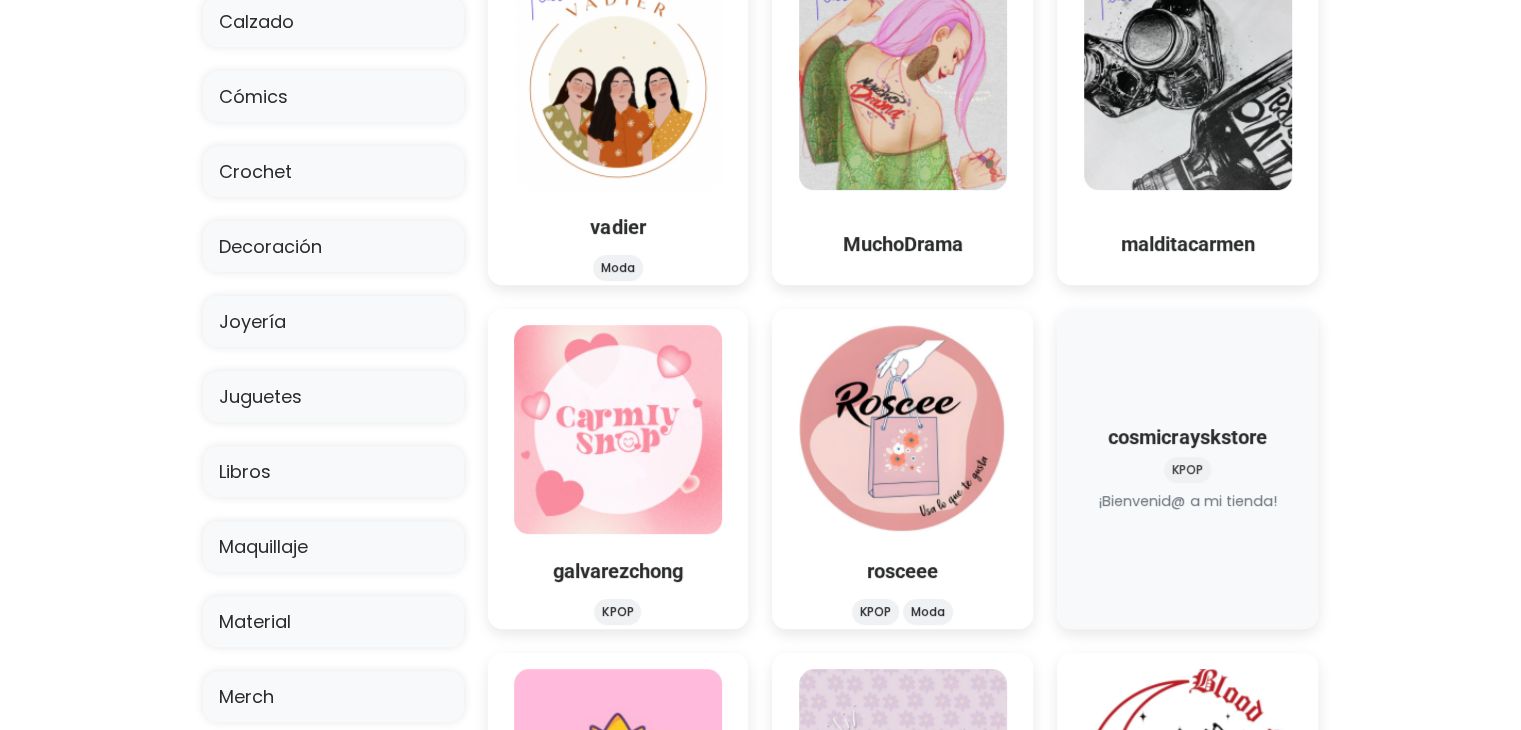 click at bounding box center [1188, 513] 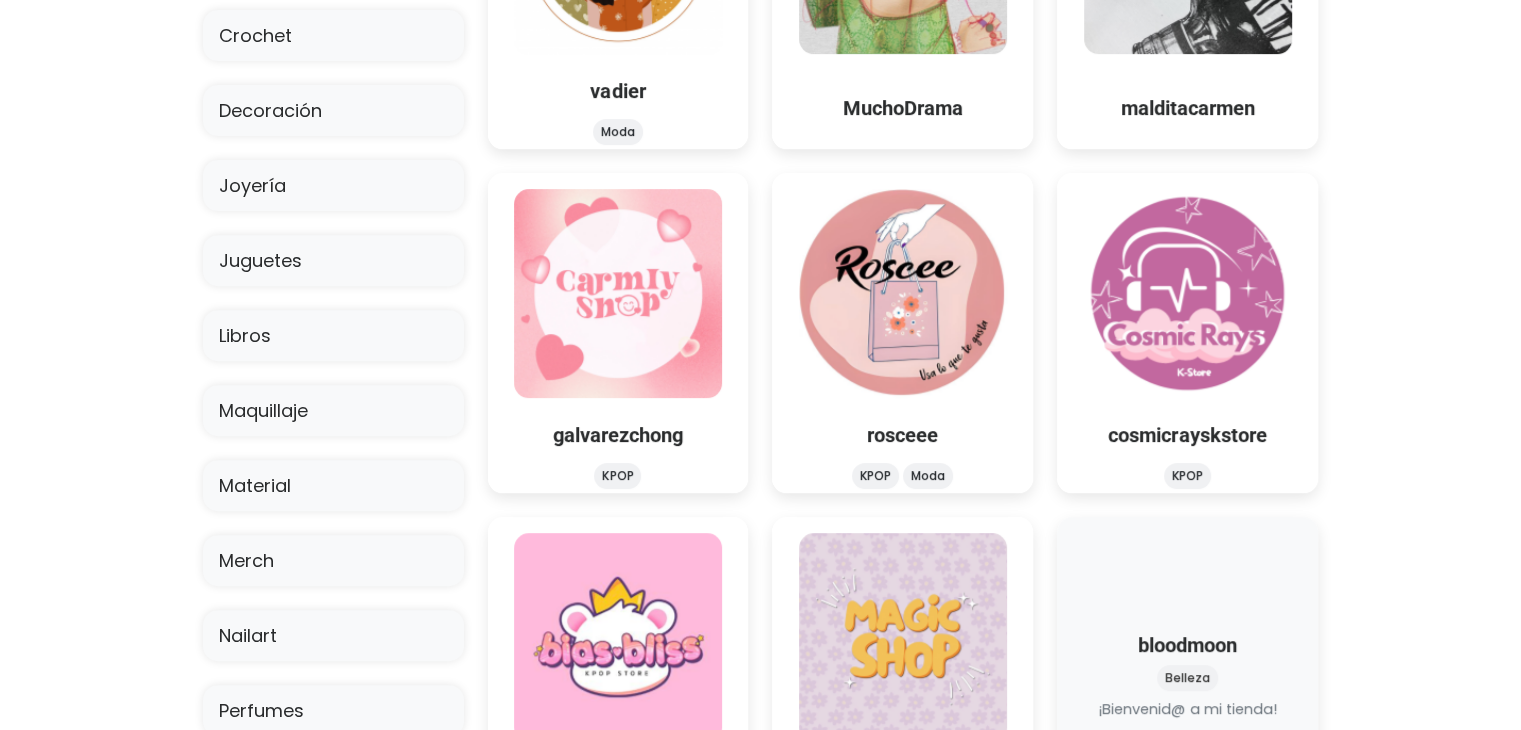 scroll, scrollTop: 900, scrollLeft: 0, axis: vertical 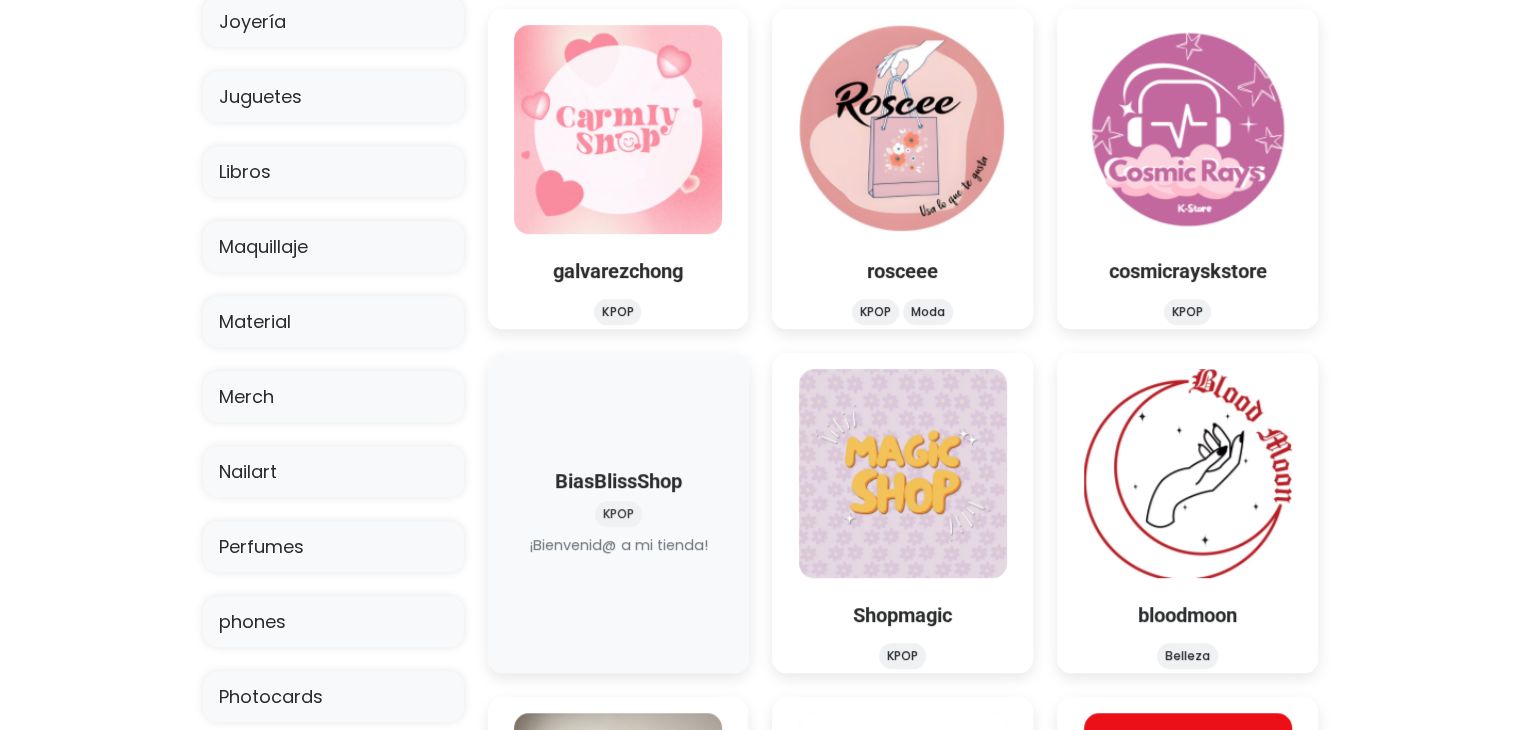 click at bounding box center [618, 557] 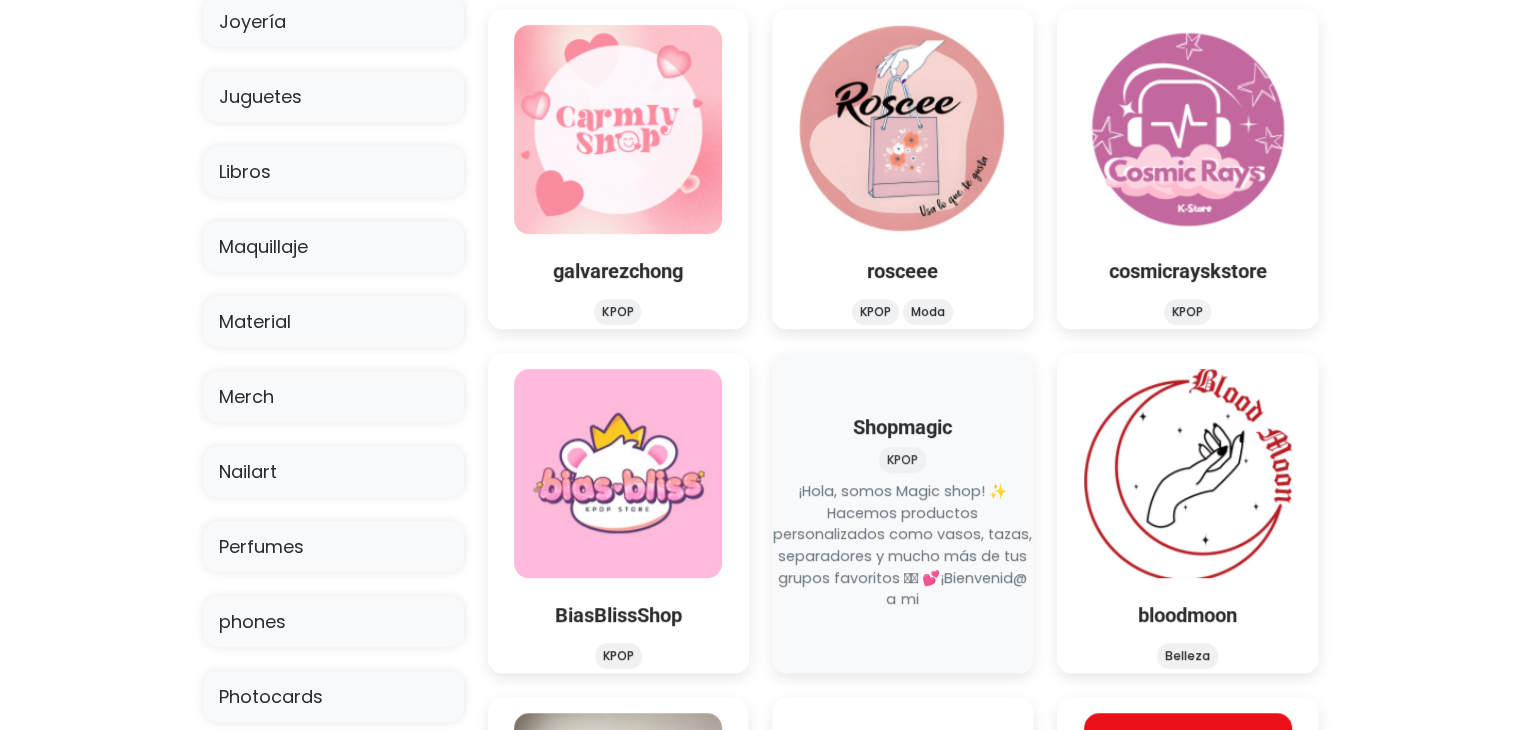click at bounding box center (903, 611) 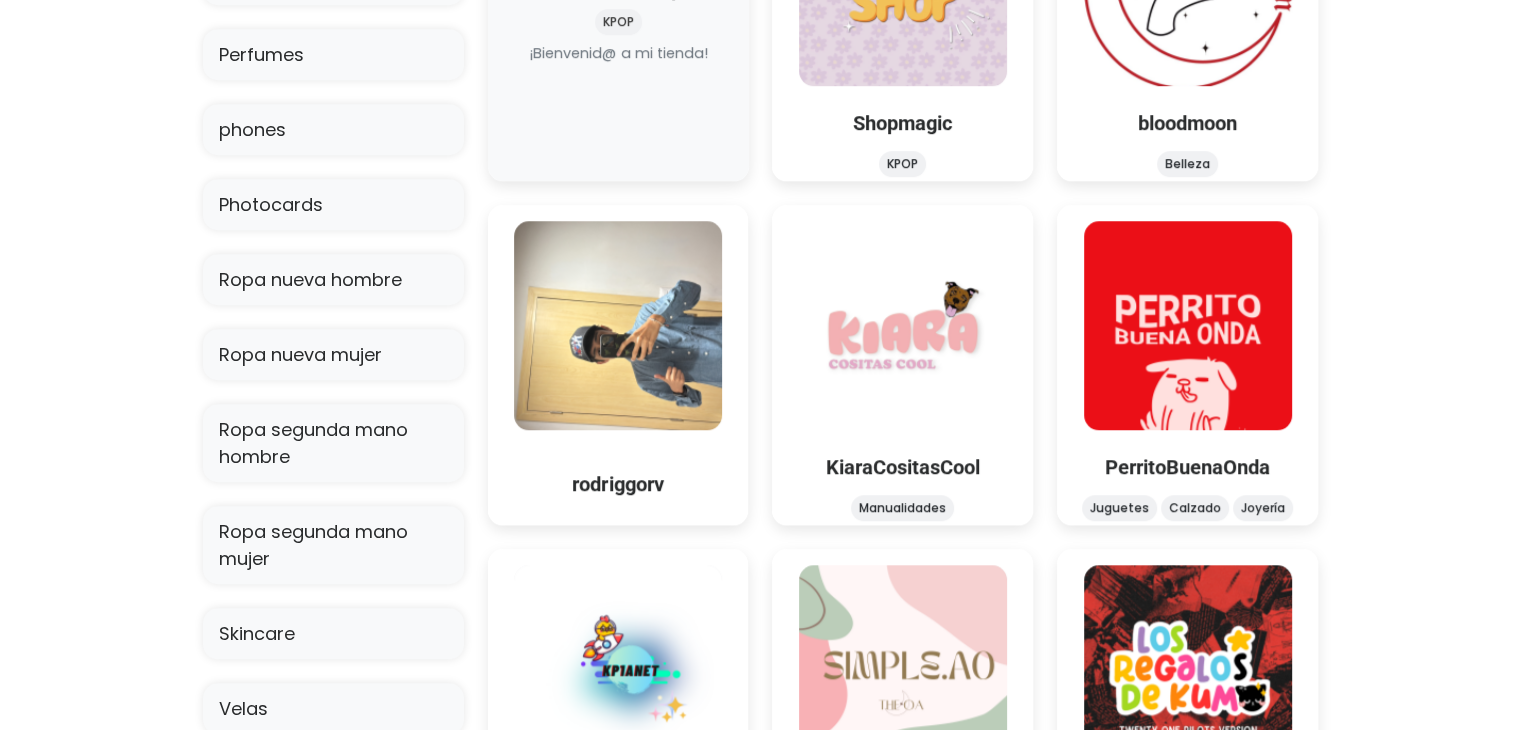 scroll, scrollTop: 1400, scrollLeft: 0, axis: vertical 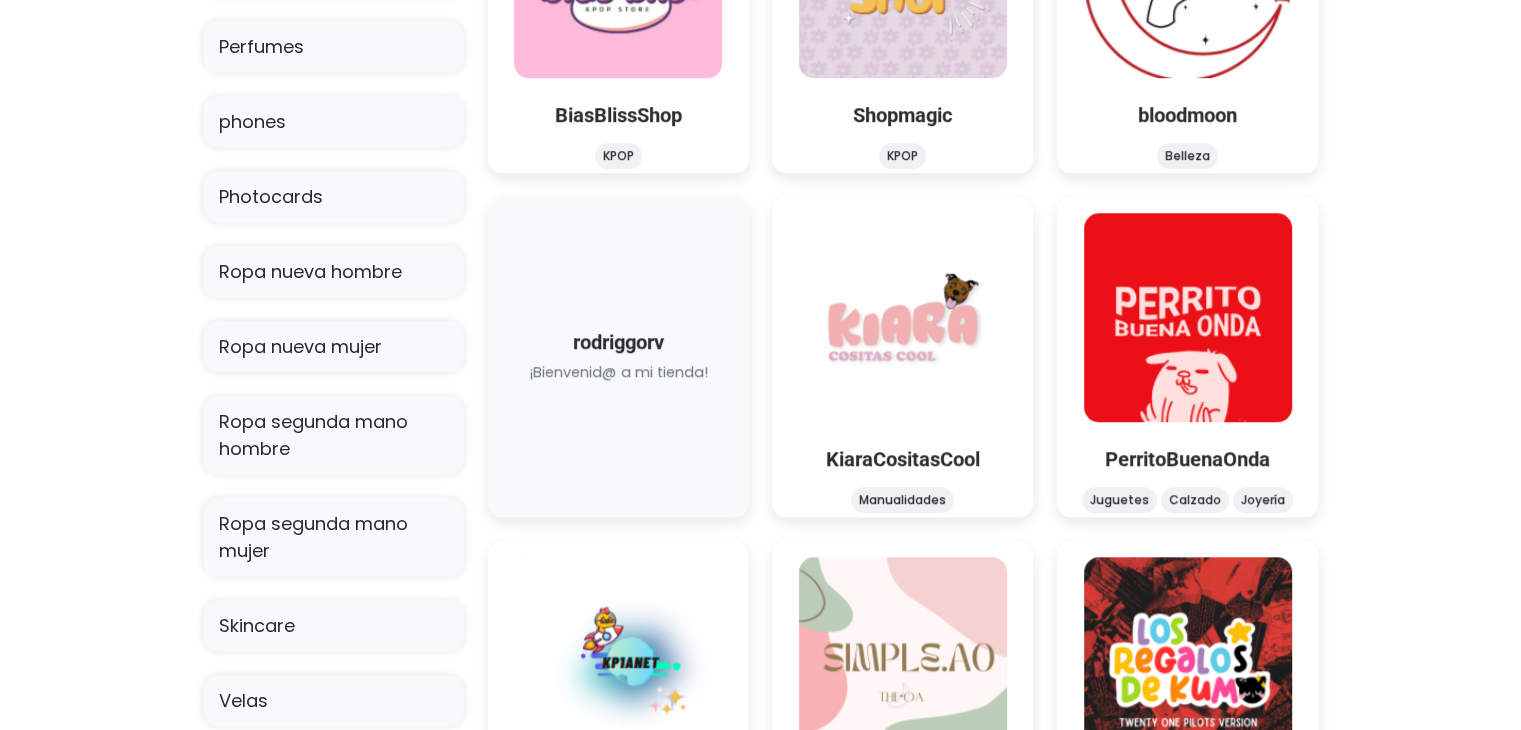 click at bounding box center [618, 384] 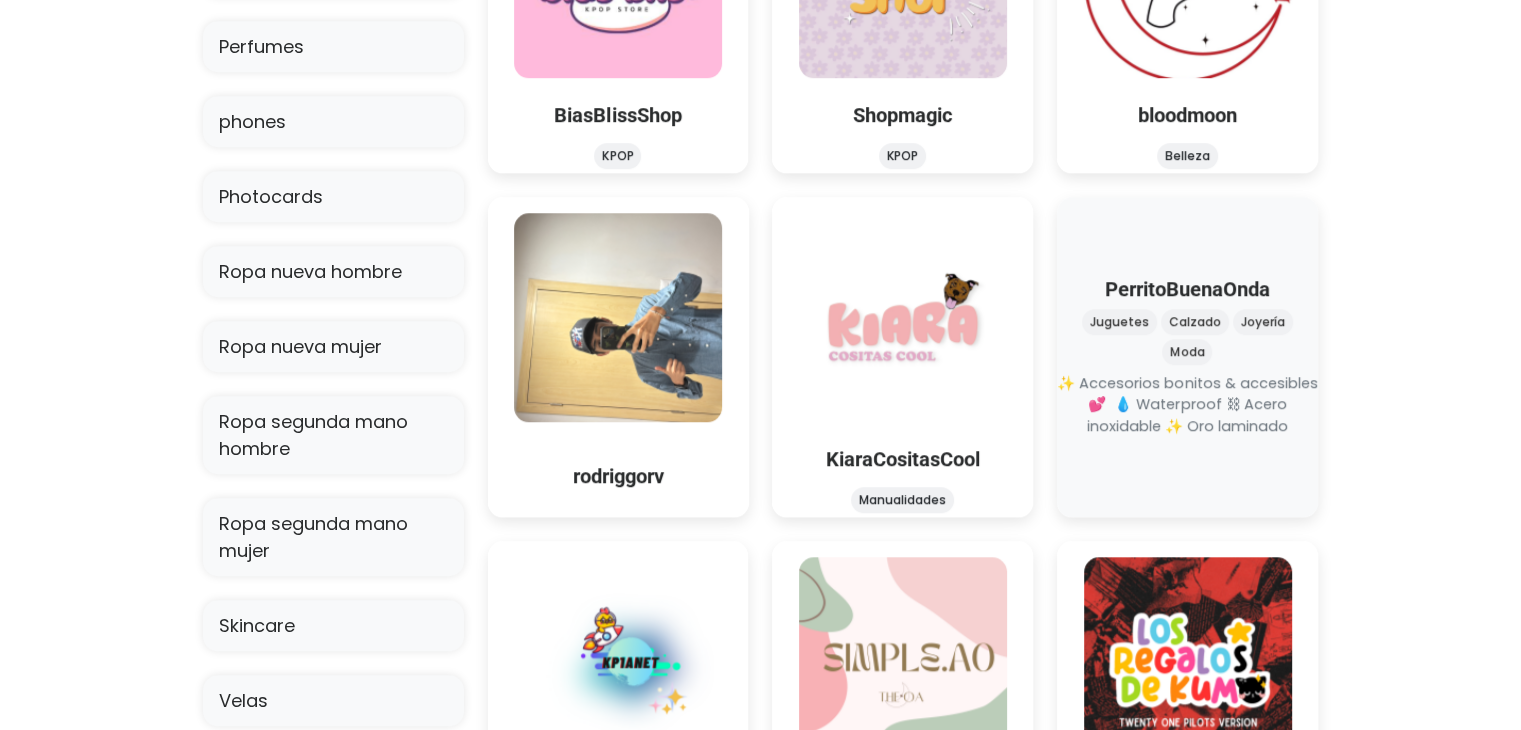 click at bounding box center [1188, 438] 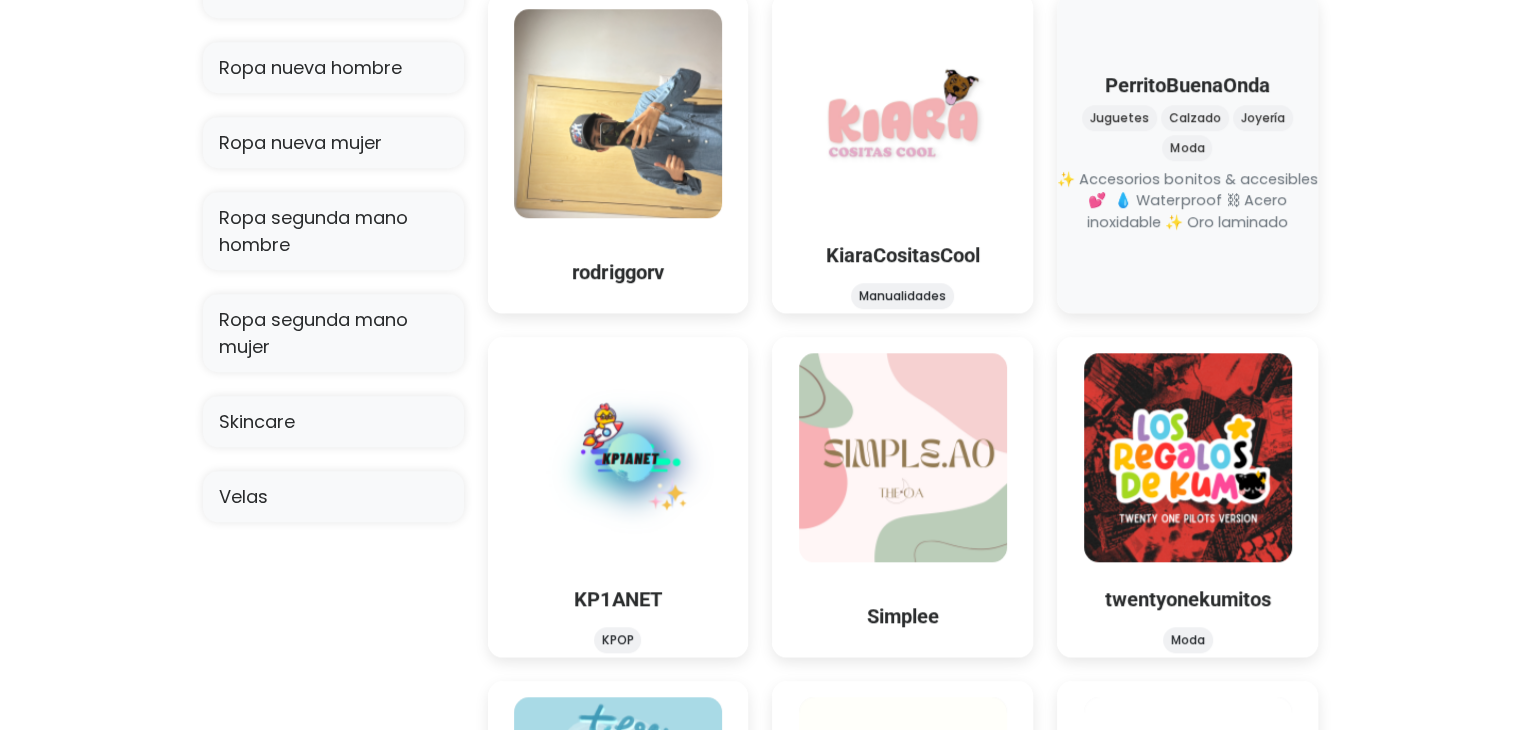 scroll, scrollTop: 1700, scrollLeft: 0, axis: vertical 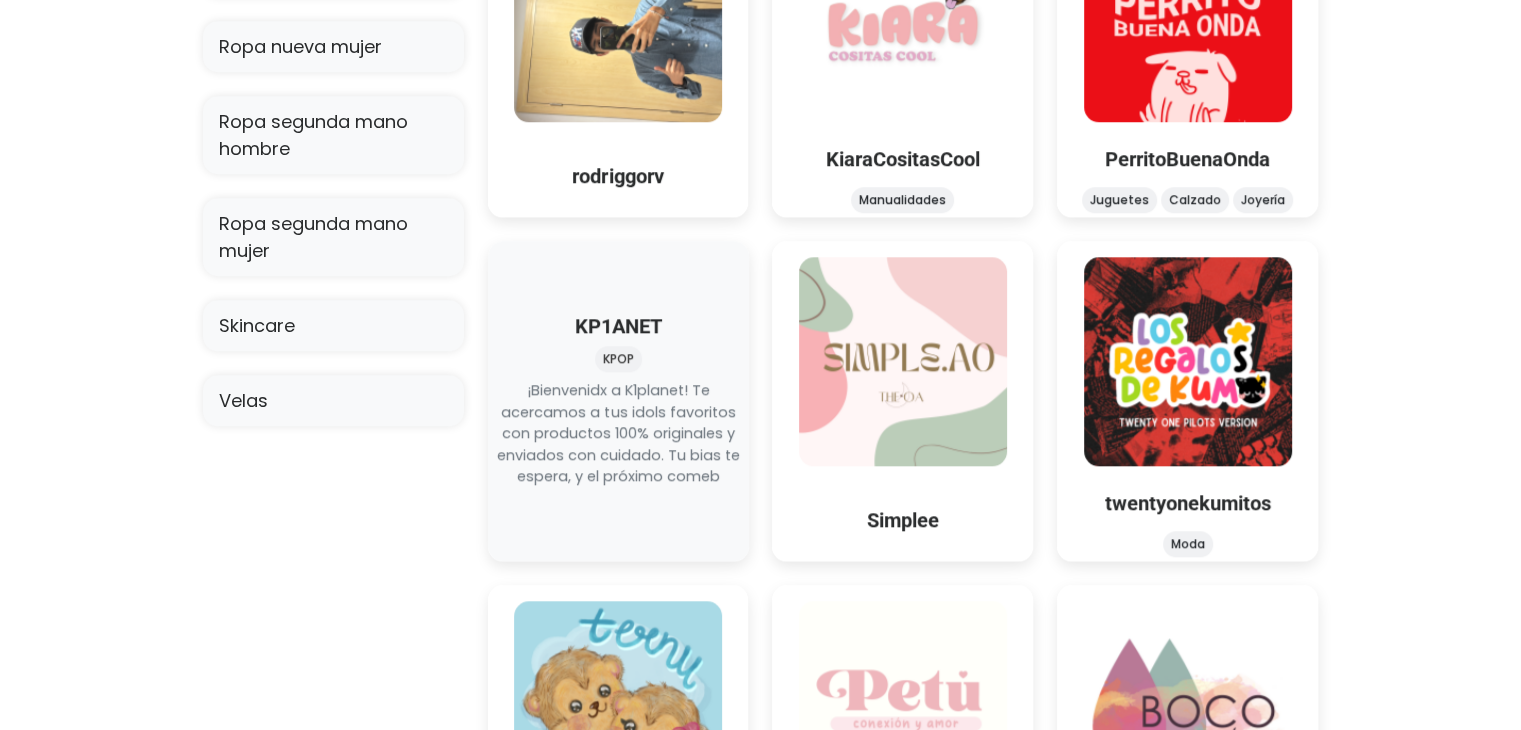 click at bounding box center [618, 488] 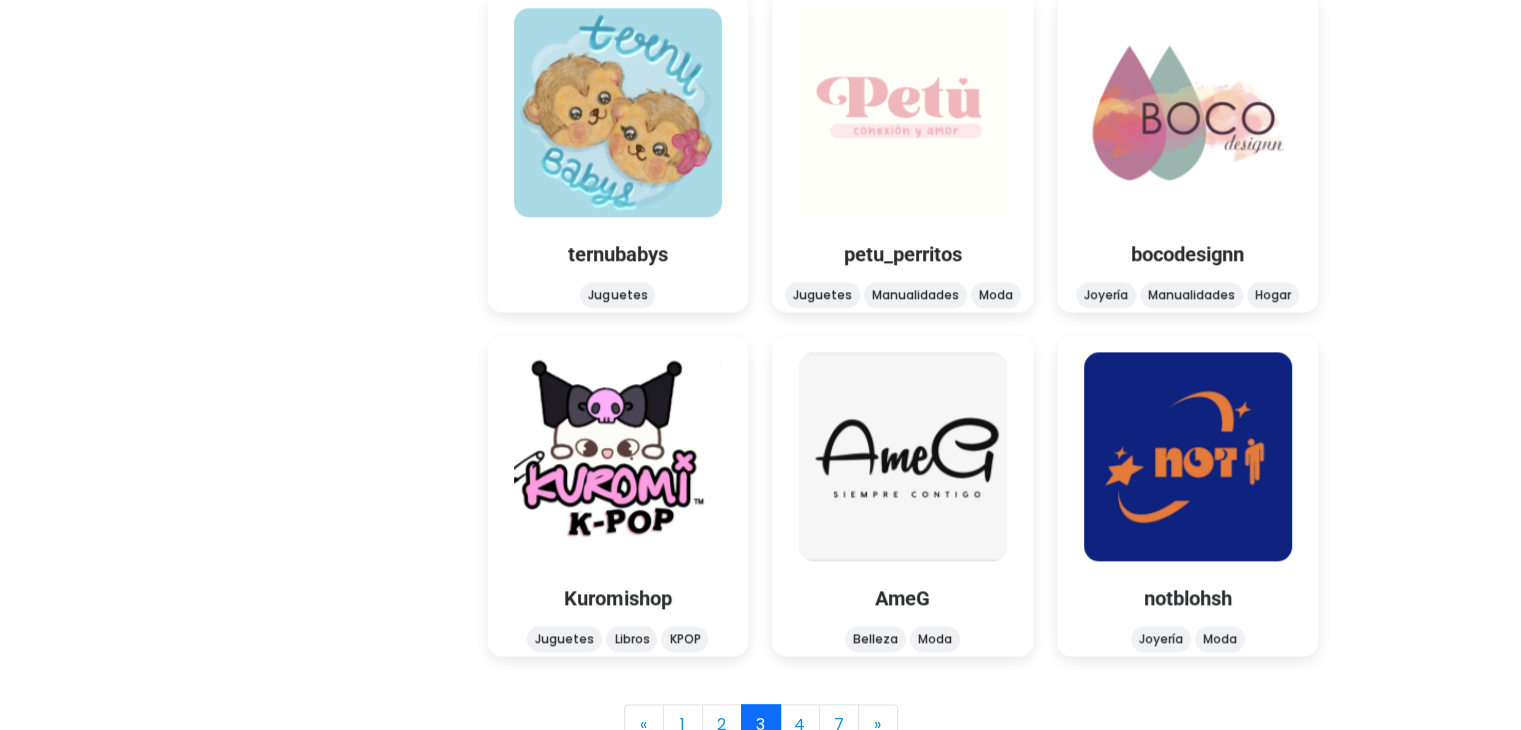 scroll, scrollTop: 2307, scrollLeft: 0, axis: vertical 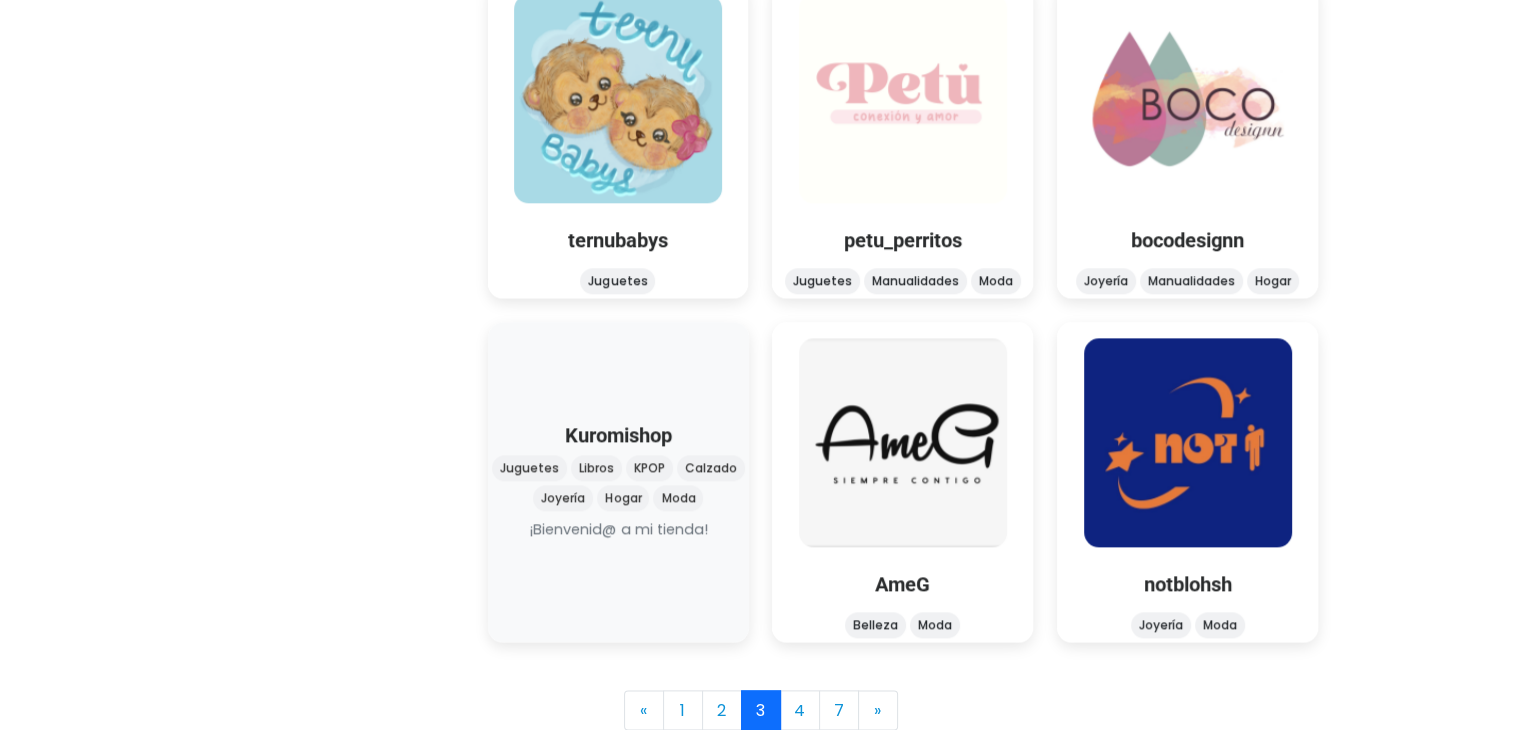 click at bounding box center [618, 541] 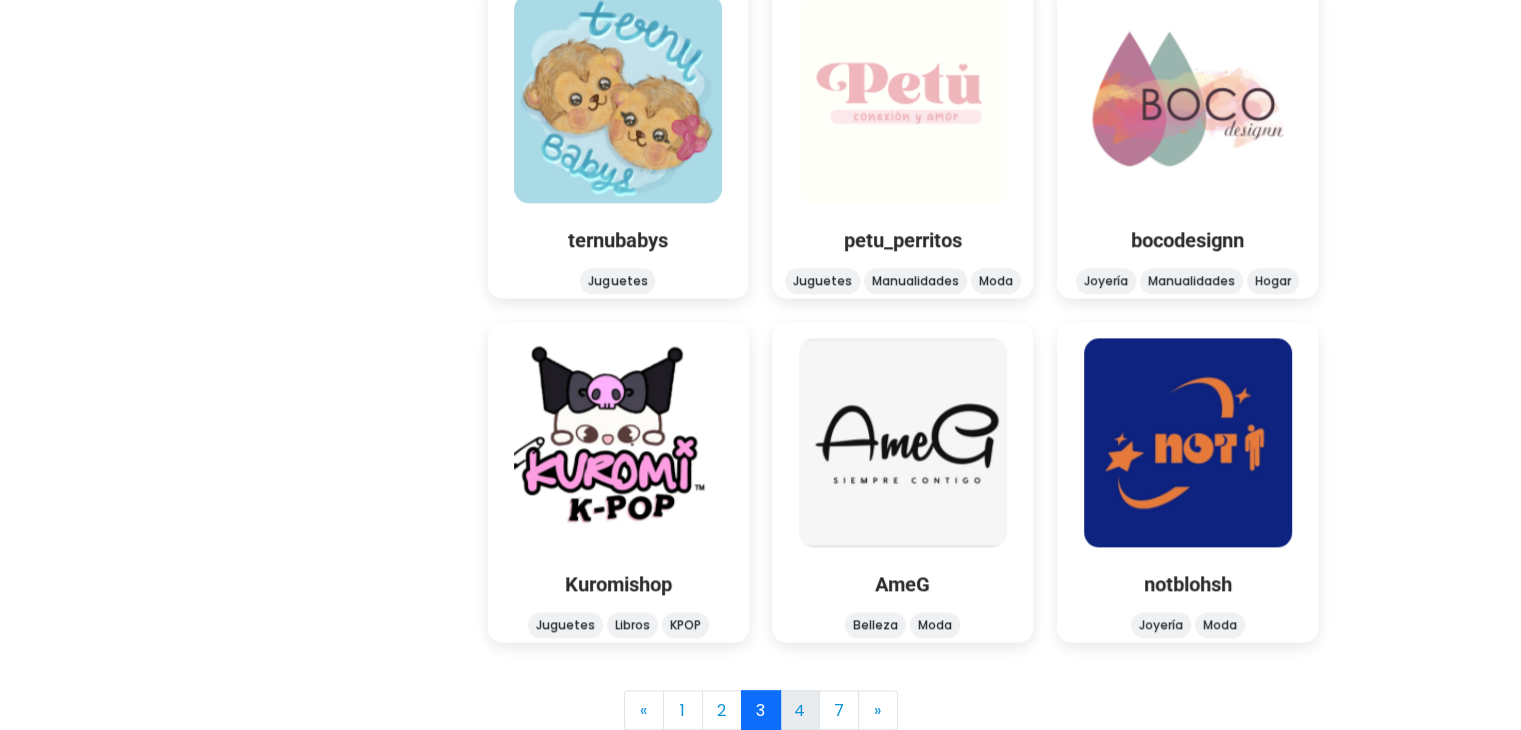 click on "4" at bounding box center [800, 710] 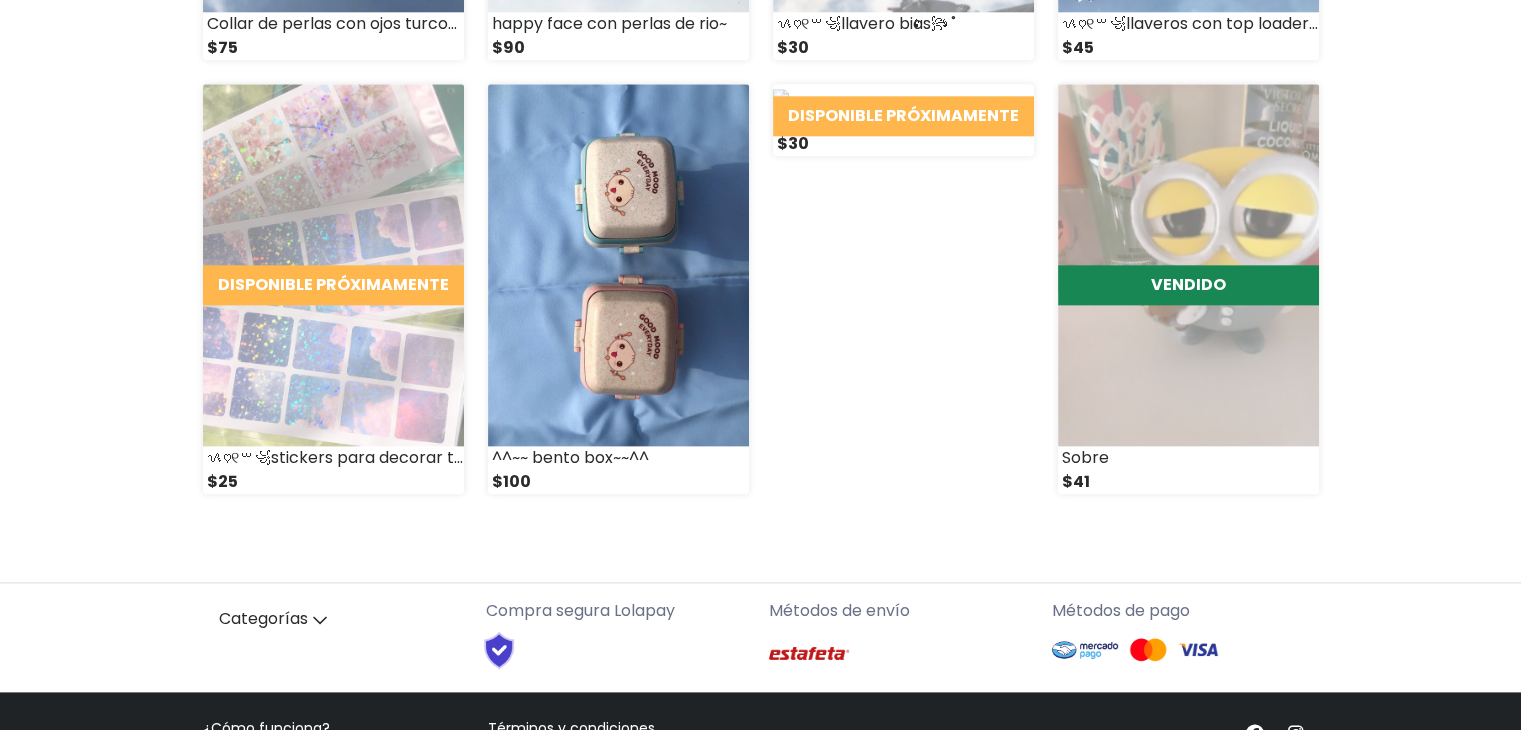 scroll, scrollTop: 2485, scrollLeft: 0, axis: vertical 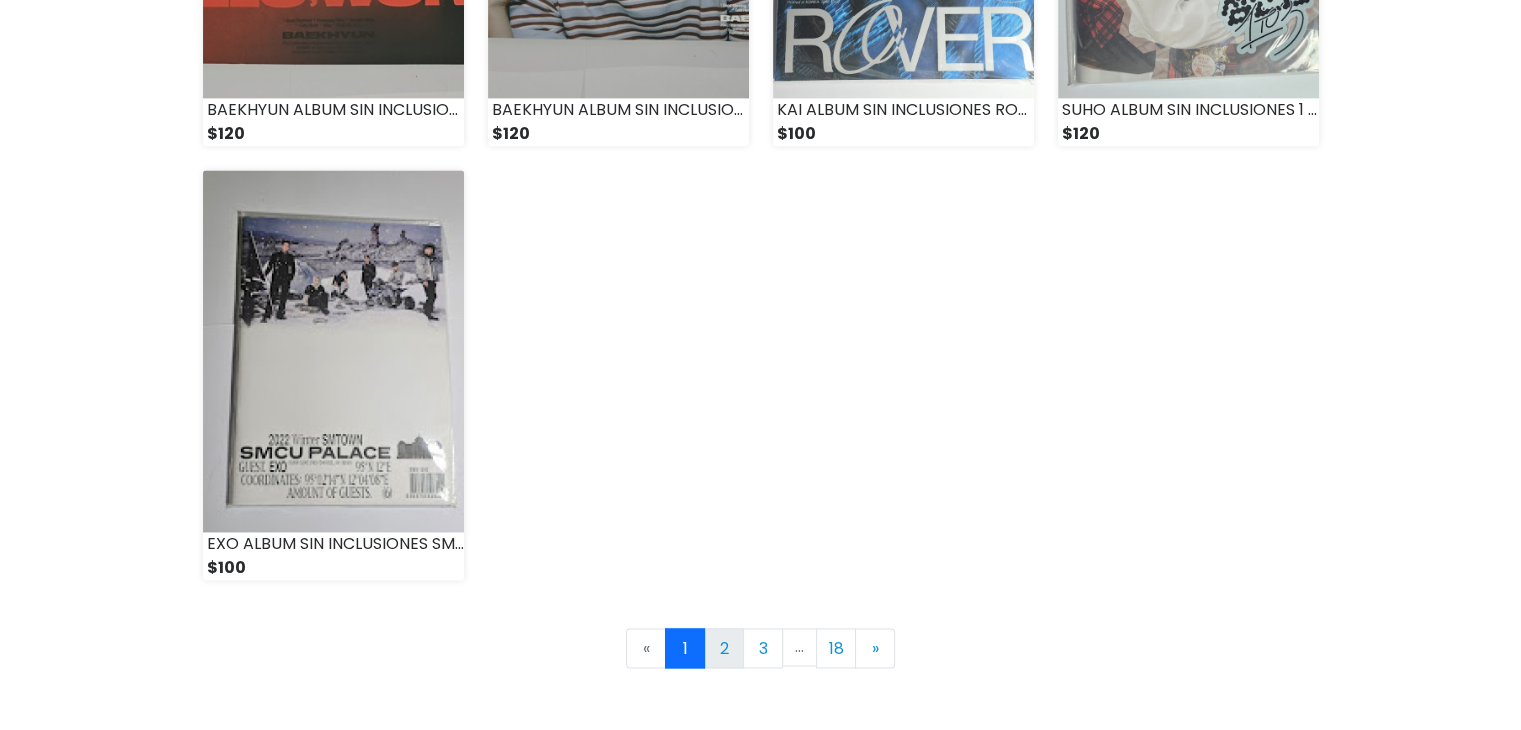 click on "2" at bounding box center (724, 648) 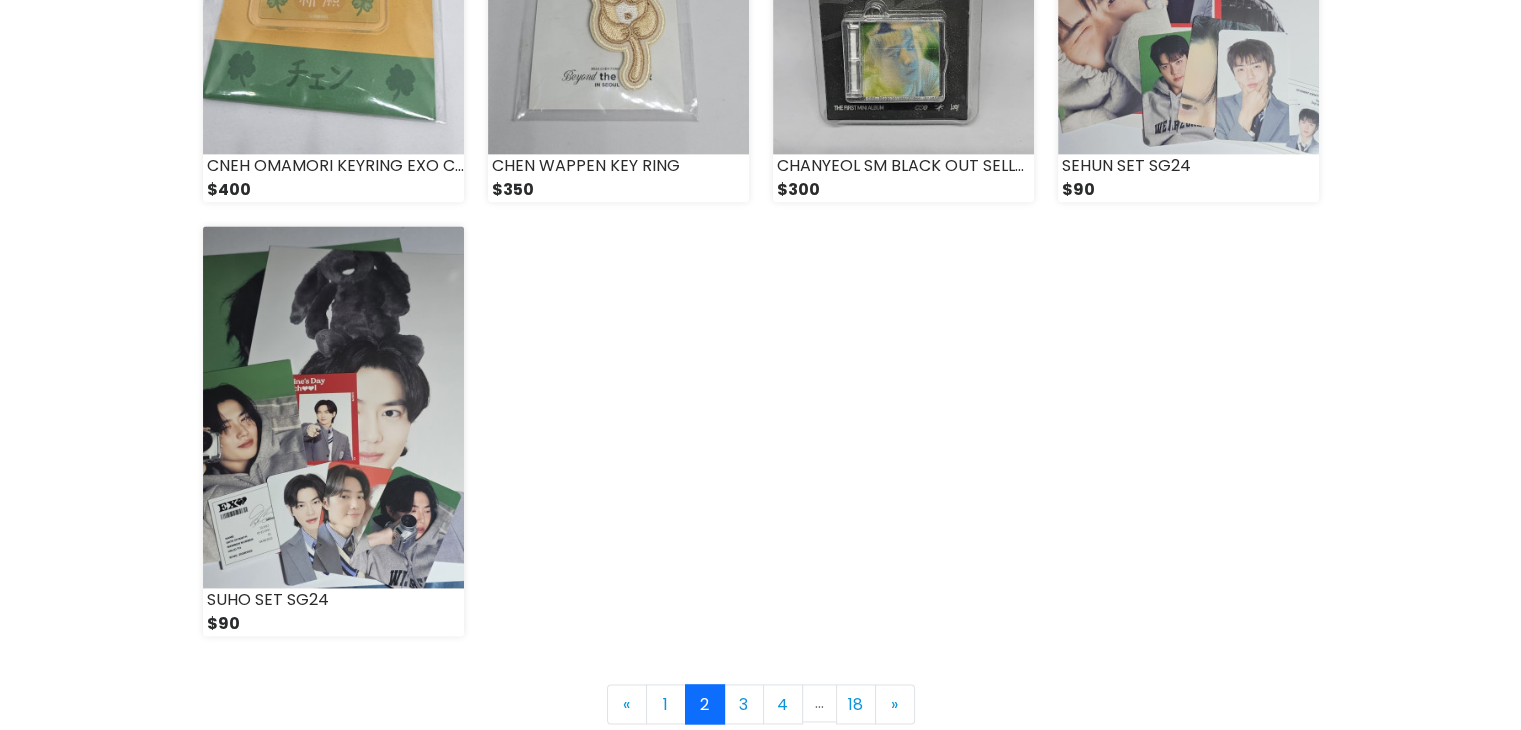 scroll, scrollTop: 2700, scrollLeft: 0, axis: vertical 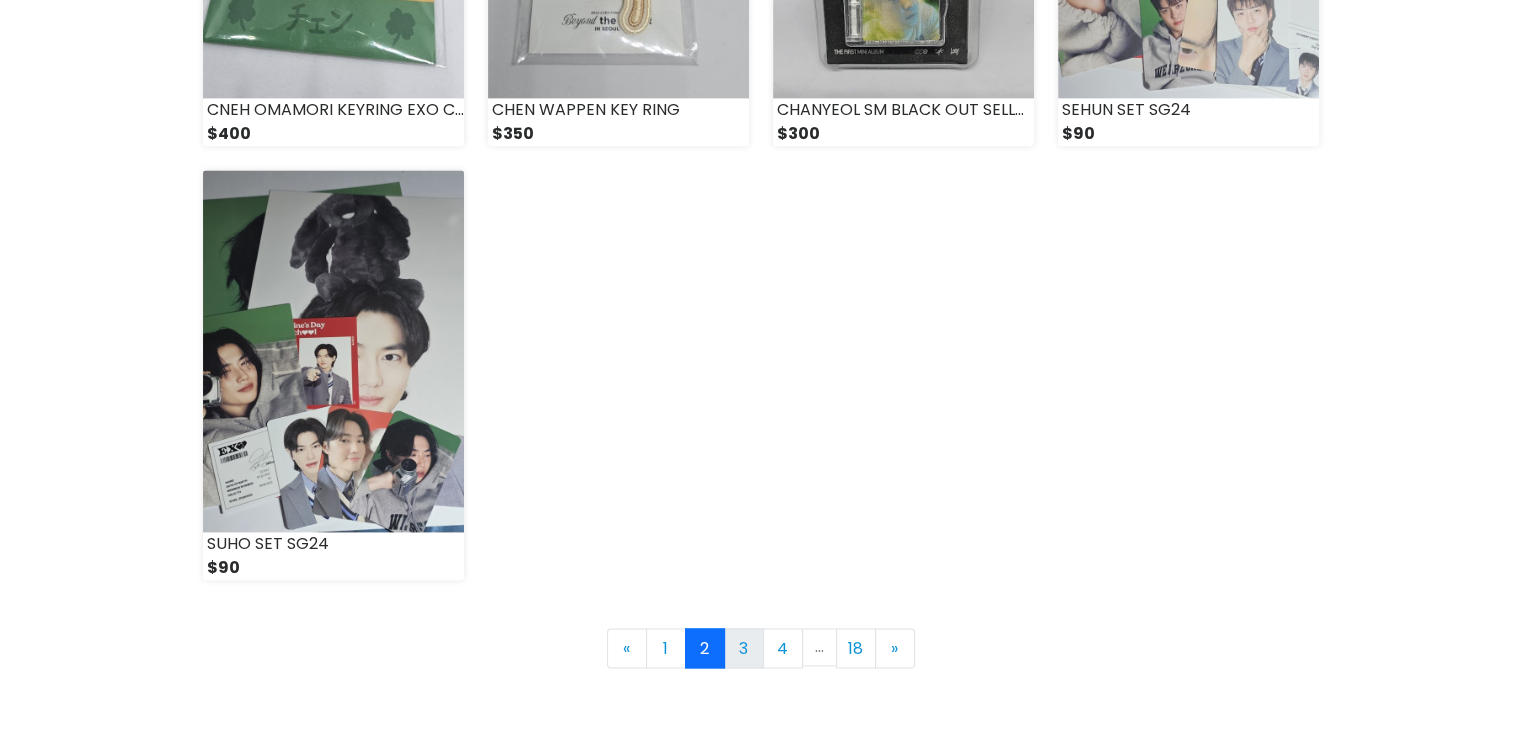 click on "3" at bounding box center [744, 648] 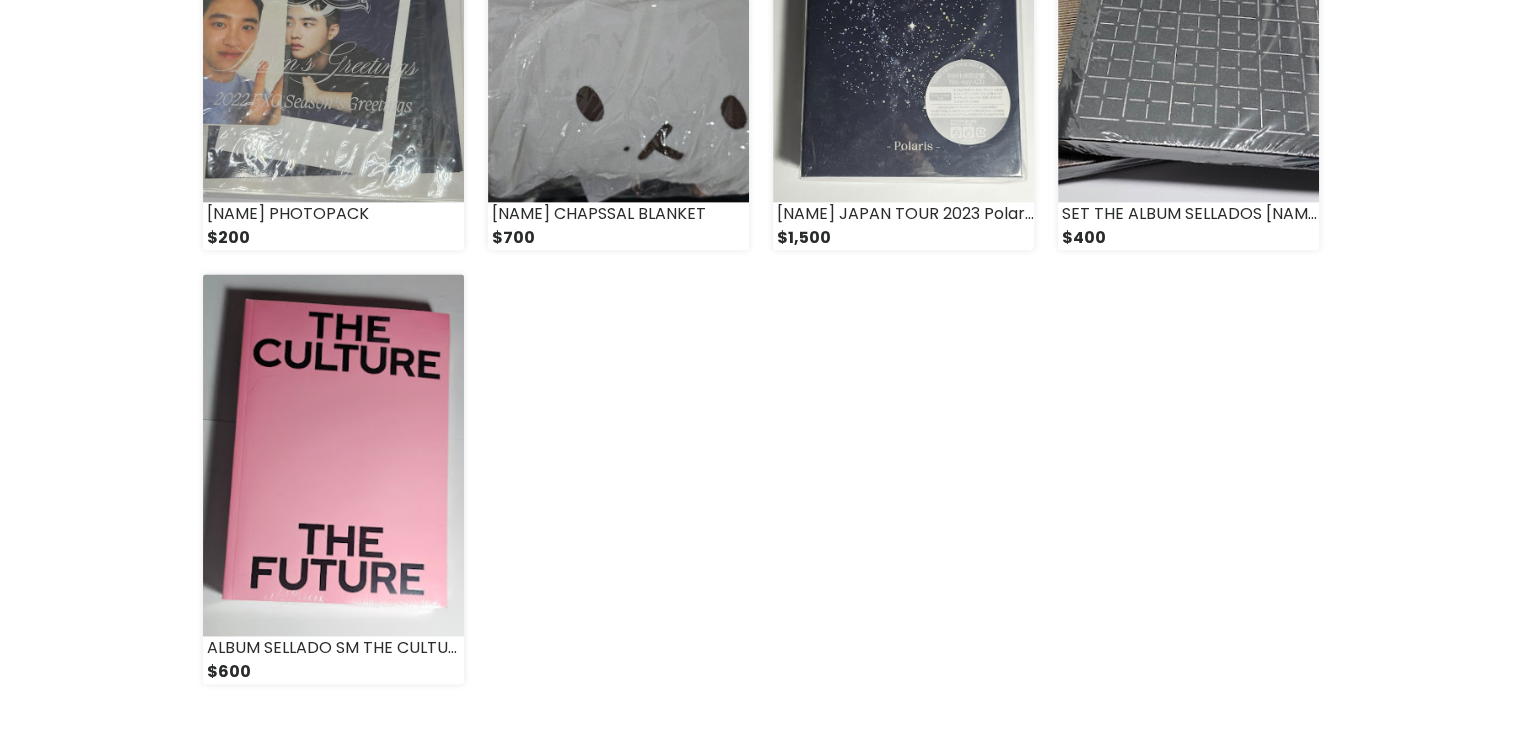 scroll, scrollTop: 2700, scrollLeft: 0, axis: vertical 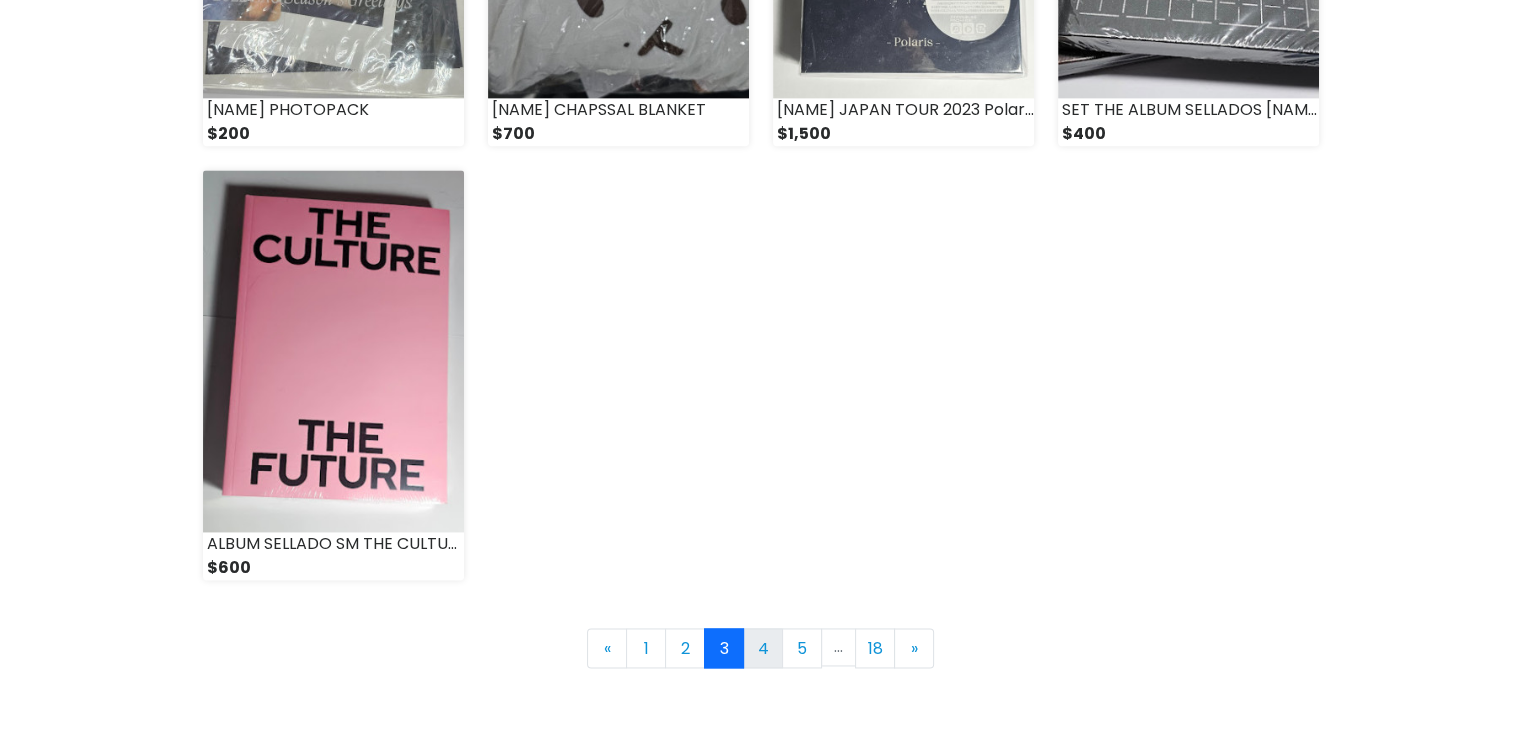 click on "4" at bounding box center [763, 648] 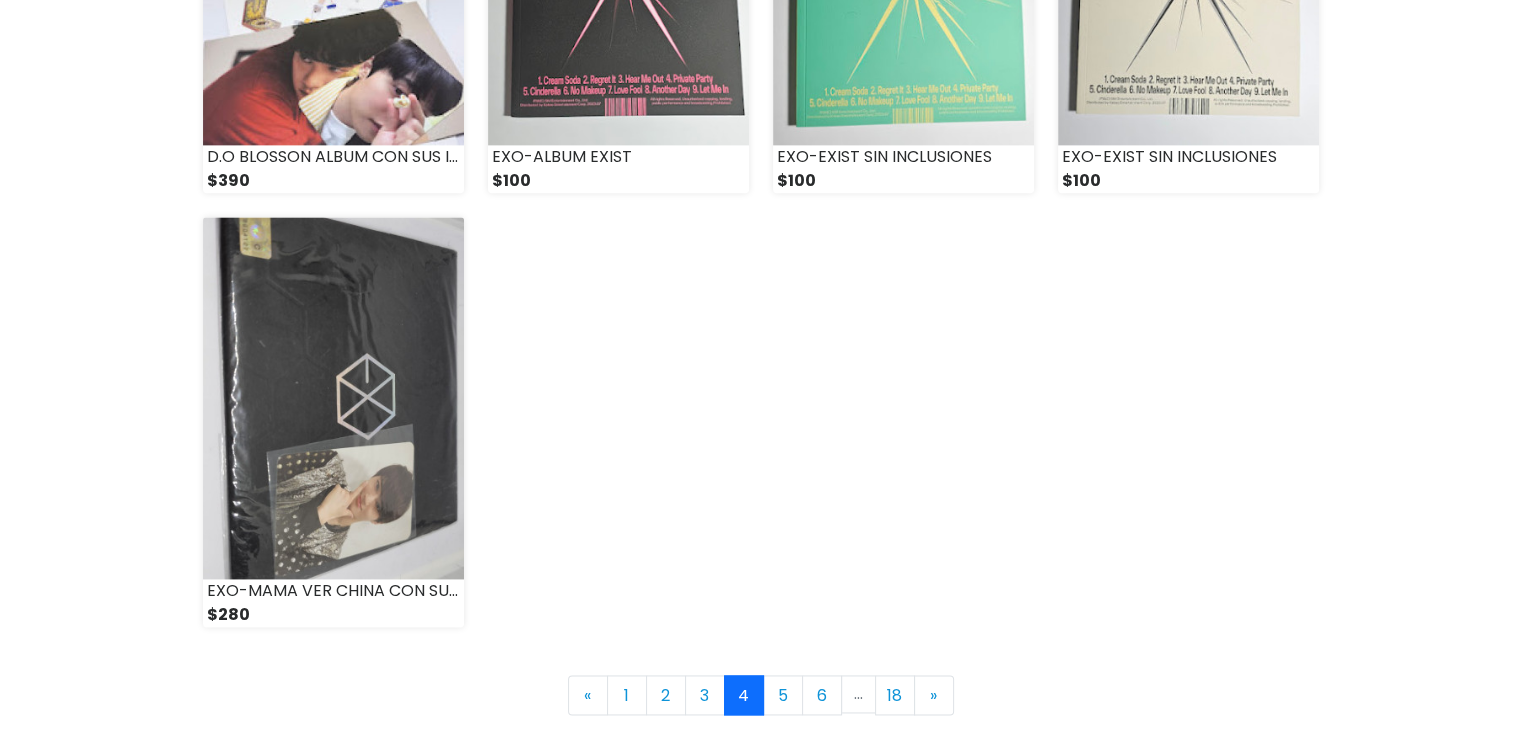 scroll, scrollTop: 2700, scrollLeft: 0, axis: vertical 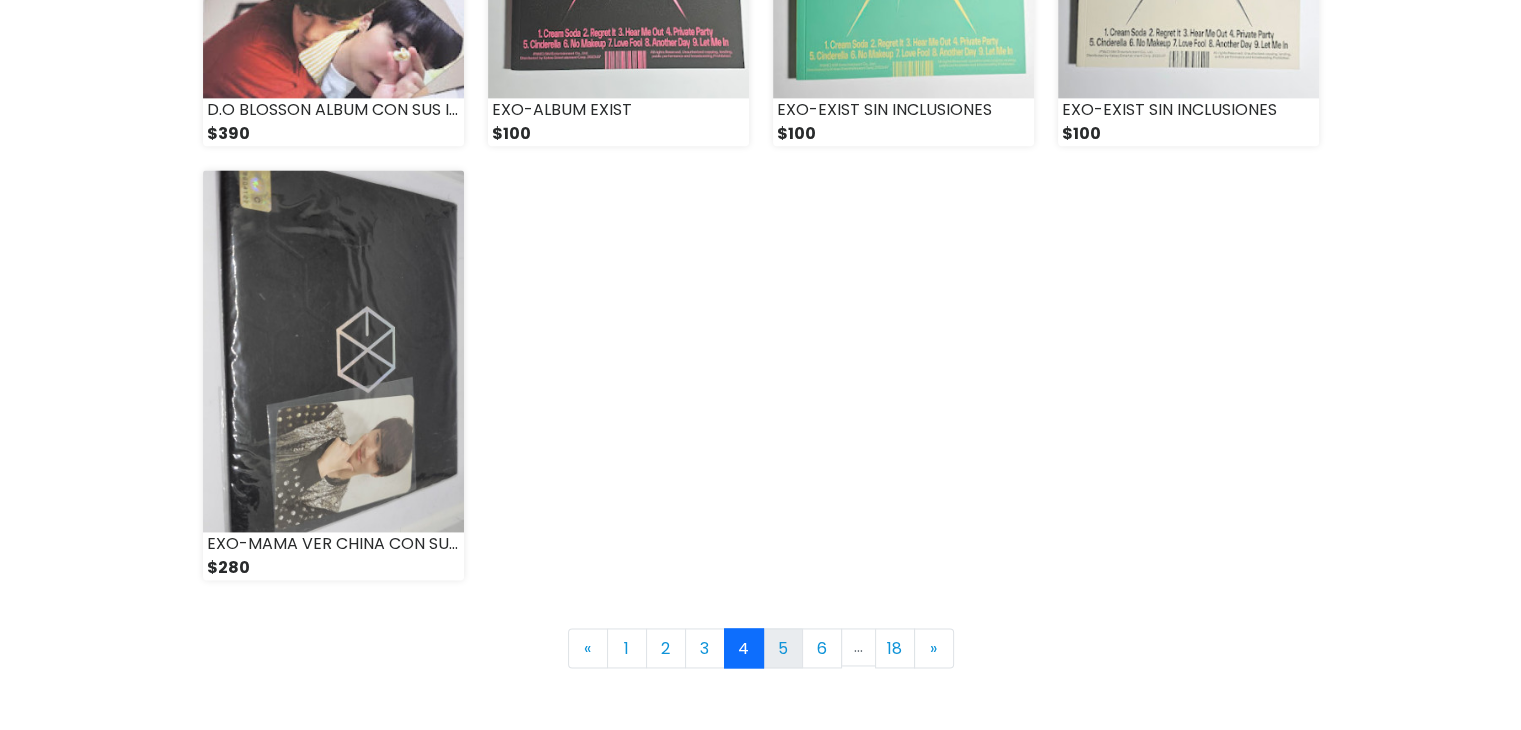 click on "5" at bounding box center [783, 648] 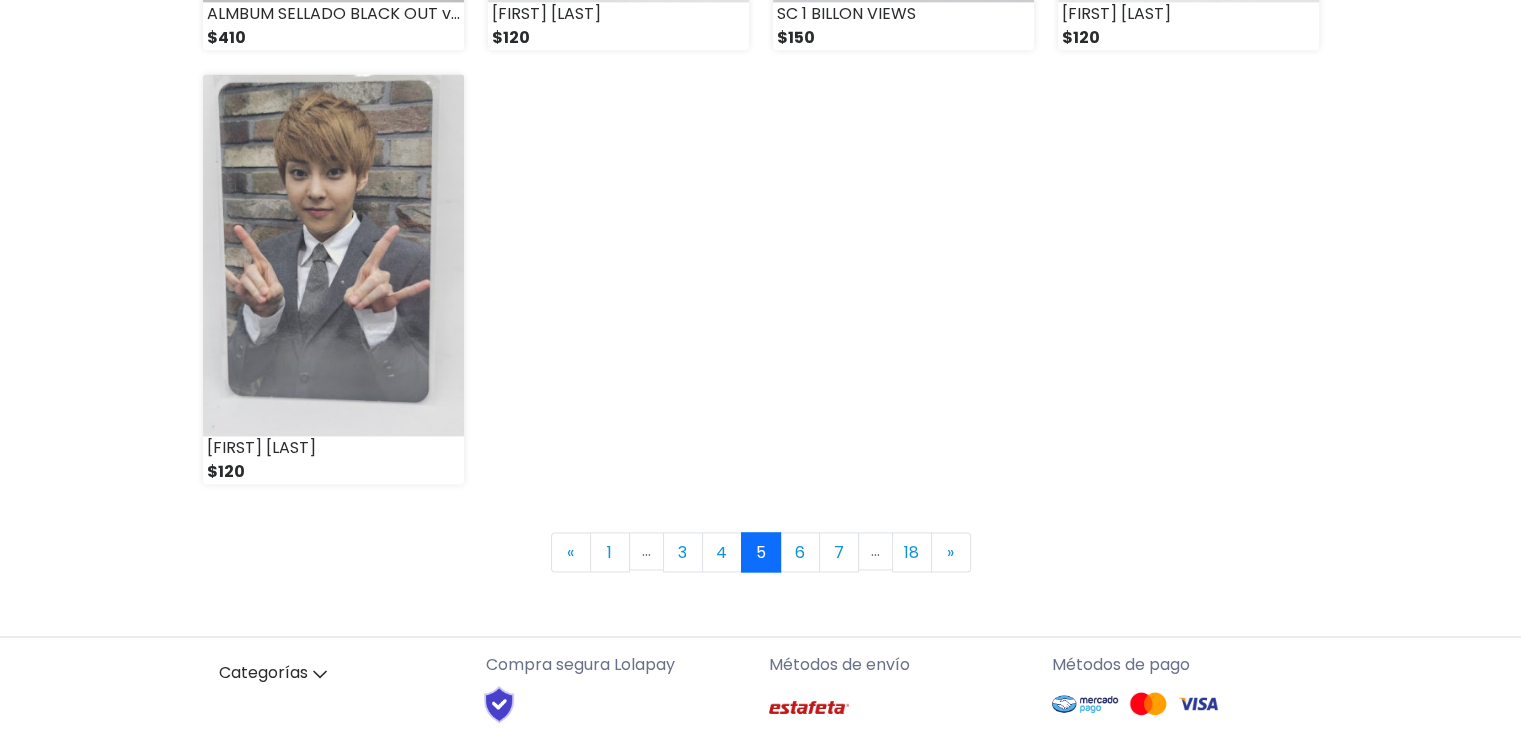 scroll, scrollTop: 2800, scrollLeft: 0, axis: vertical 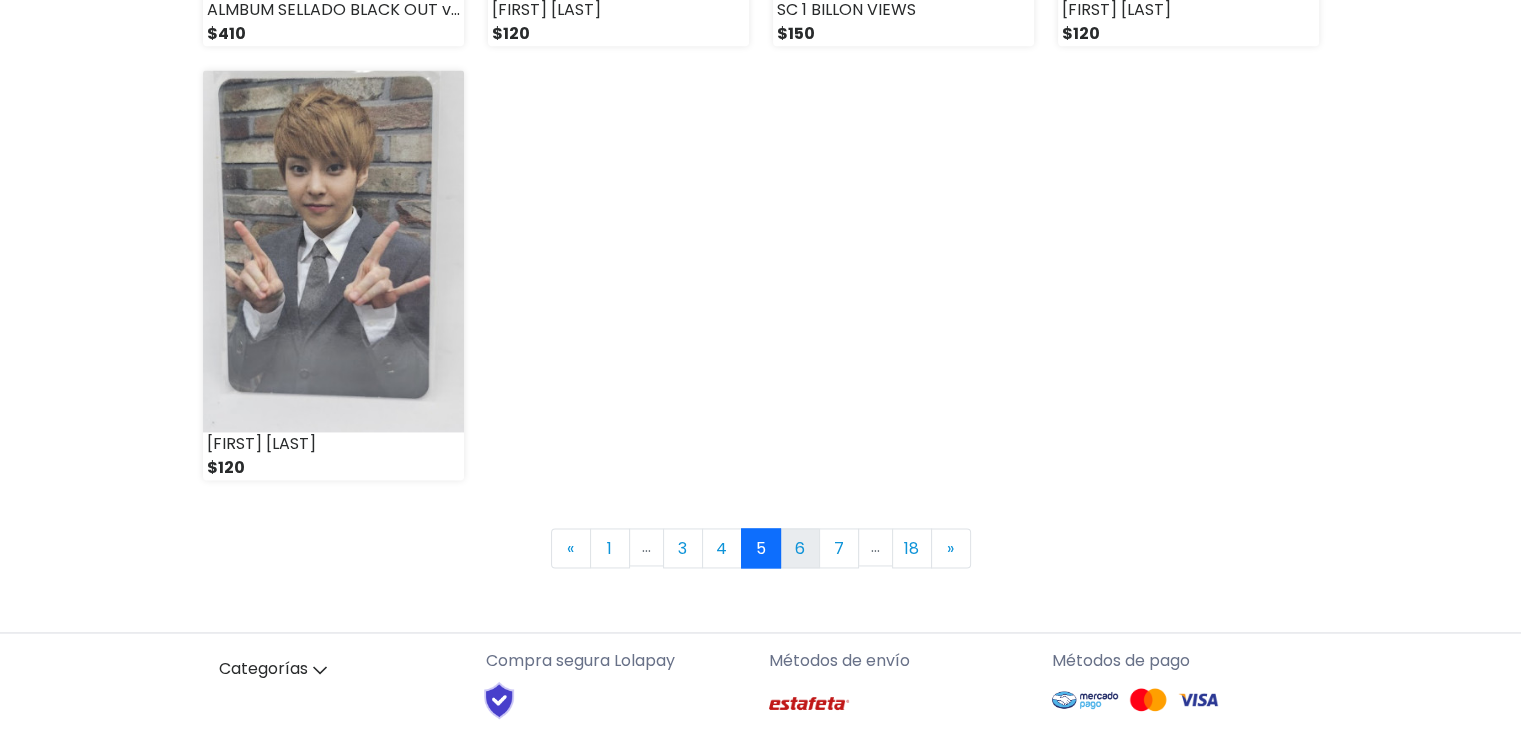 click on "6" at bounding box center [800, 548] 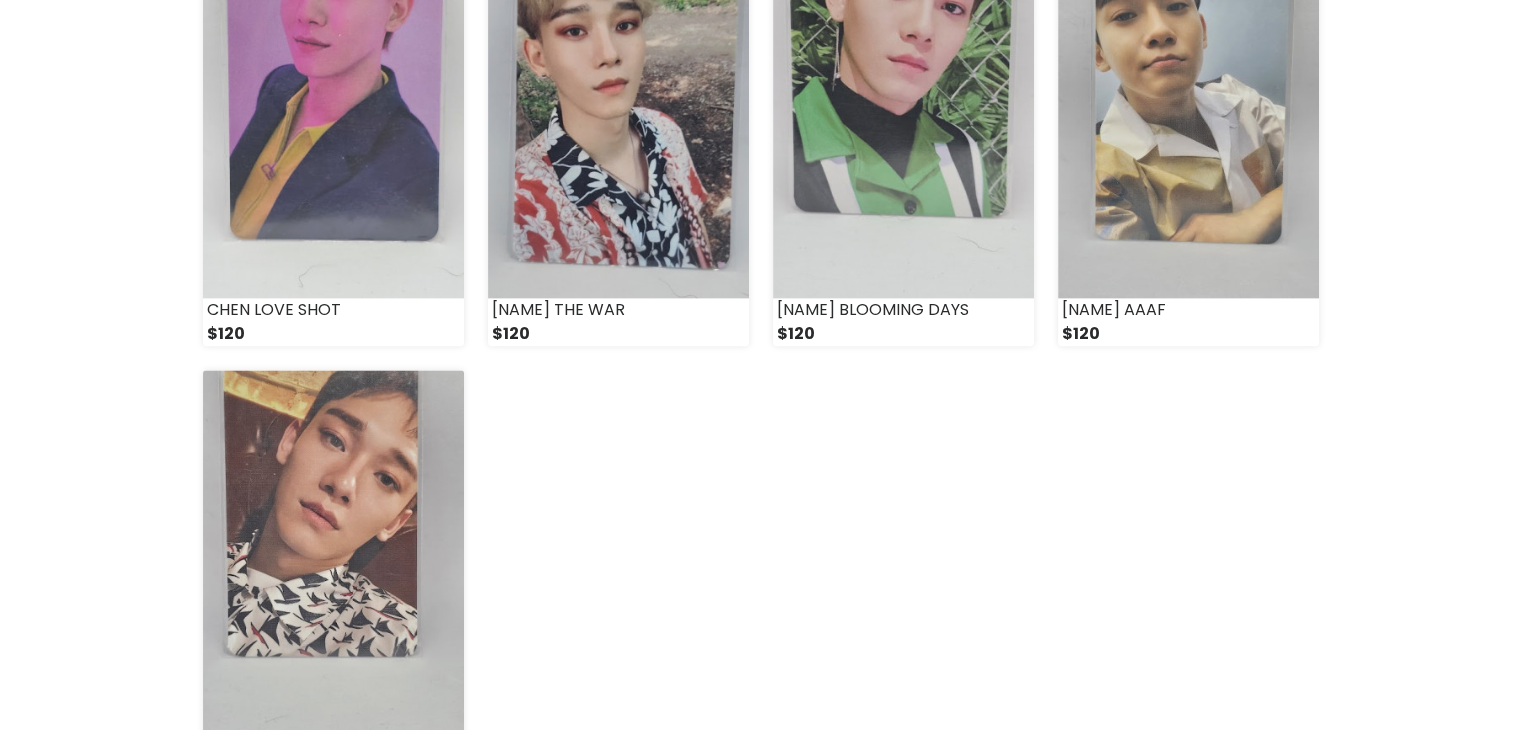 scroll, scrollTop: 2800, scrollLeft: 0, axis: vertical 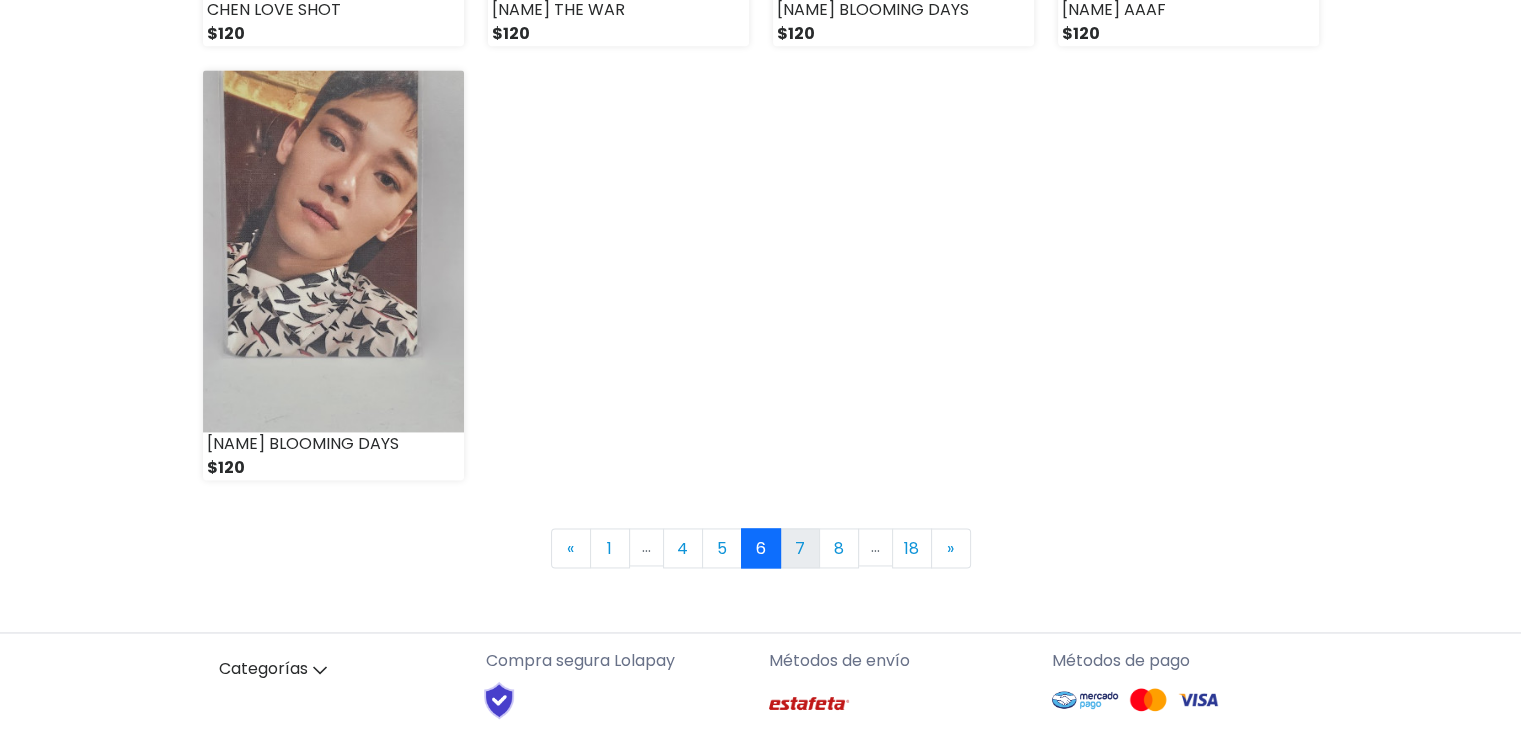 click on "7" at bounding box center [800, 548] 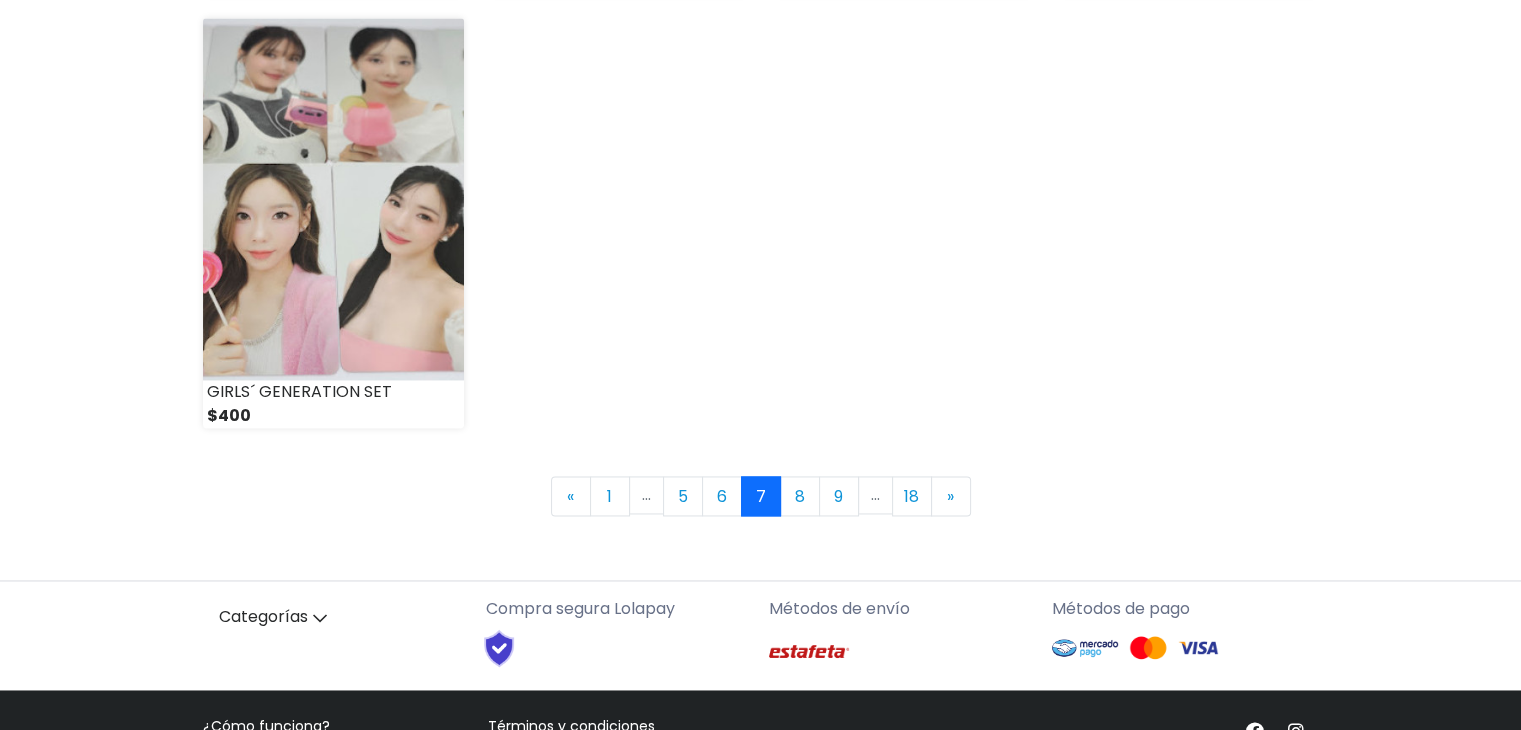 scroll, scrollTop: 2900, scrollLeft: 0, axis: vertical 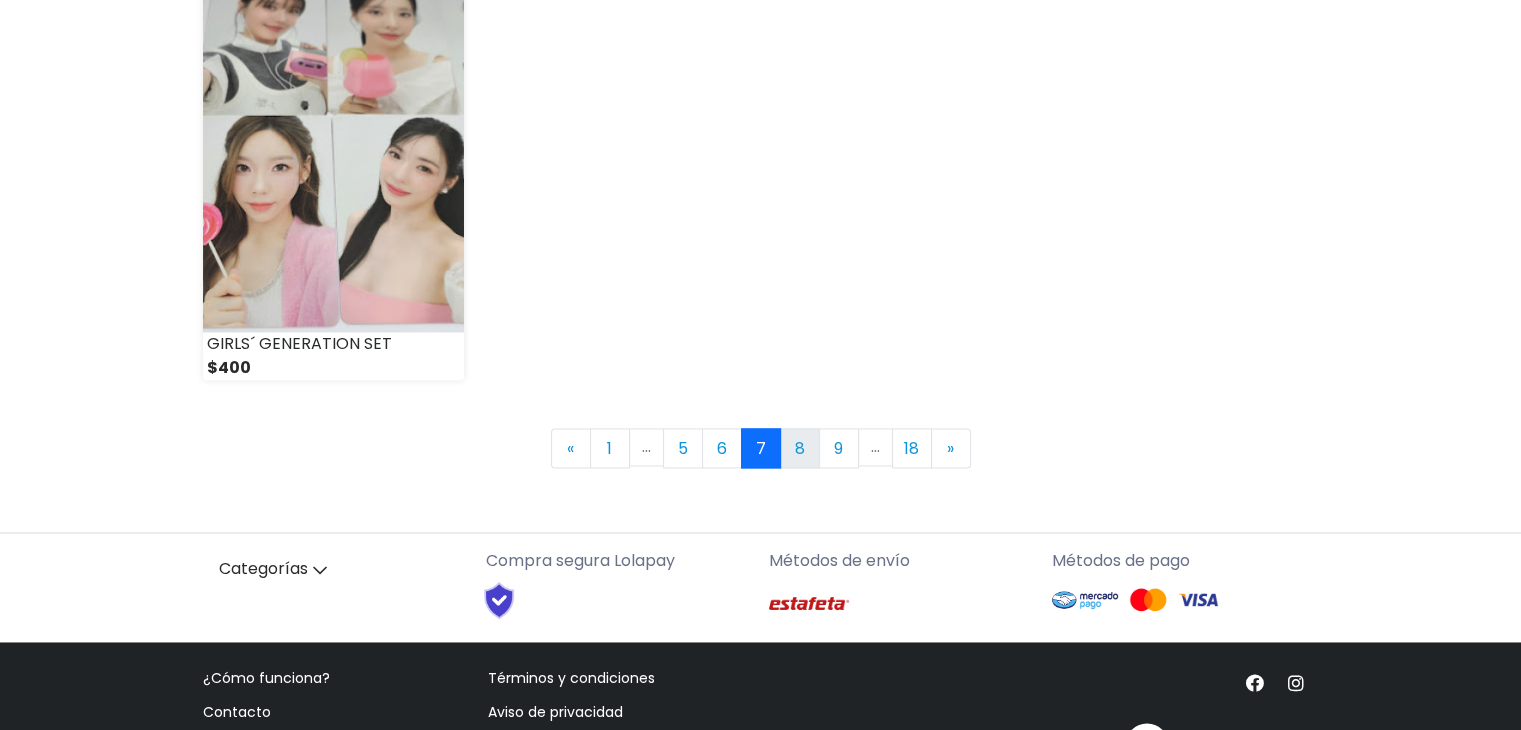 click on "8" at bounding box center [800, 448] 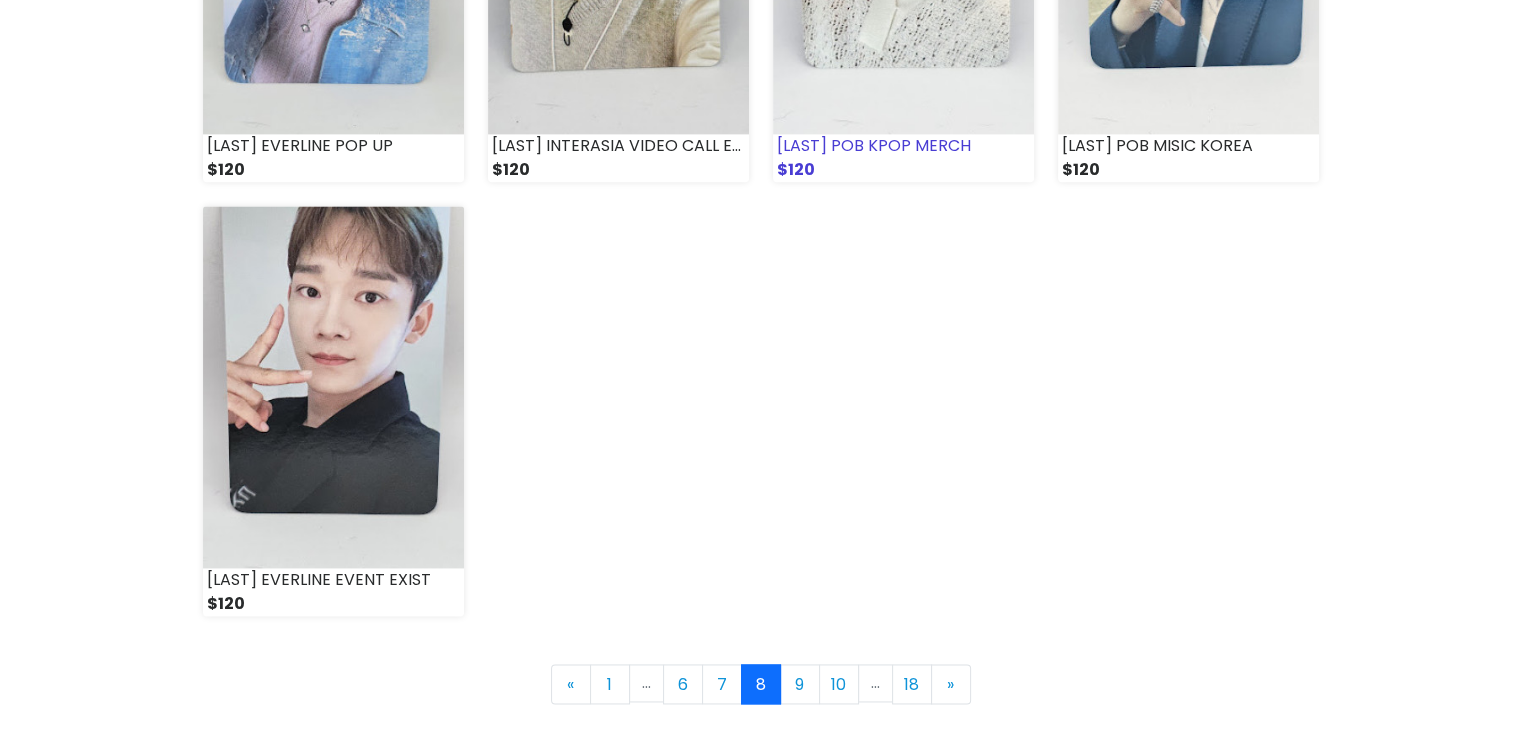 scroll, scrollTop: 2800, scrollLeft: 0, axis: vertical 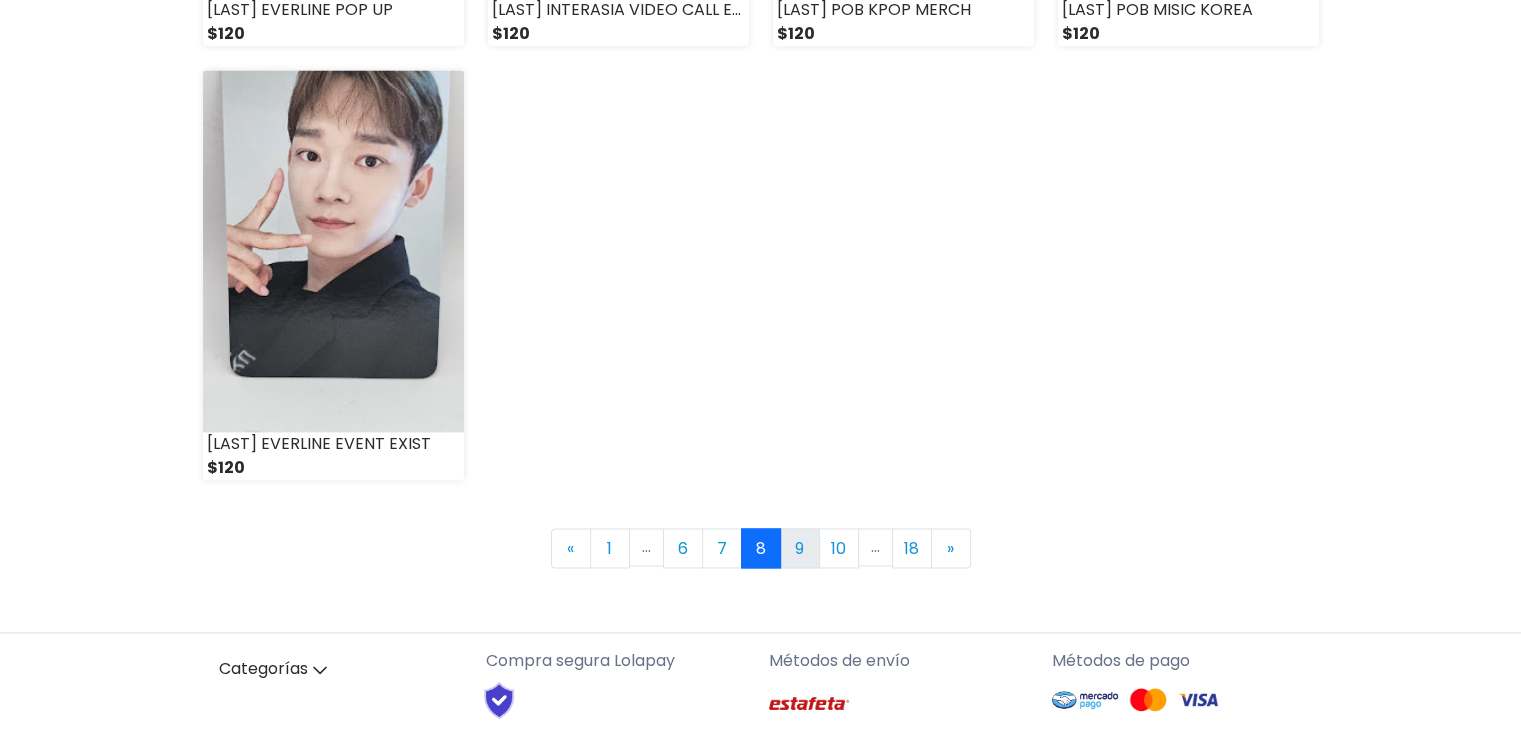 click on "9" at bounding box center (800, 548) 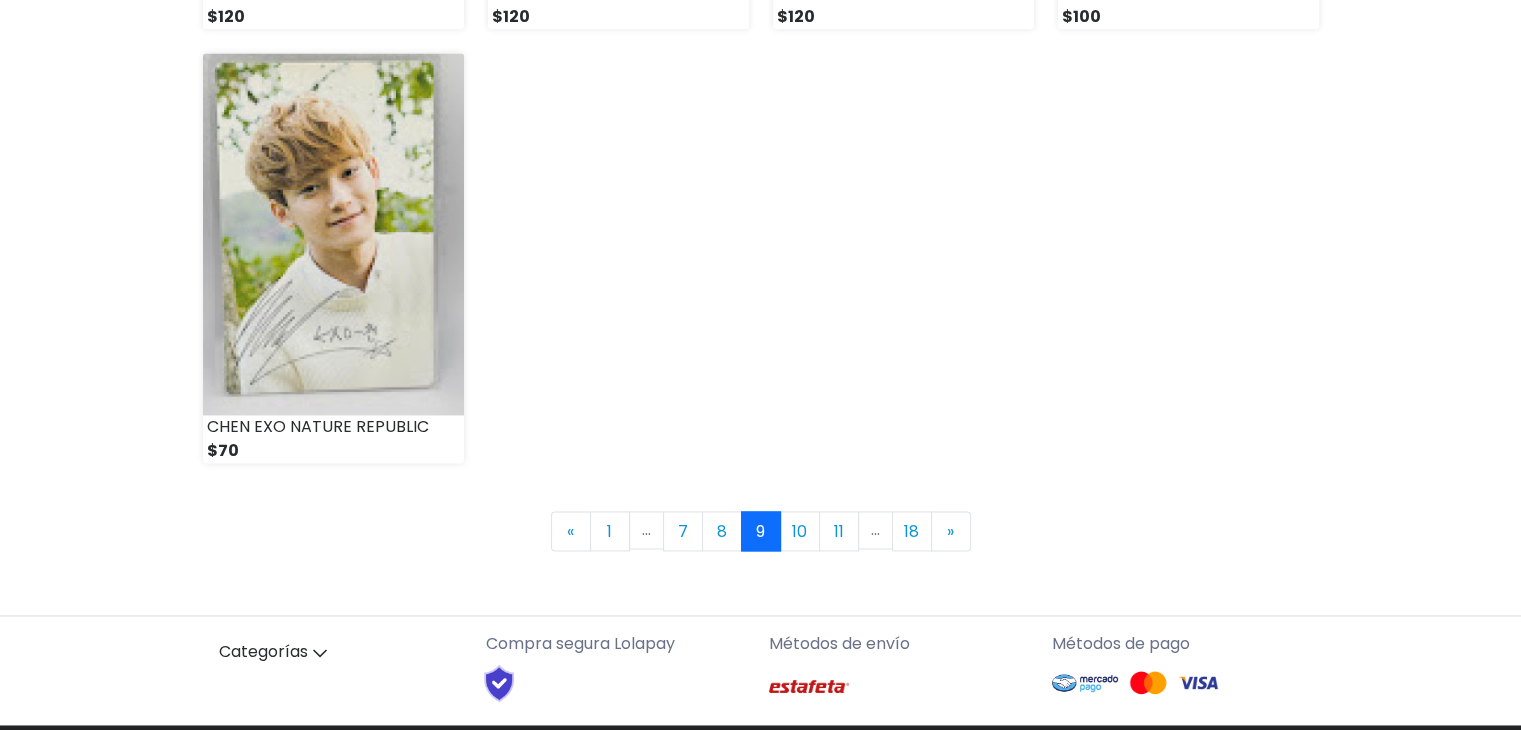 scroll, scrollTop: 2900, scrollLeft: 0, axis: vertical 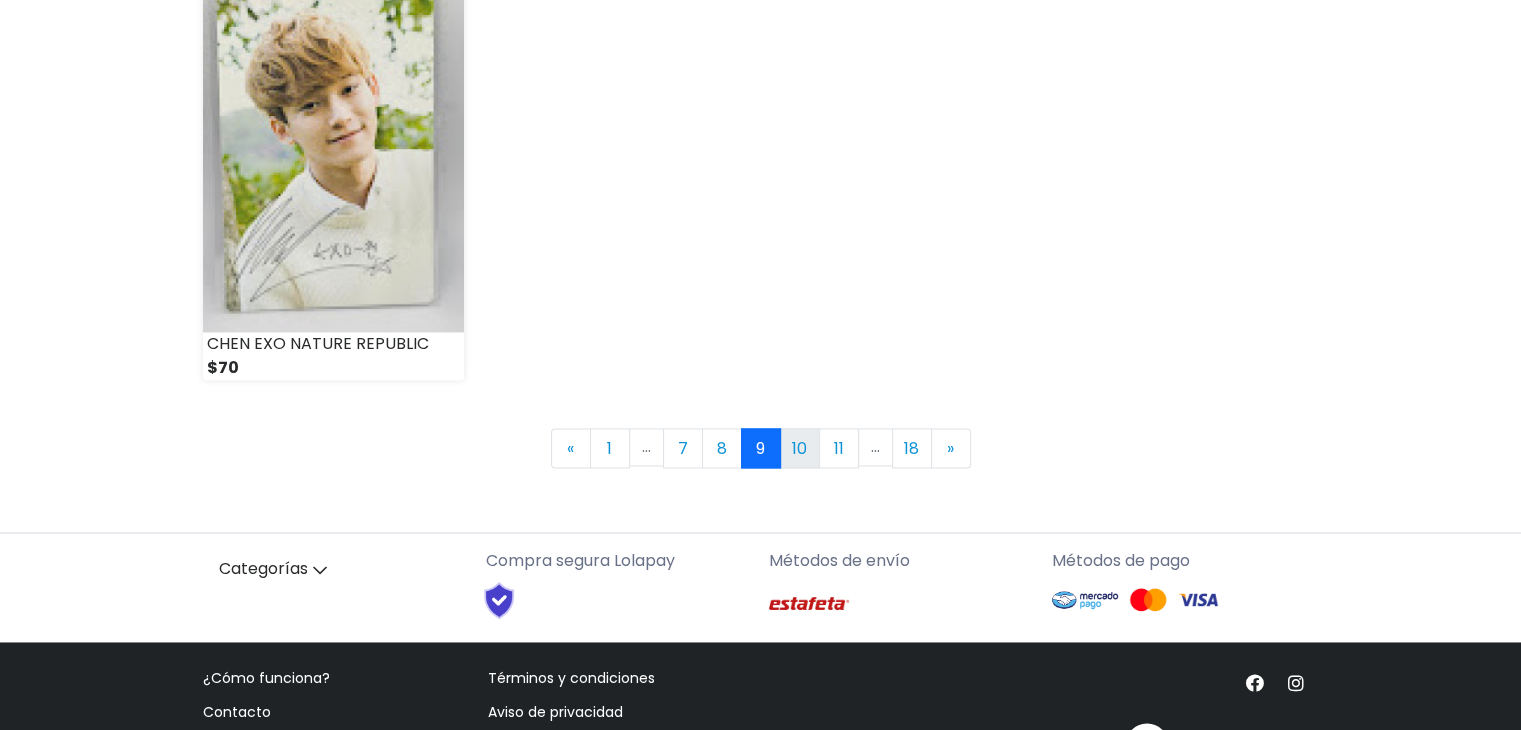 click on "10" at bounding box center [800, 448] 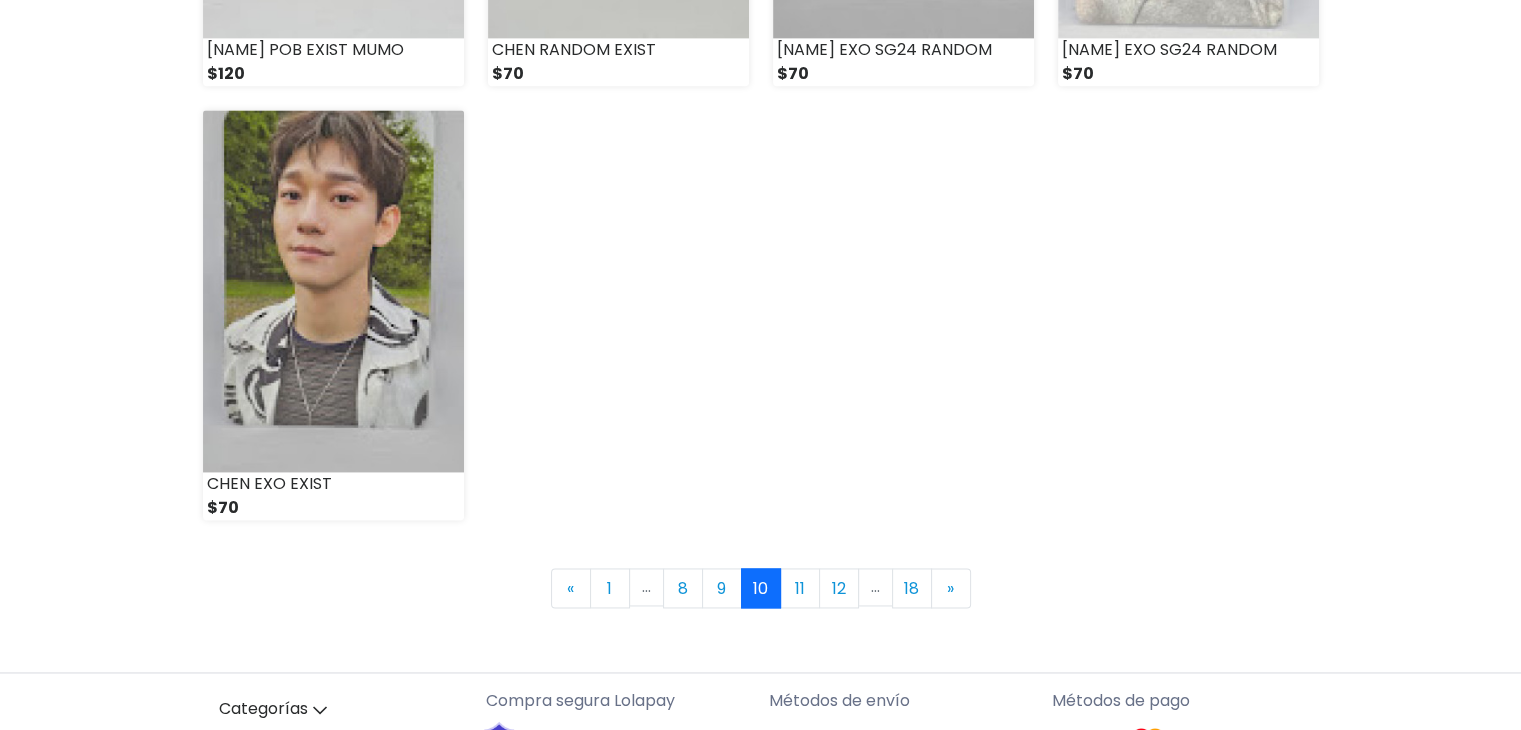 scroll, scrollTop: 2800, scrollLeft: 0, axis: vertical 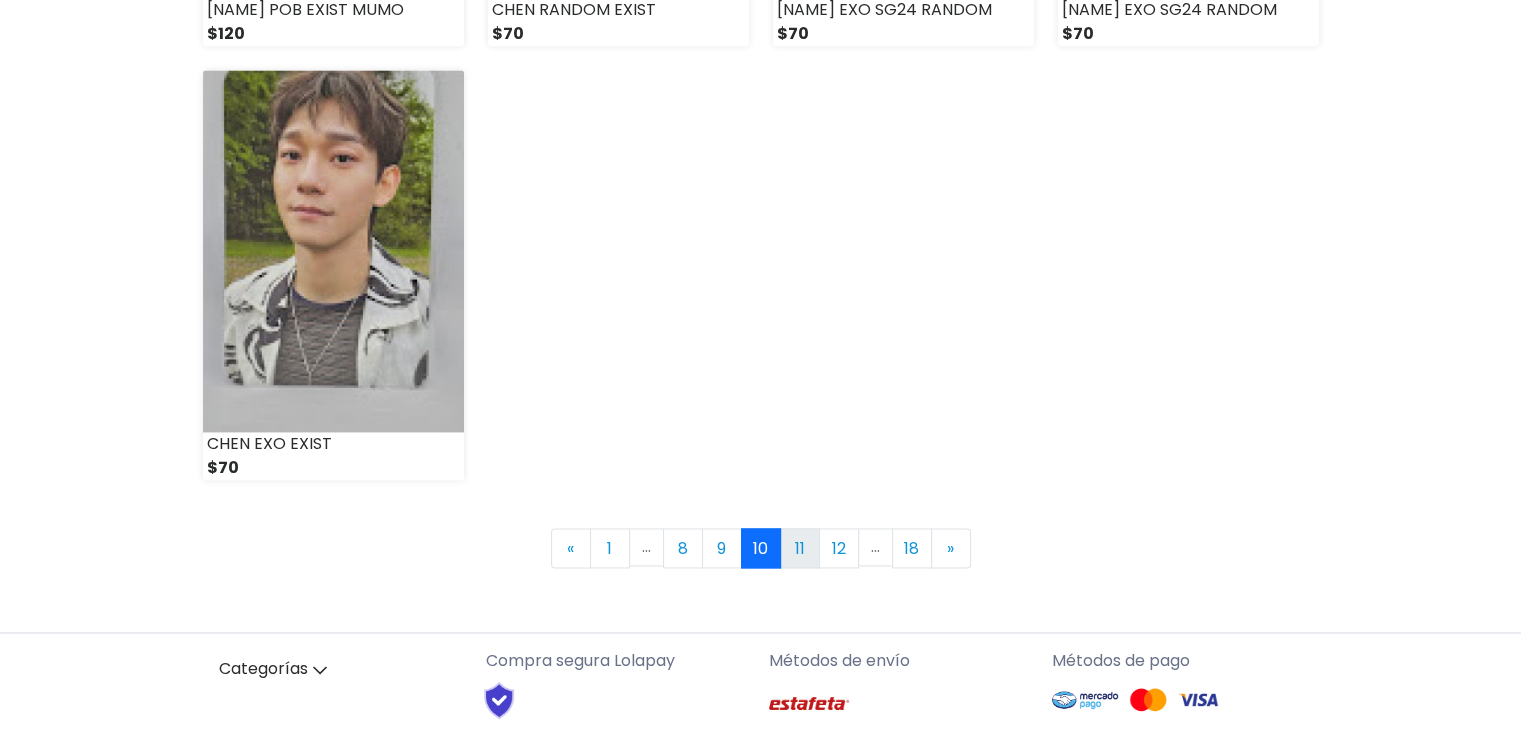 click on "11" at bounding box center (800, 548) 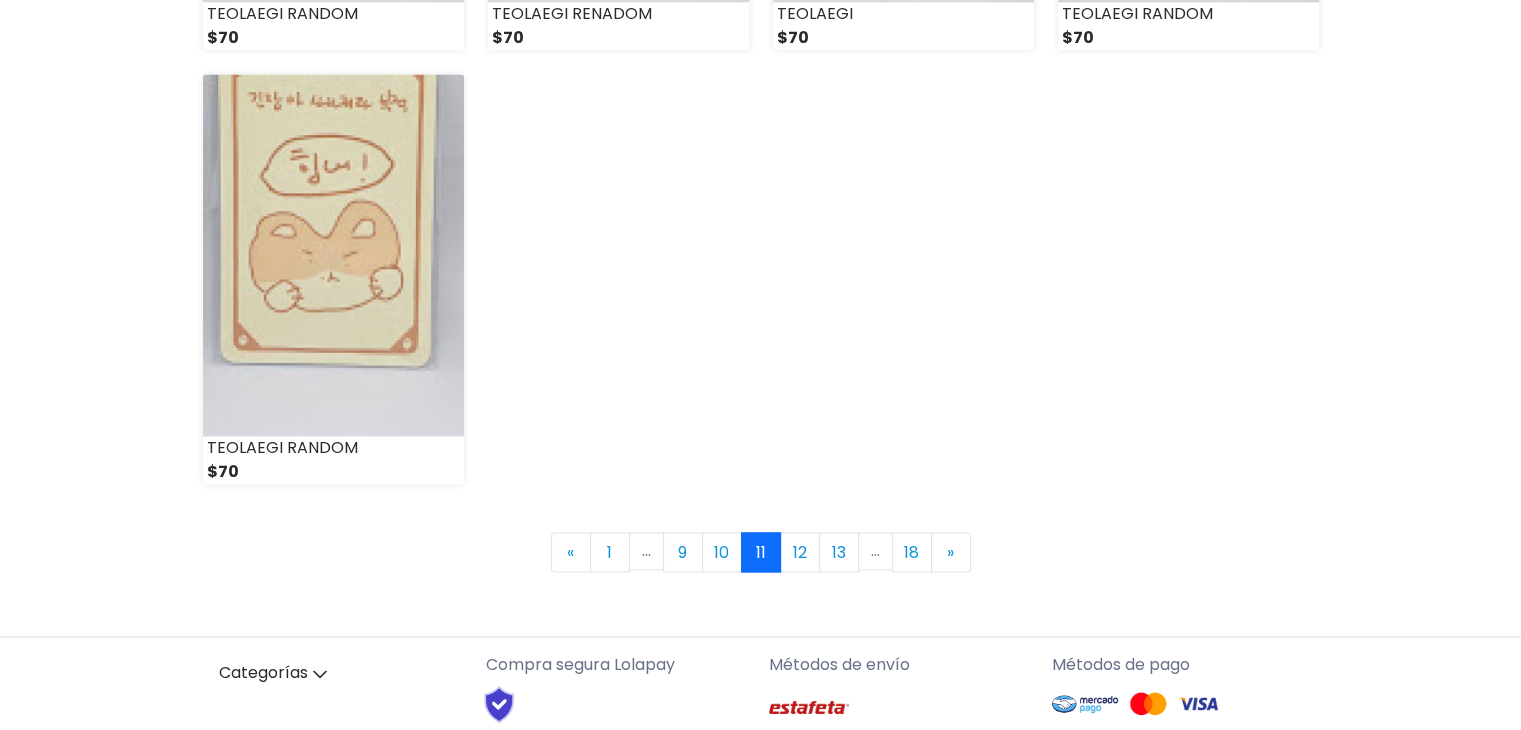 scroll, scrollTop: 2800, scrollLeft: 0, axis: vertical 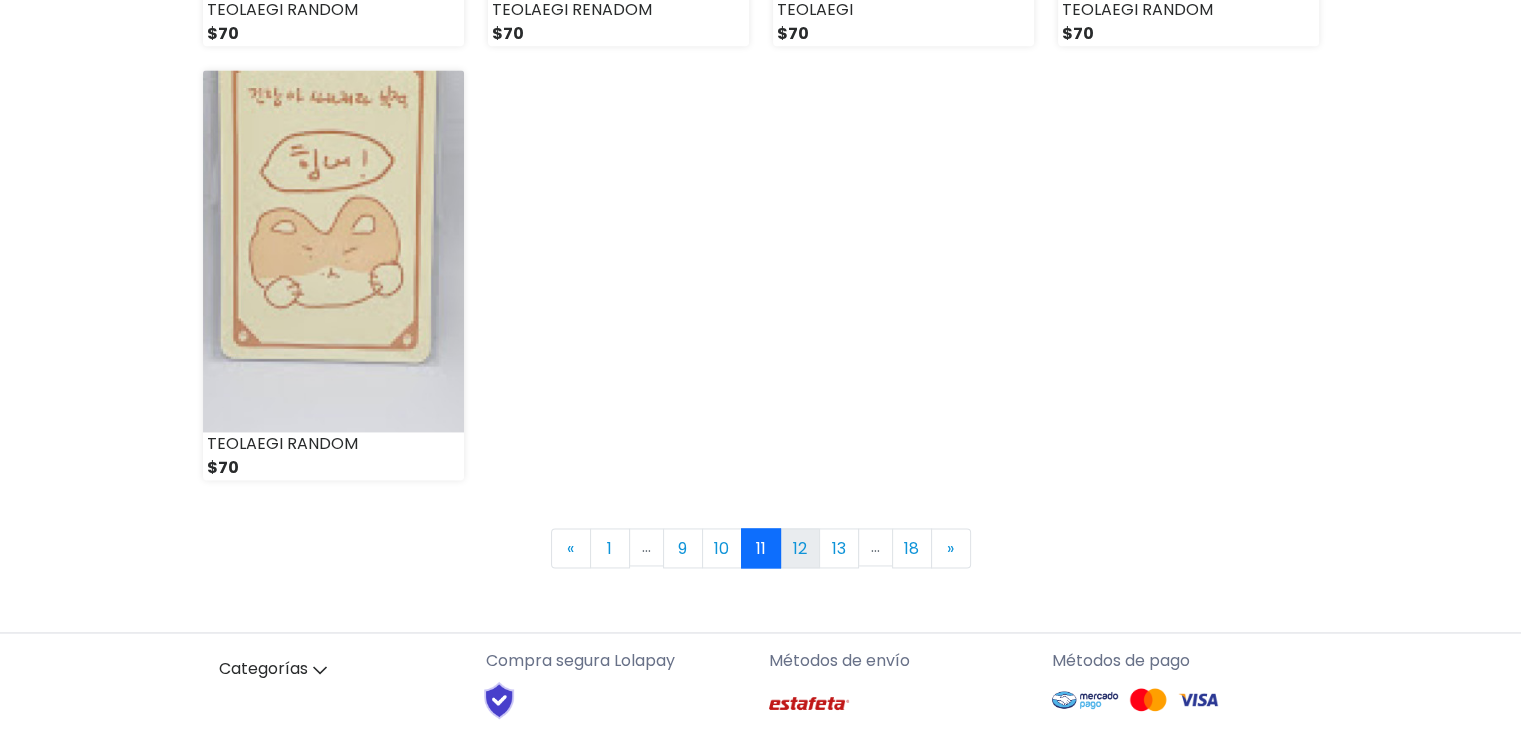 click on "12" at bounding box center (800, 548) 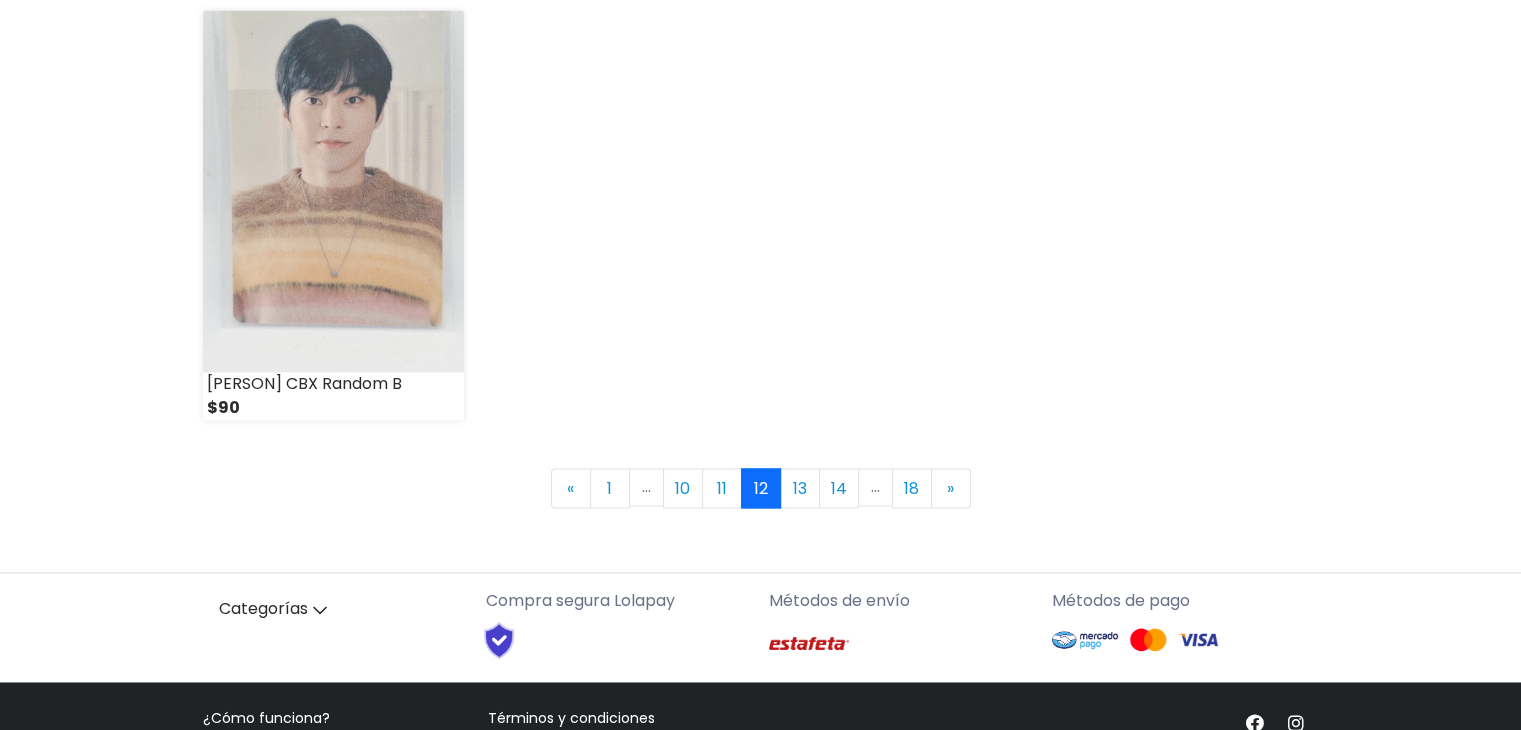 scroll, scrollTop: 2984, scrollLeft: 0, axis: vertical 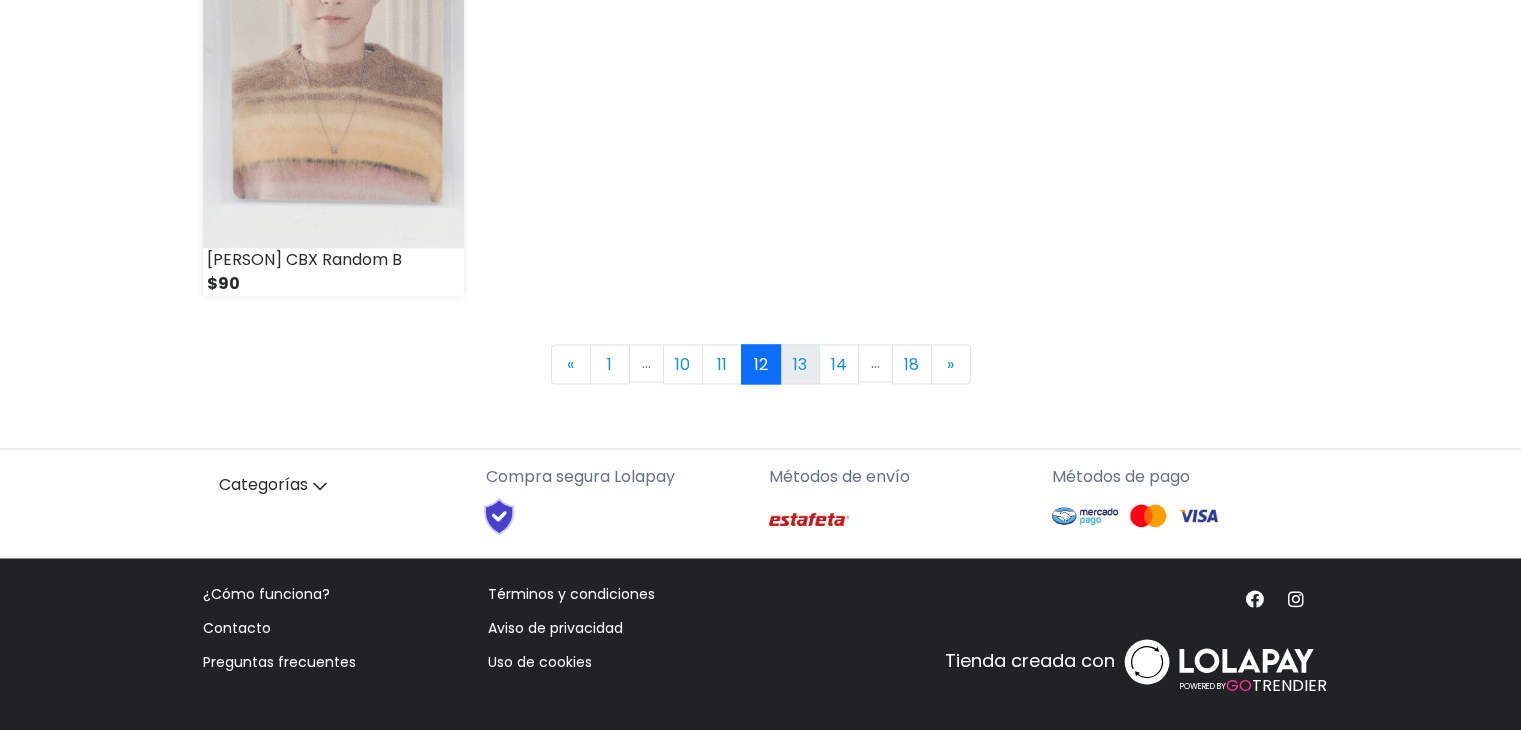 click on "13" at bounding box center (800, 364) 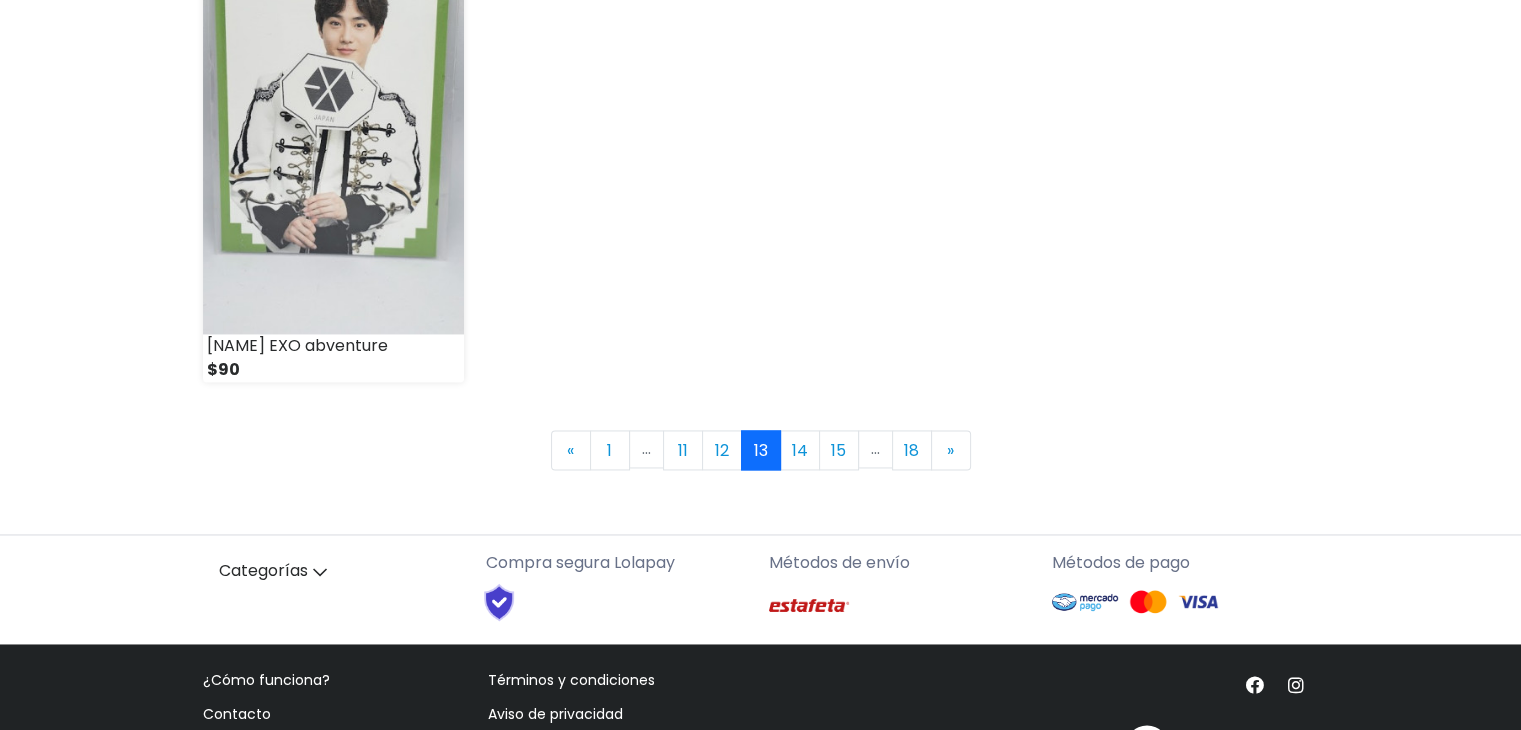scroll, scrollTop: 2900, scrollLeft: 0, axis: vertical 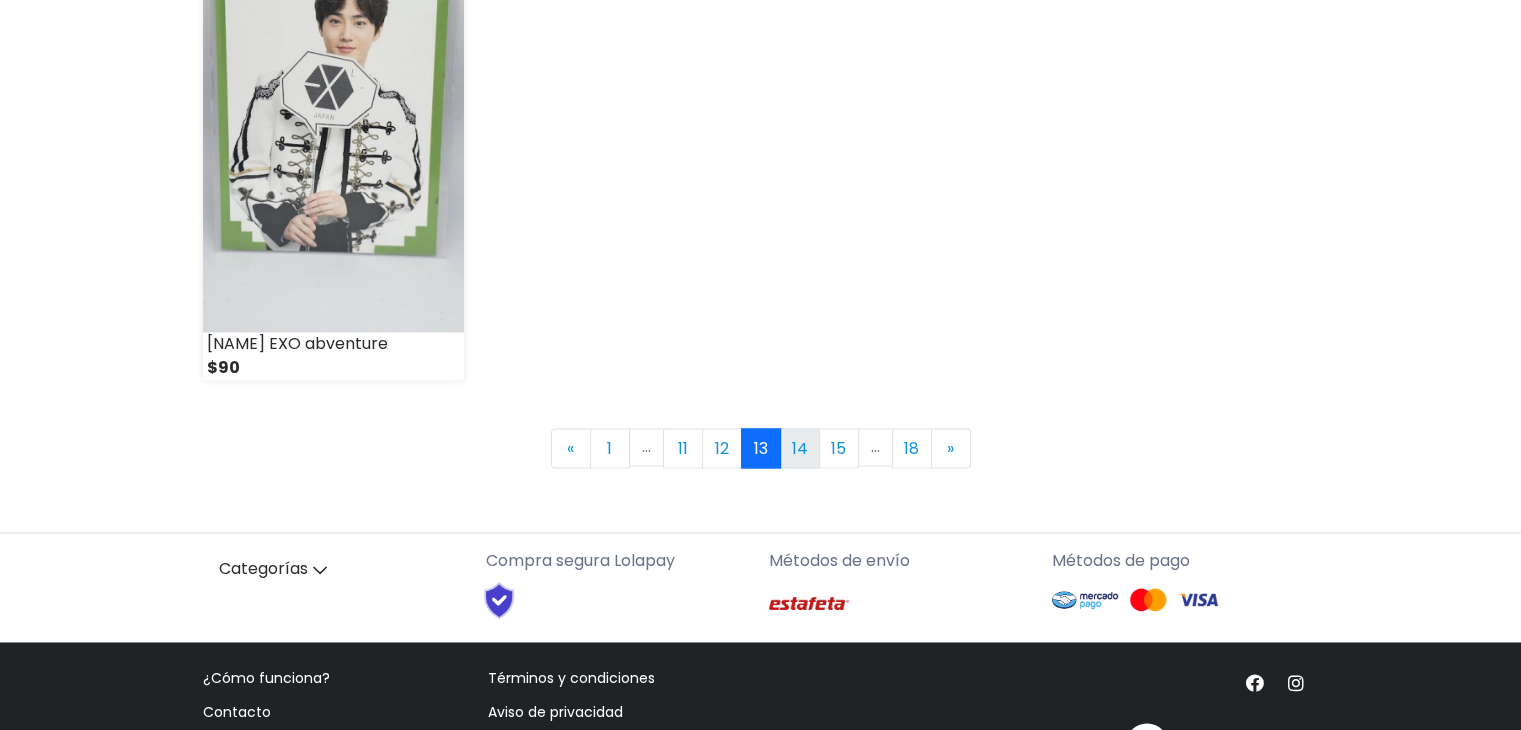 click on "14" at bounding box center (800, 448) 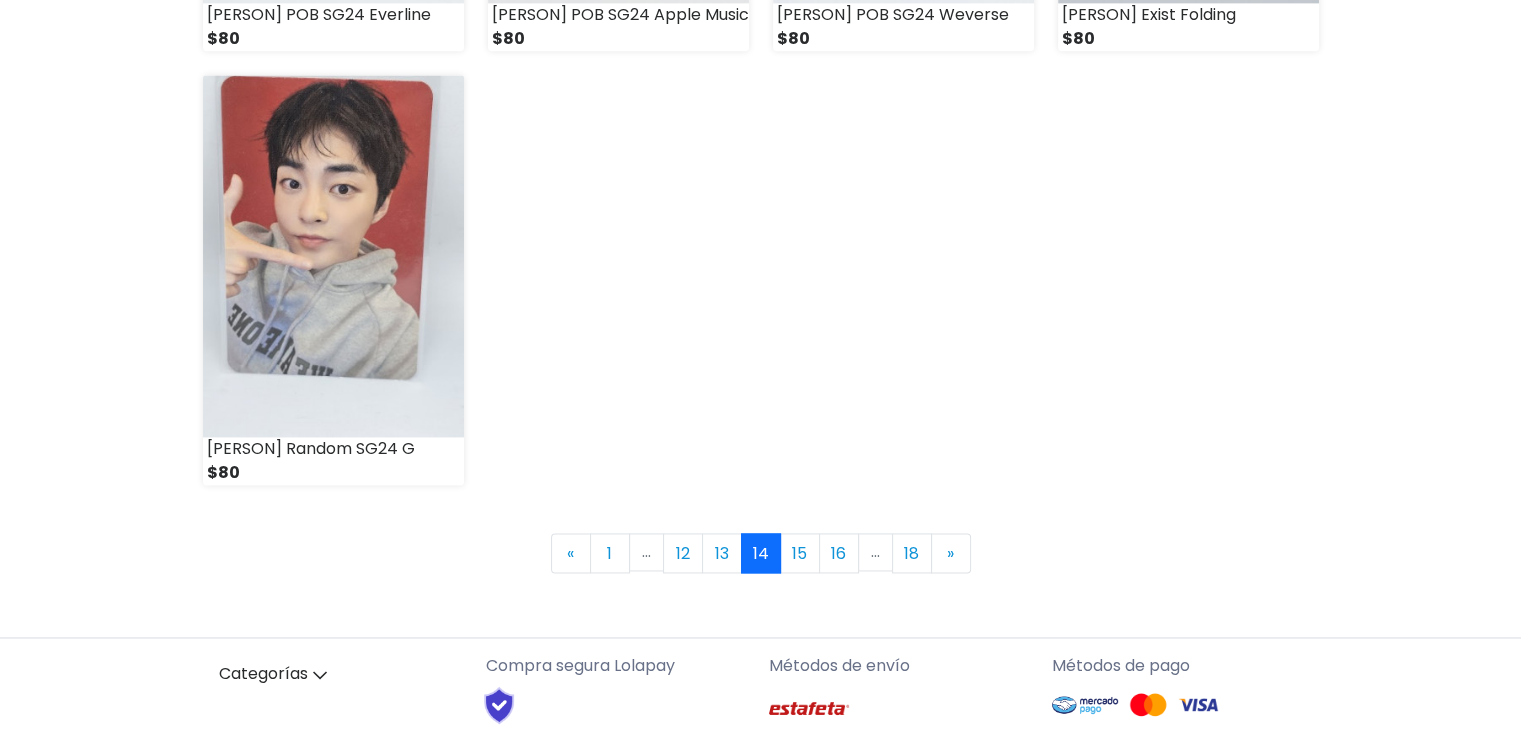 scroll, scrollTop: 2800, scrollLeft: 0, axis: vertical 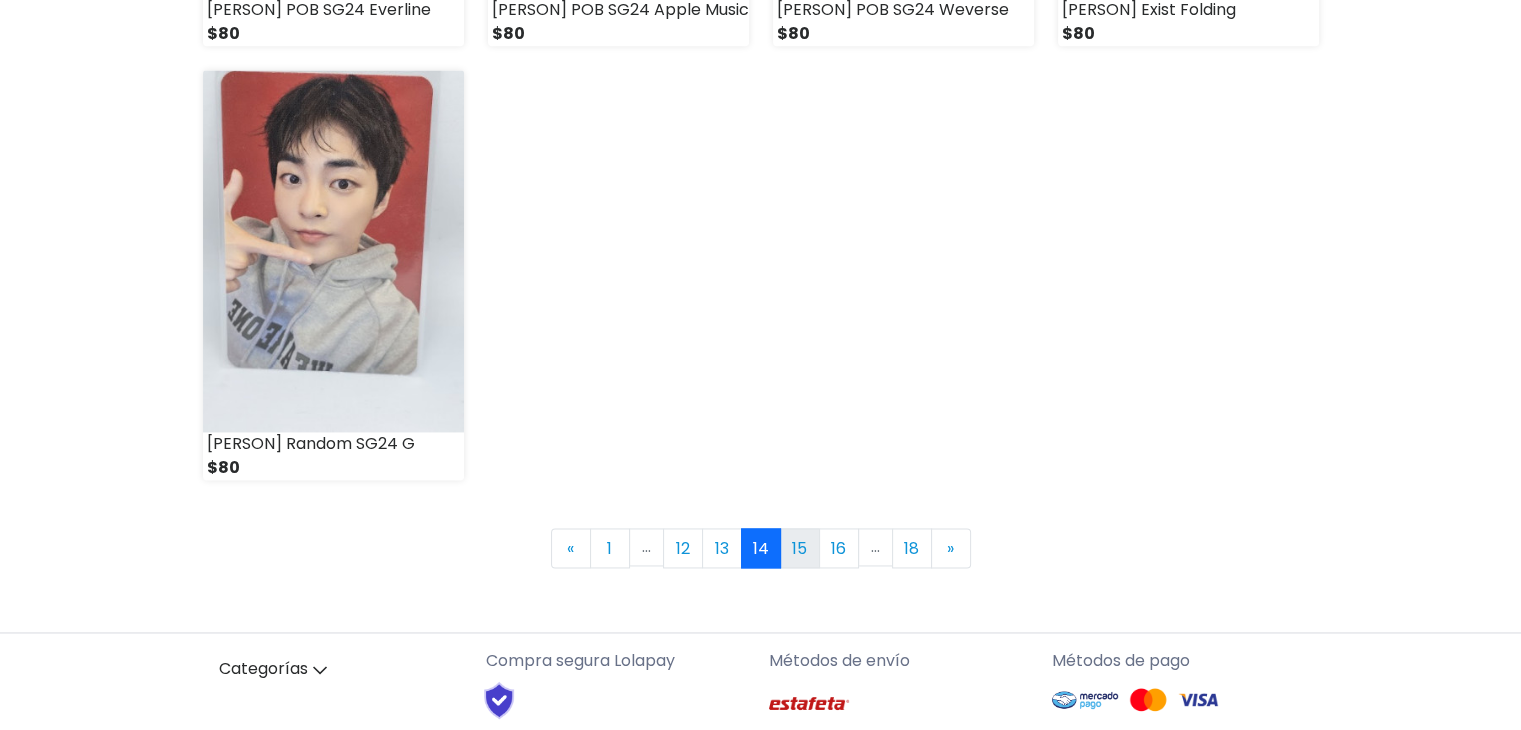 click on "15" at bounding box center (800, 548) 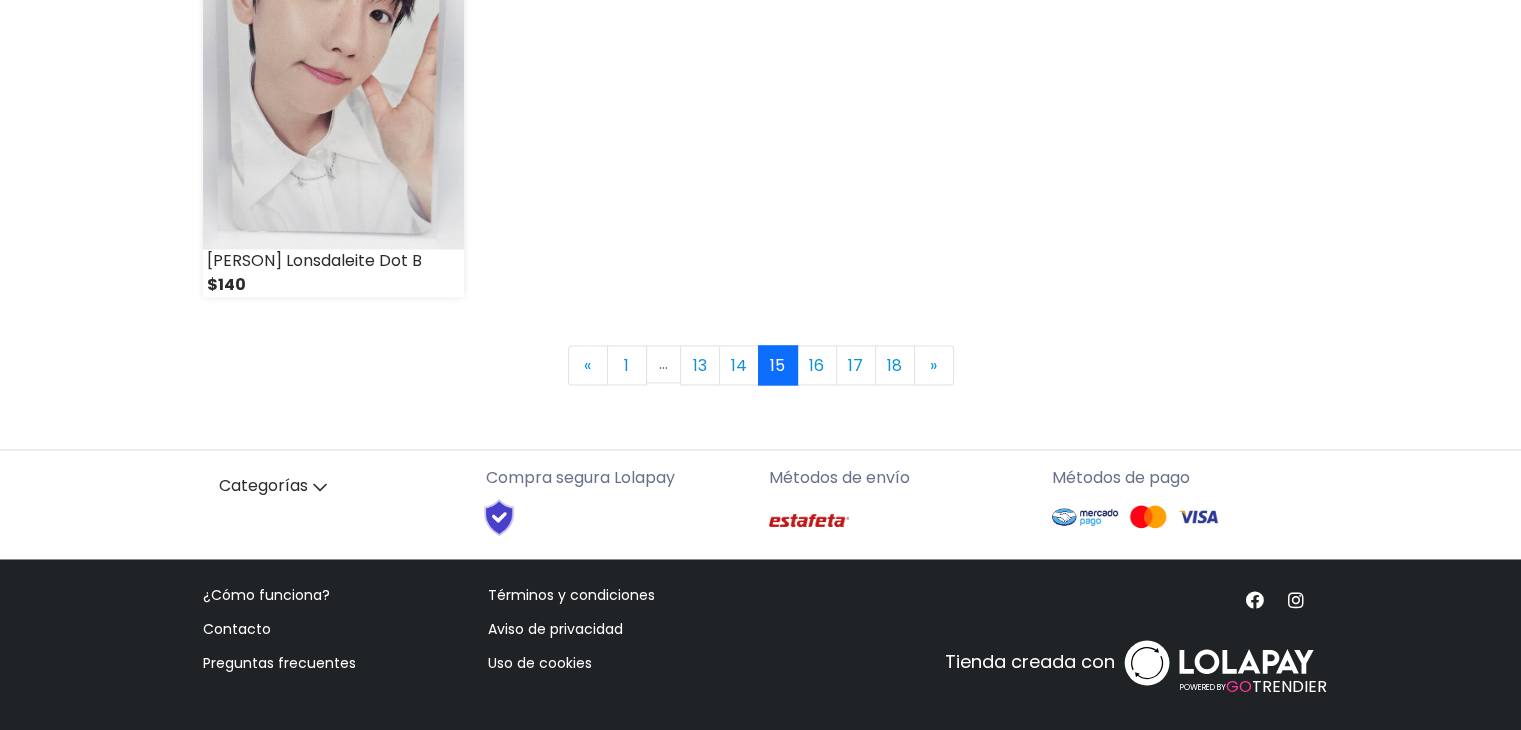 scroll, scrollTop: 2984, scrollLeft: 0, axis: vertical 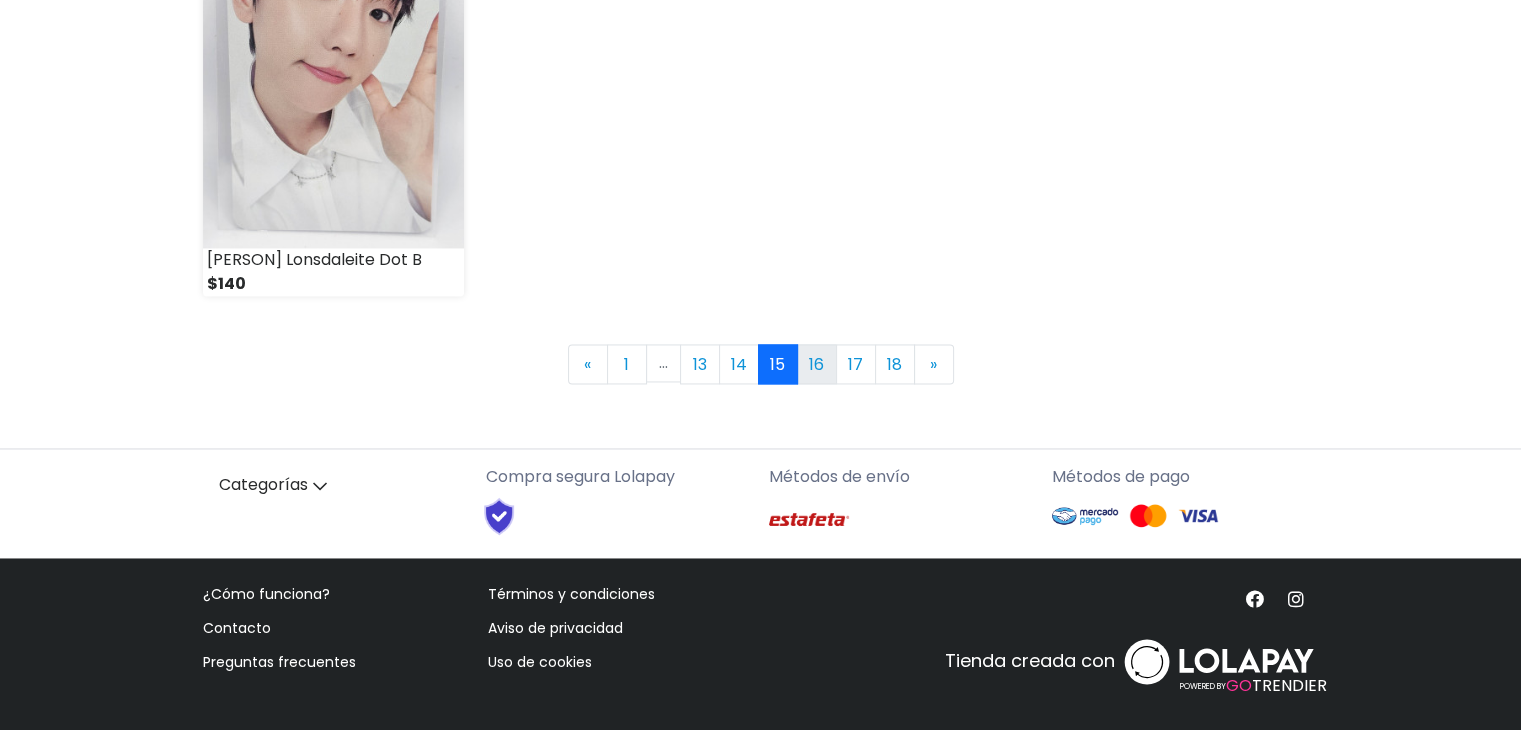 click on "16" at bounding box center [817, 364] 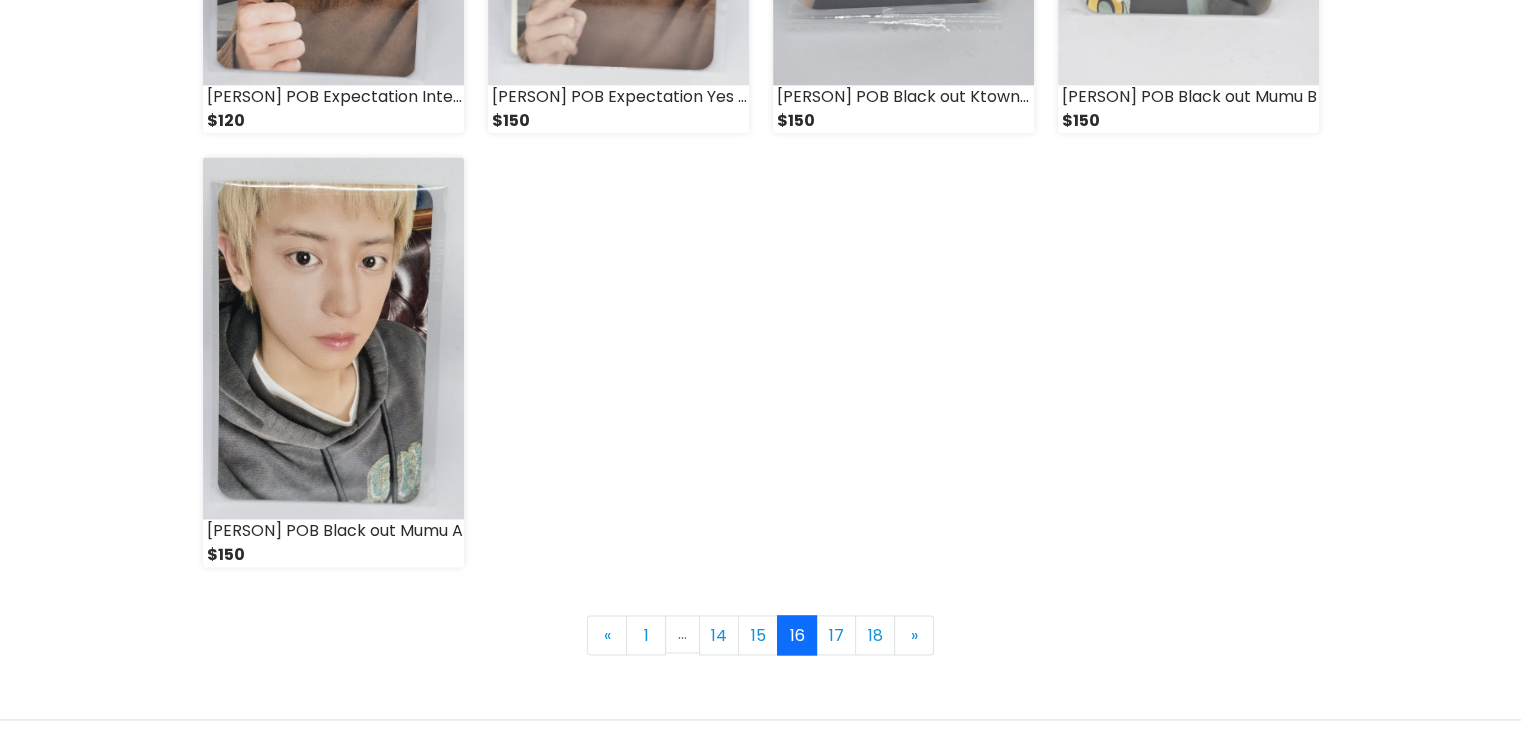 scroll, scrollTop: 2800, scrollLeft: 0, axis: vertical 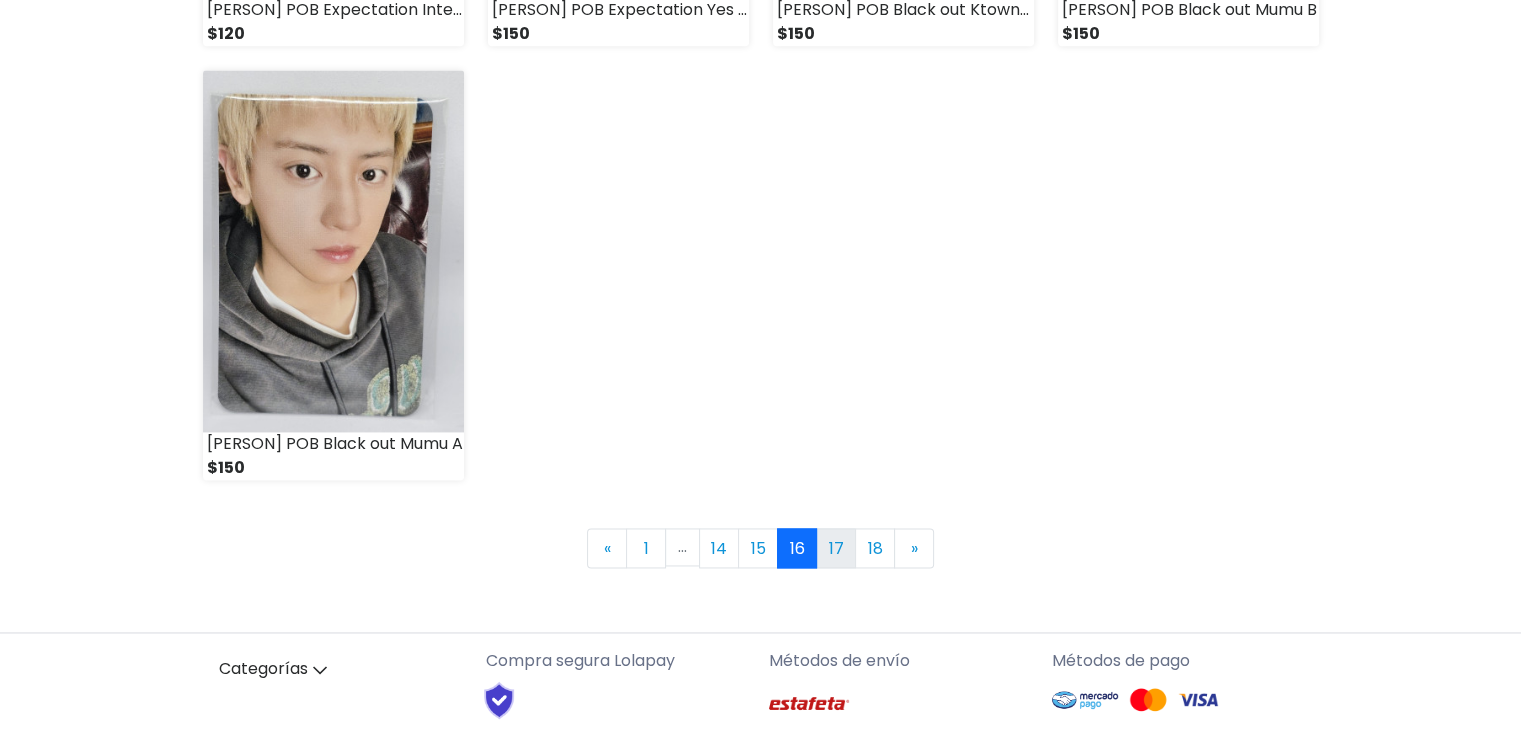 click on "17" at bounding box center [836, 548] 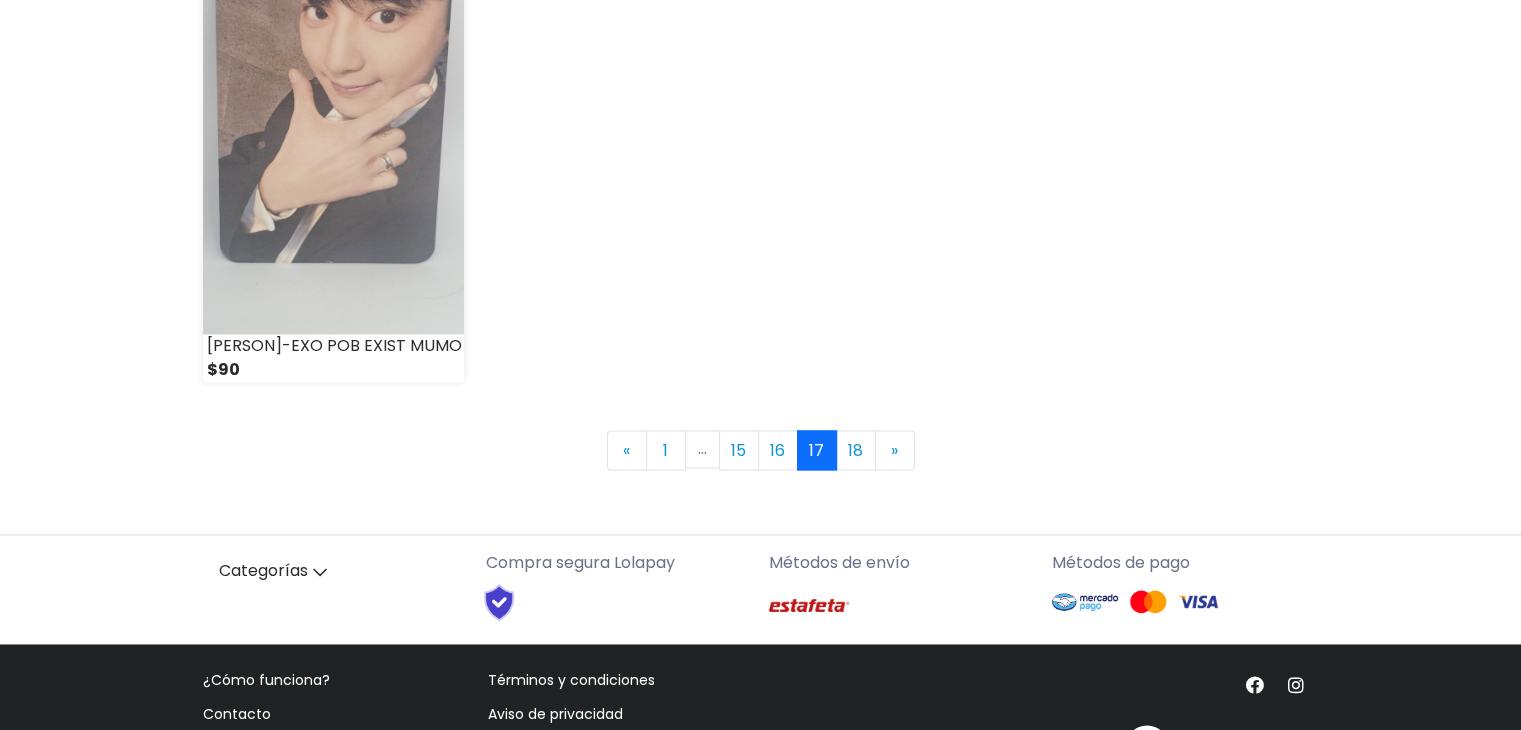 scroll, scrollTop: 2900, scrollLeft: 0, axis: vertical 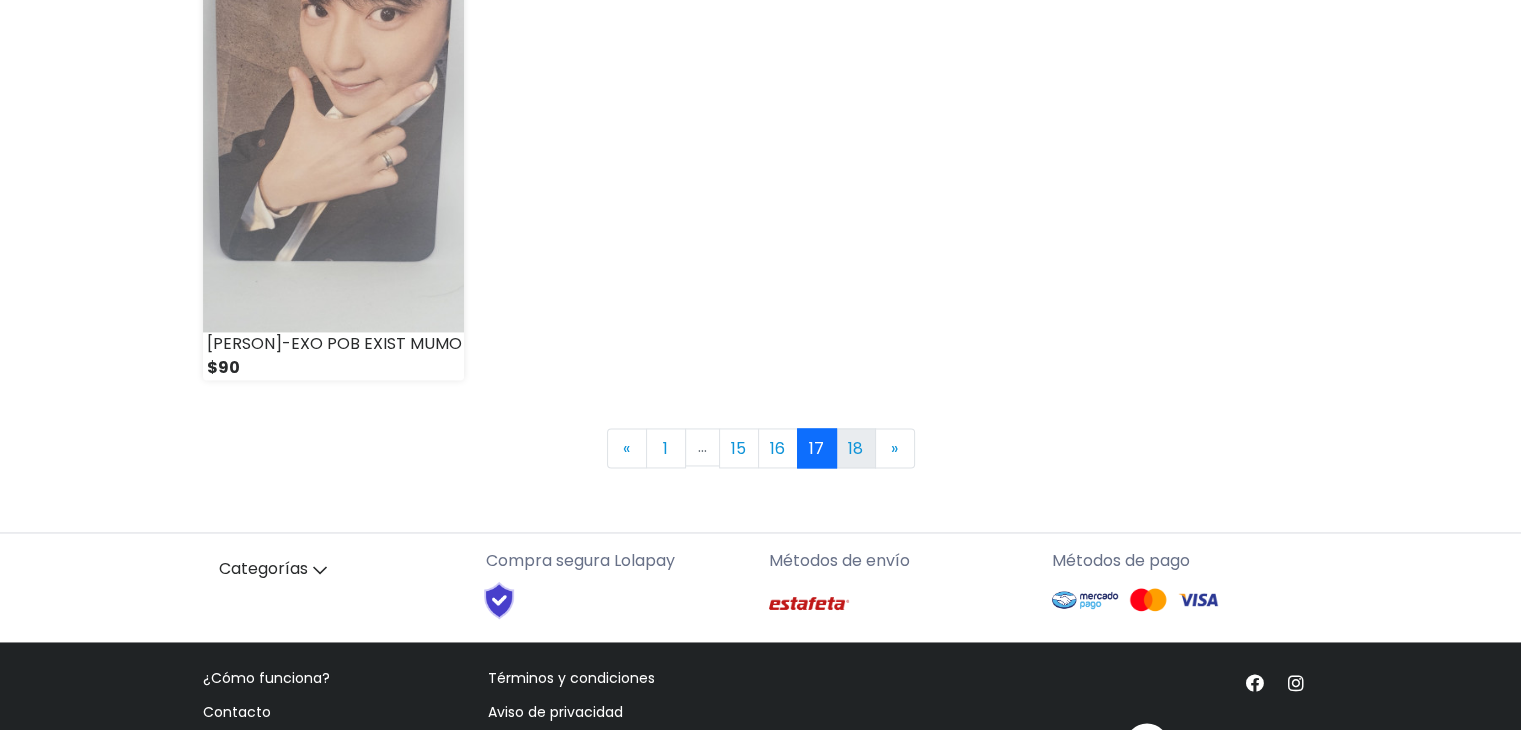 click on "18" at bounding box center (856, 448) 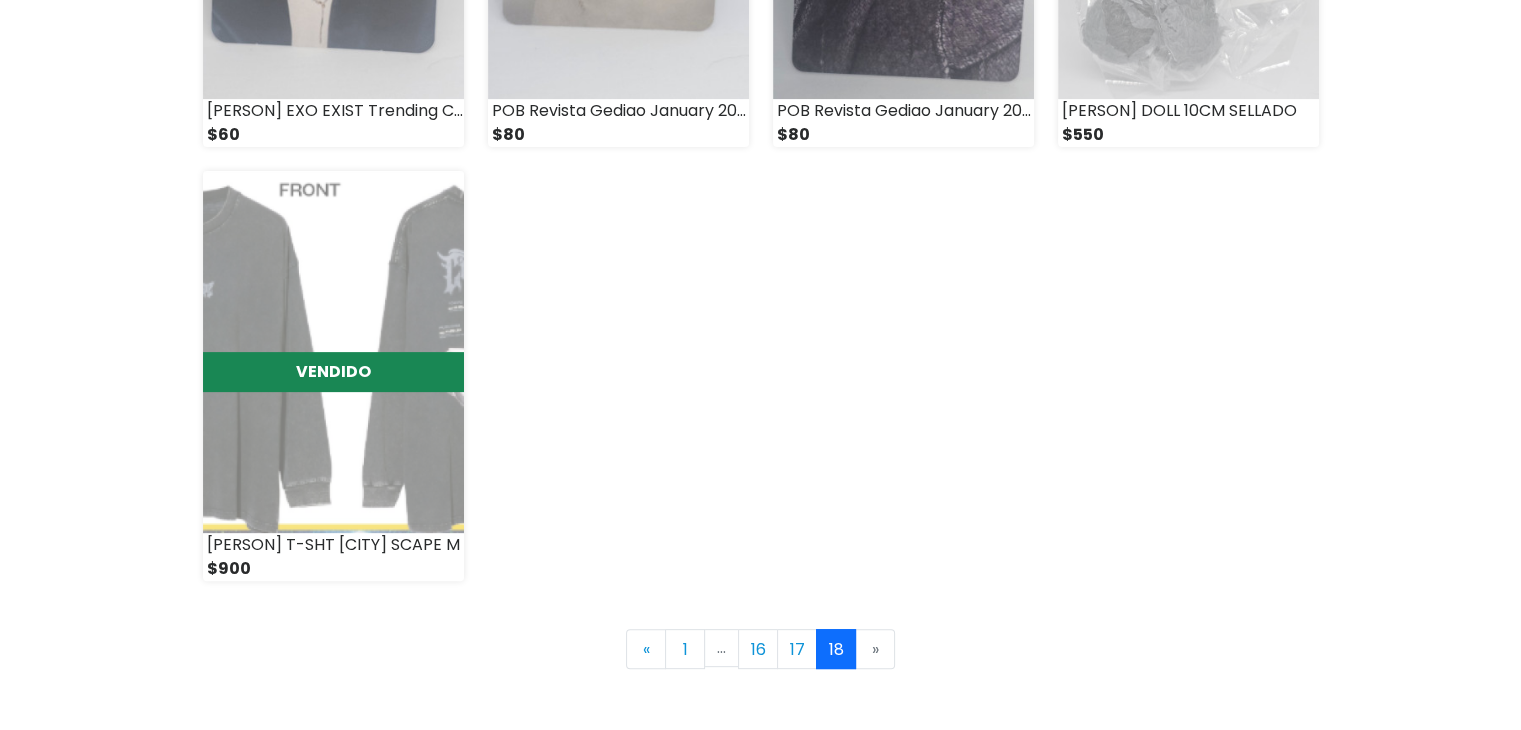 scroll, scrollTop: 300, scrollLeft: 0, axis: vertical 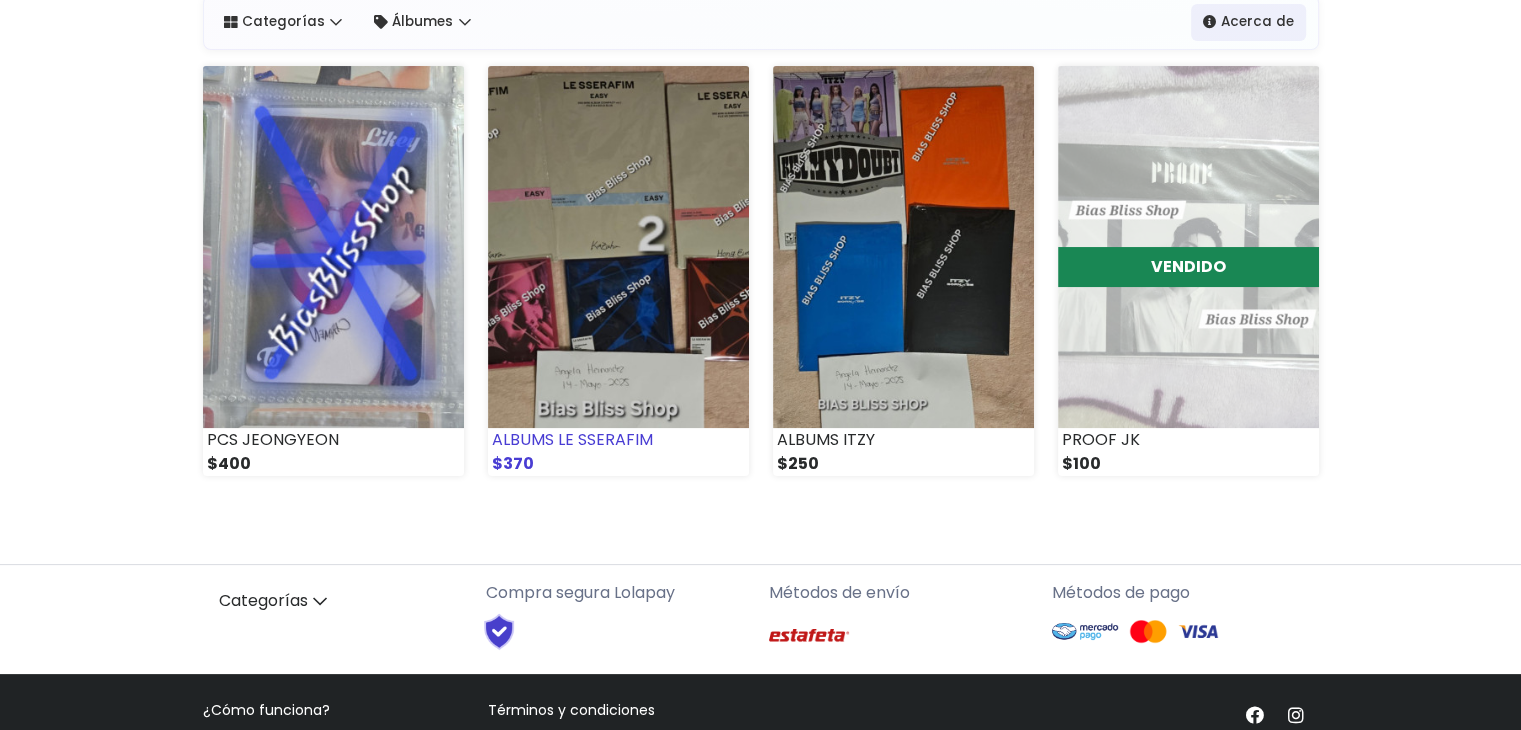 click on "ALBUMS LE SSERAFIM" at bounding box center [618, 440] 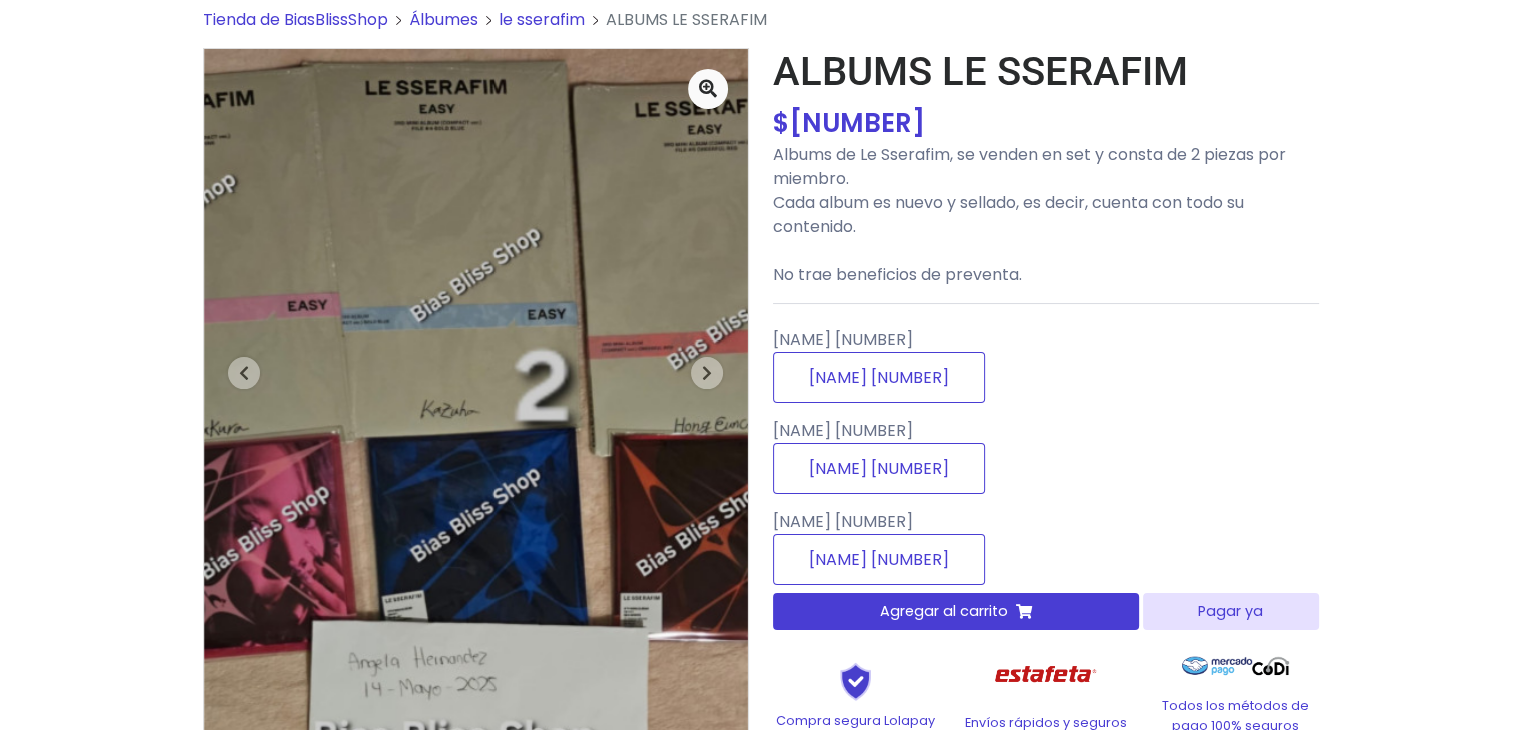 scroll, scrollTop: 100, scrollLeft: 0, axis: vertical 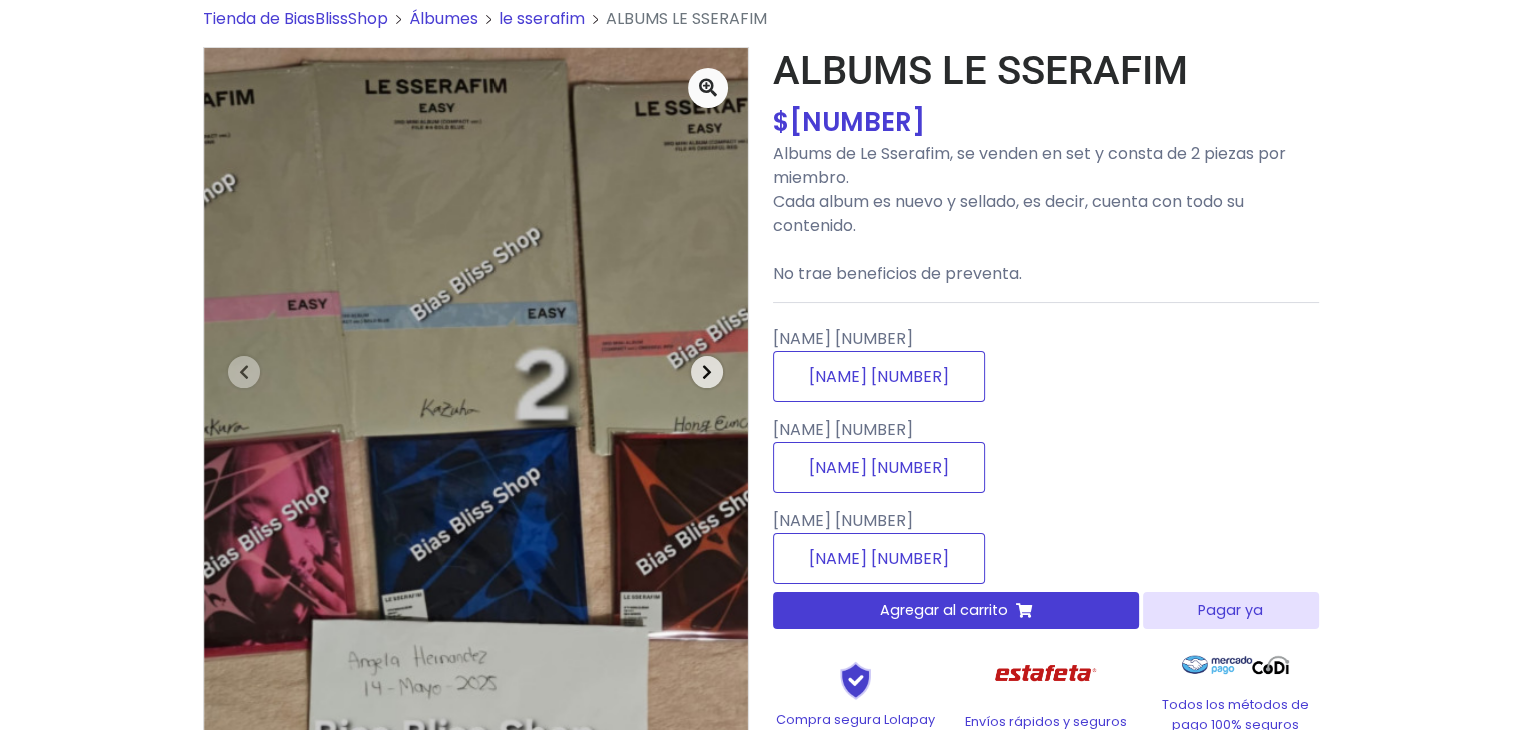 click at bounding box center [707, 372] 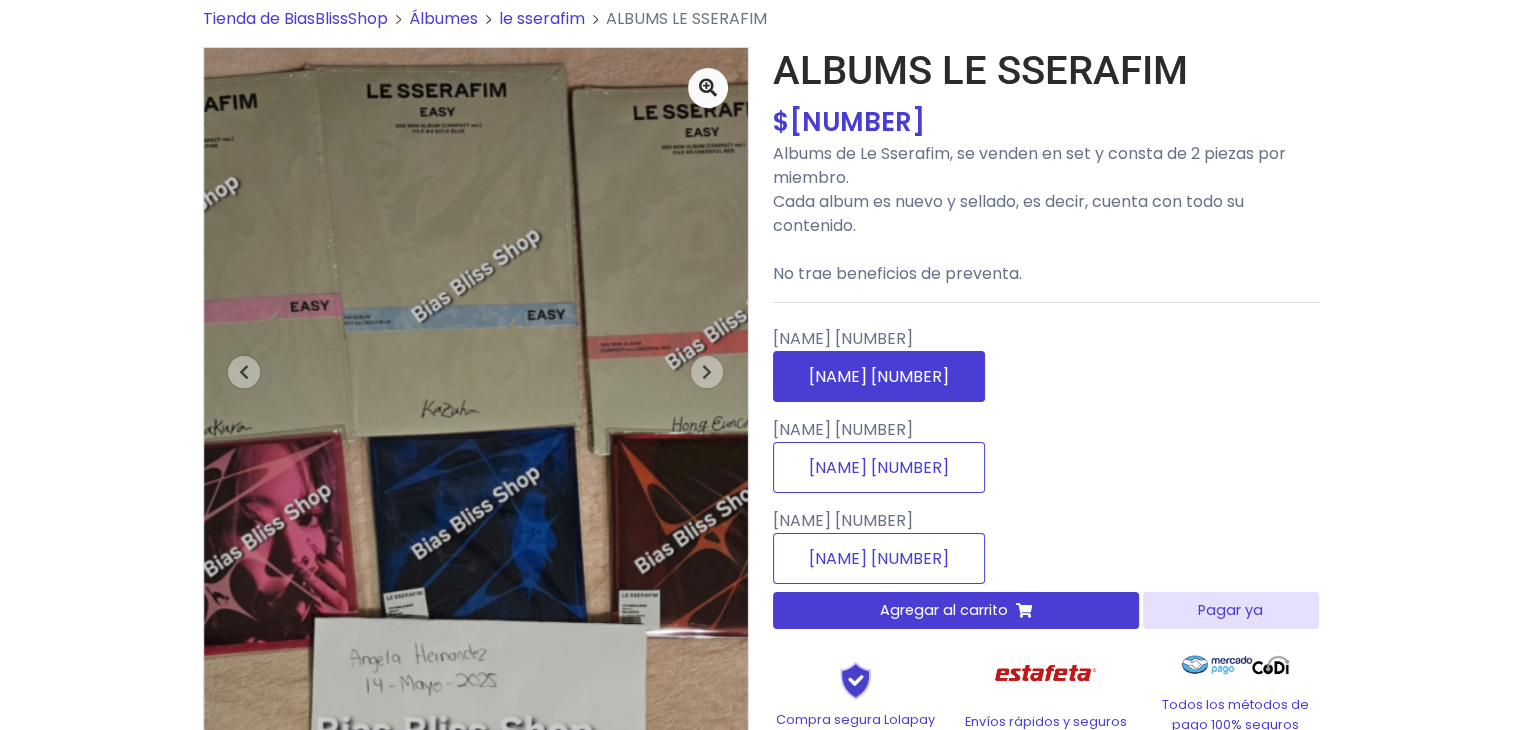 click on "SAKURA 1" at bounding box center (879, 376) 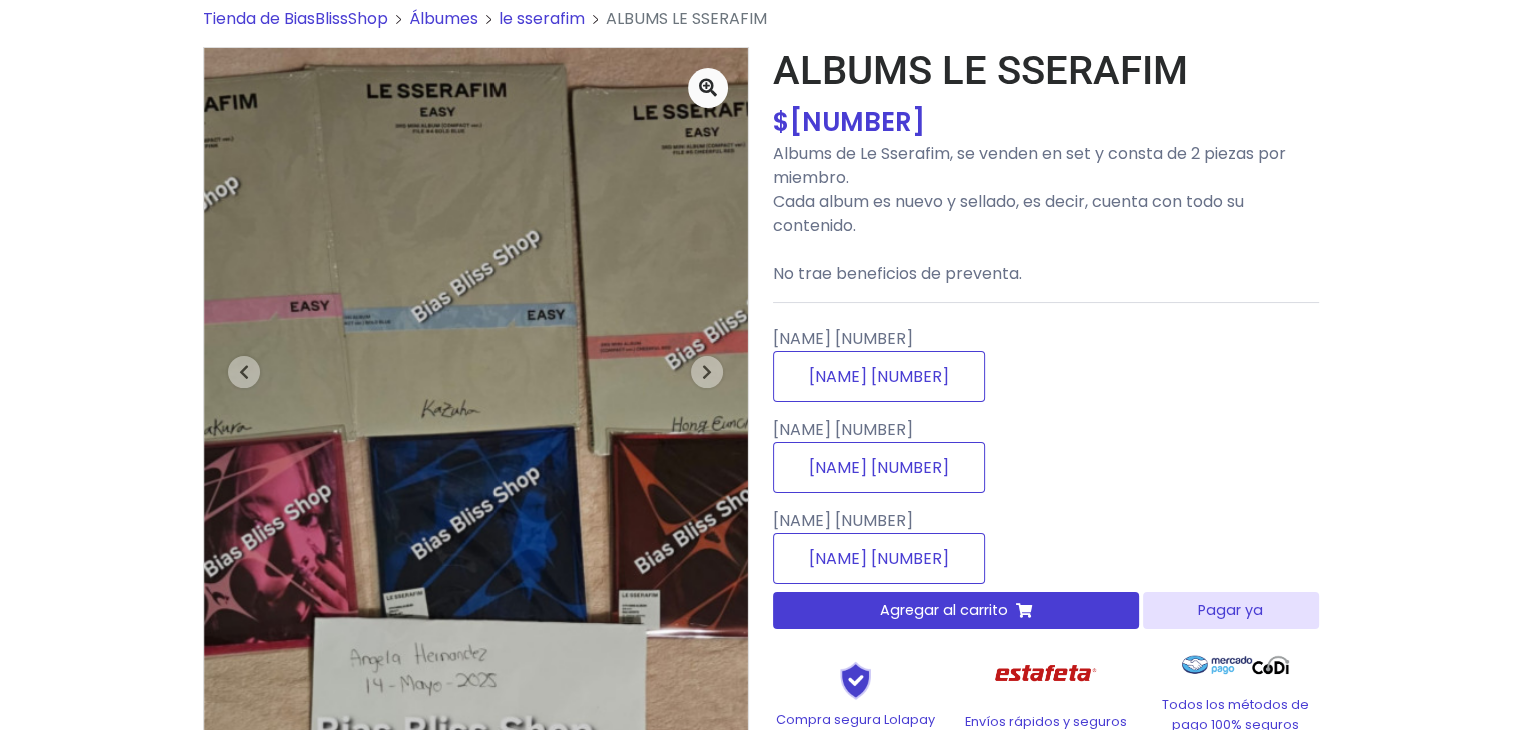 click on "KAZUHA 2
KAZUHA 2" at bounding box center (1046, 455) 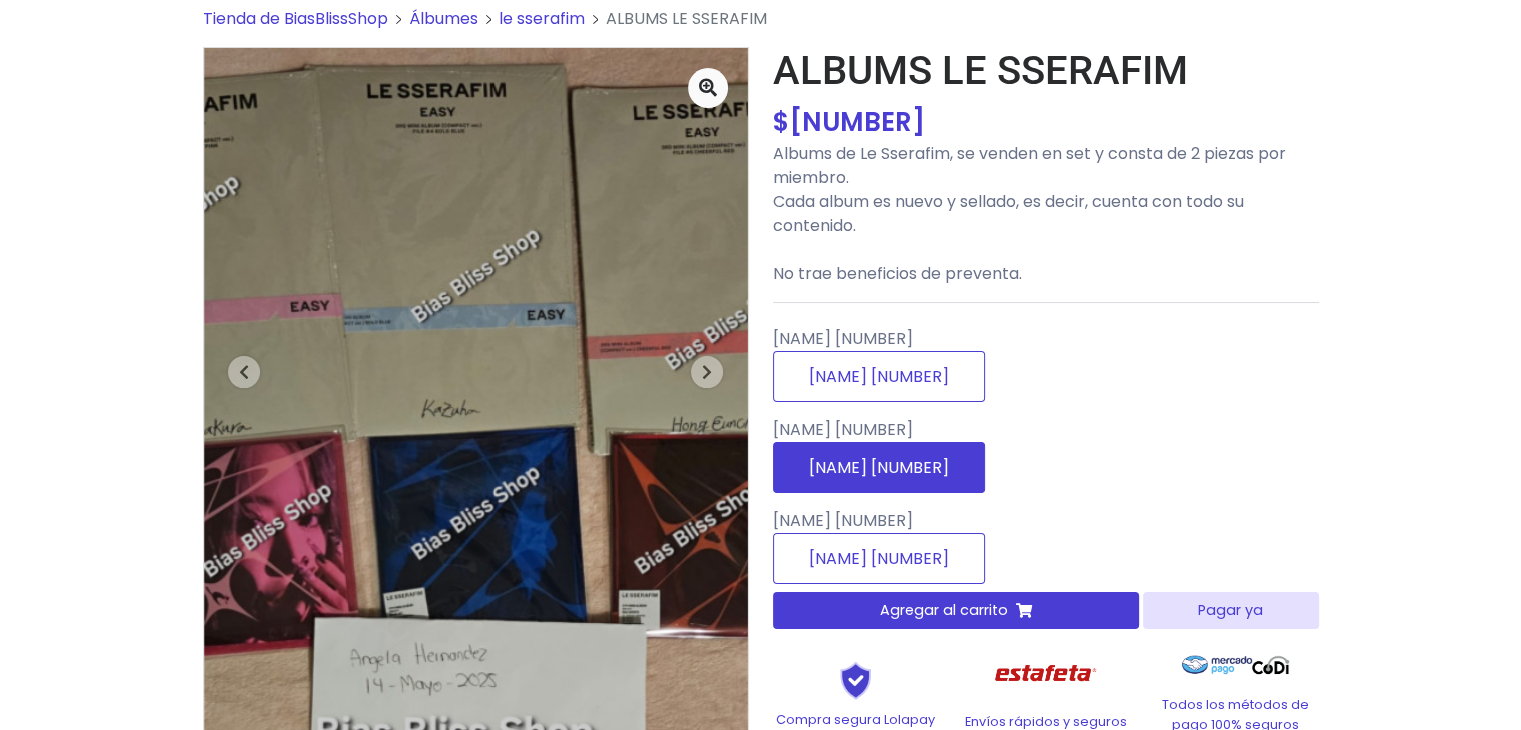 click on "KAZUHA 2" at bounding box center (879, 467) 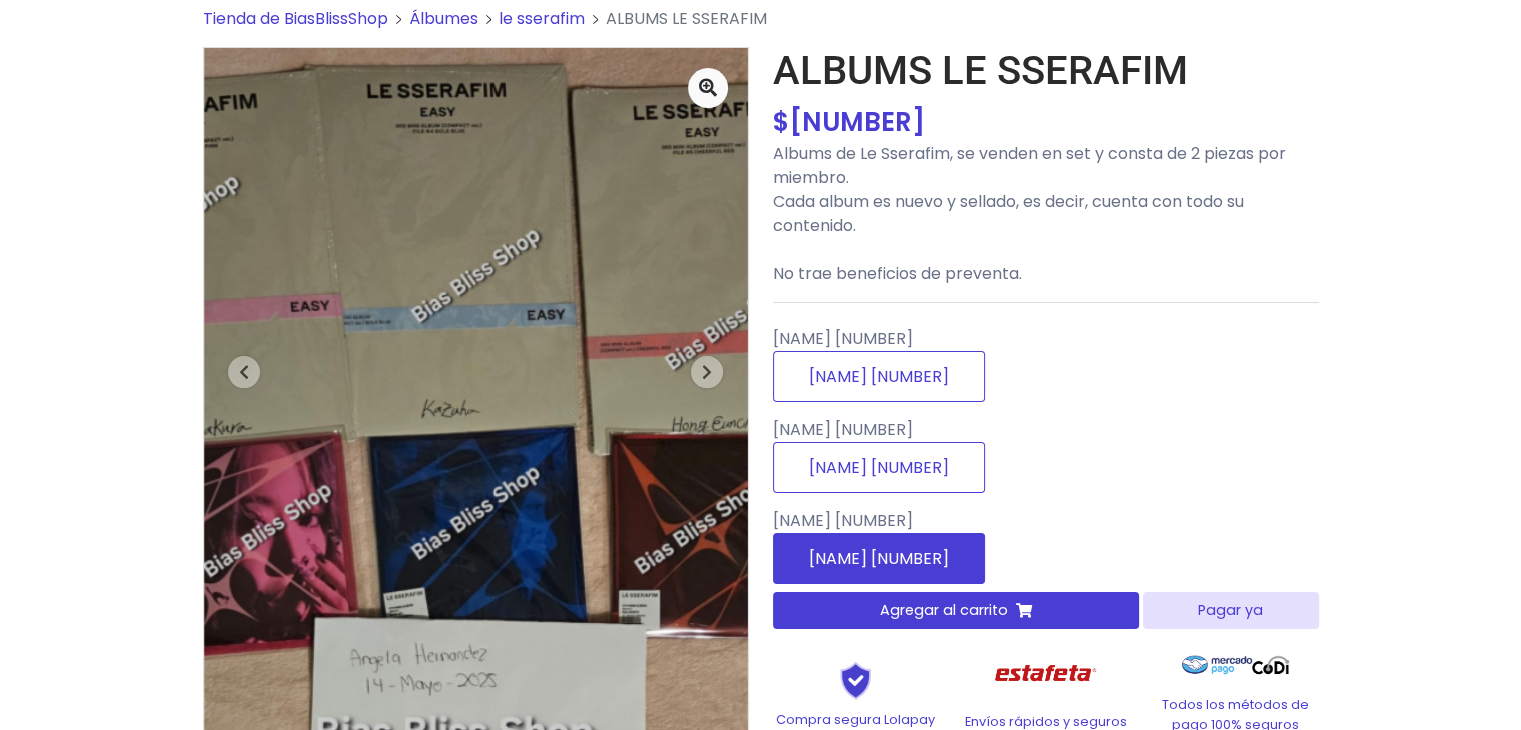 click on "EUNCHAE 3" at bounding box center (879, 558) 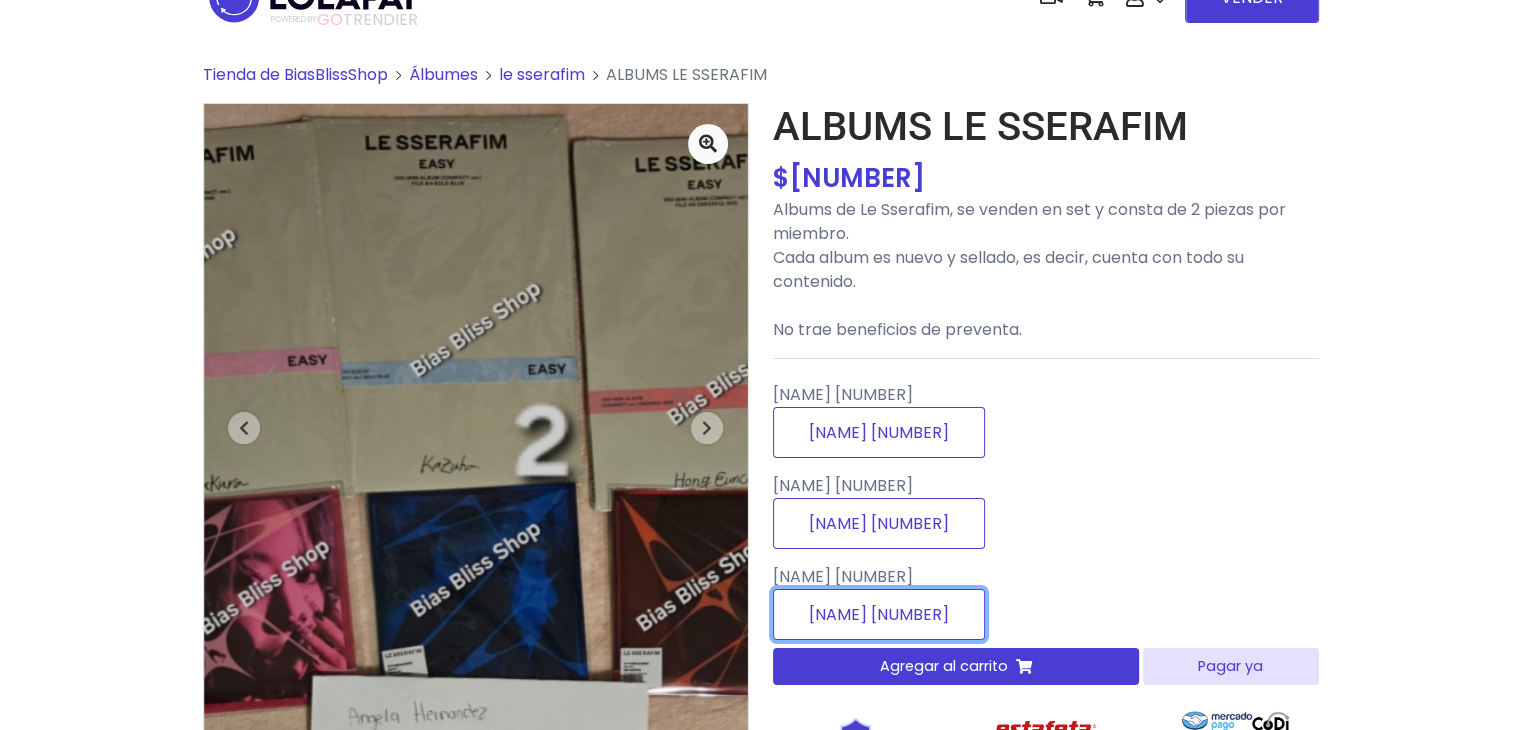 scroll, scrollTop: 0, scrollLeft: 0, axis: both 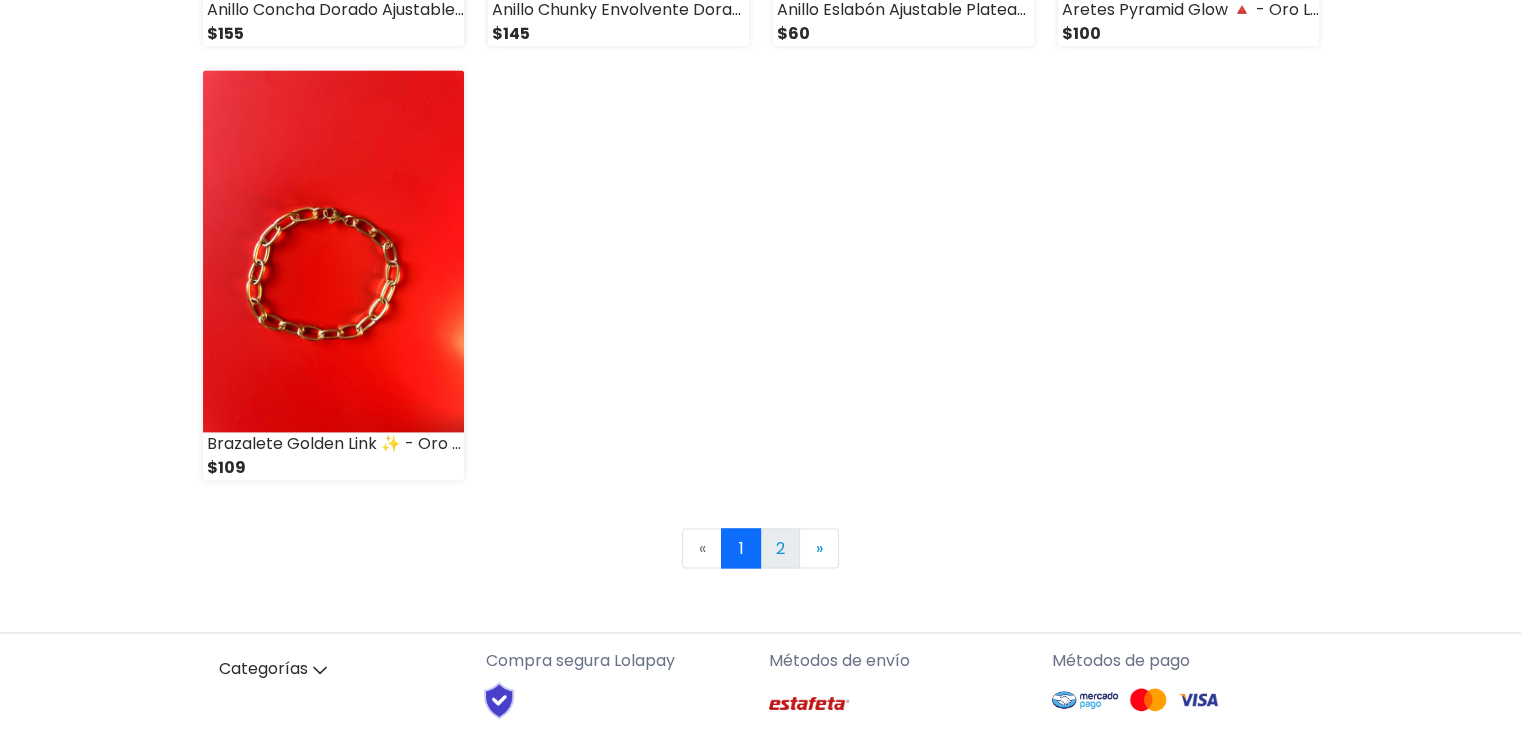click on "2" at bounding box center (780, 548) 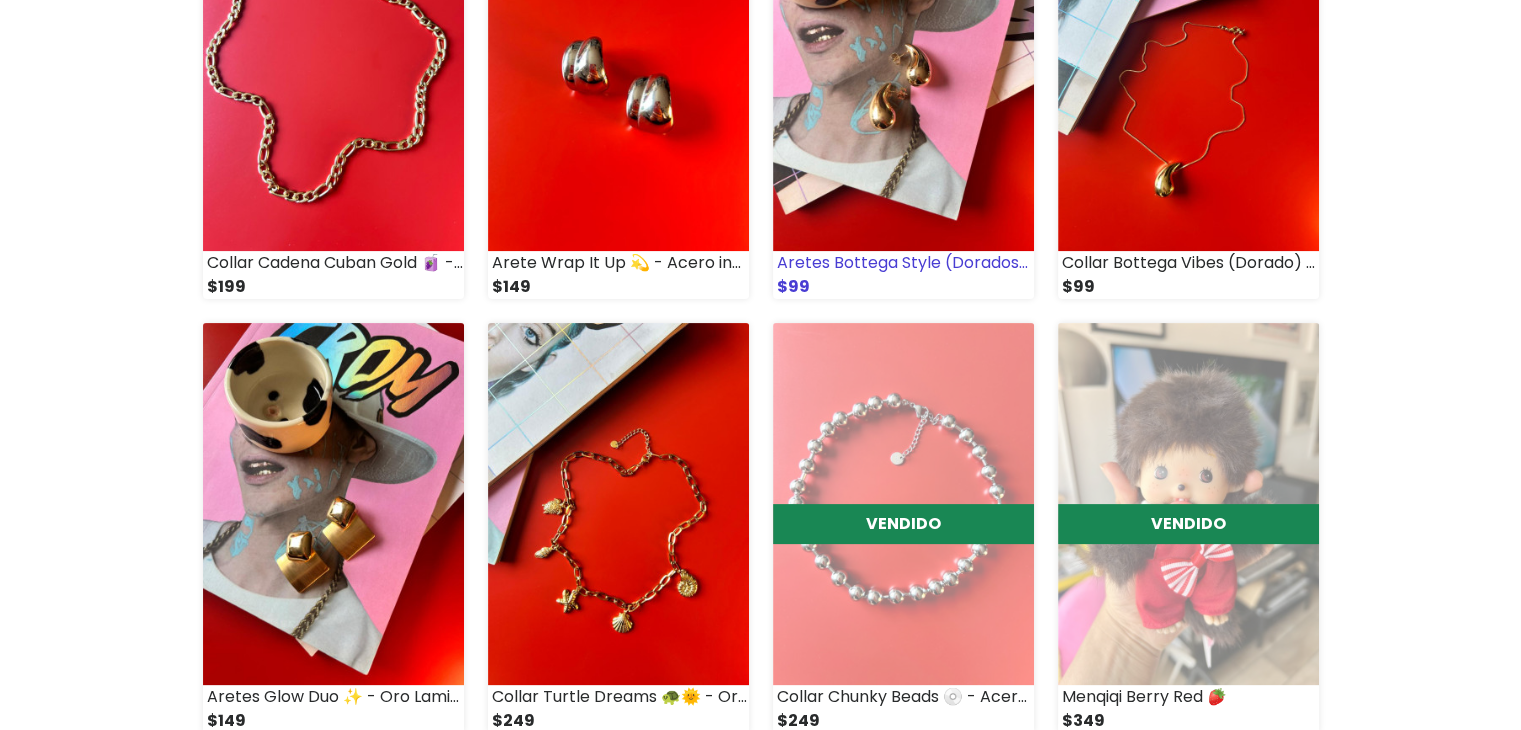 scroll, scrollTop: 600, scrollLeft: 0, axis: vertical 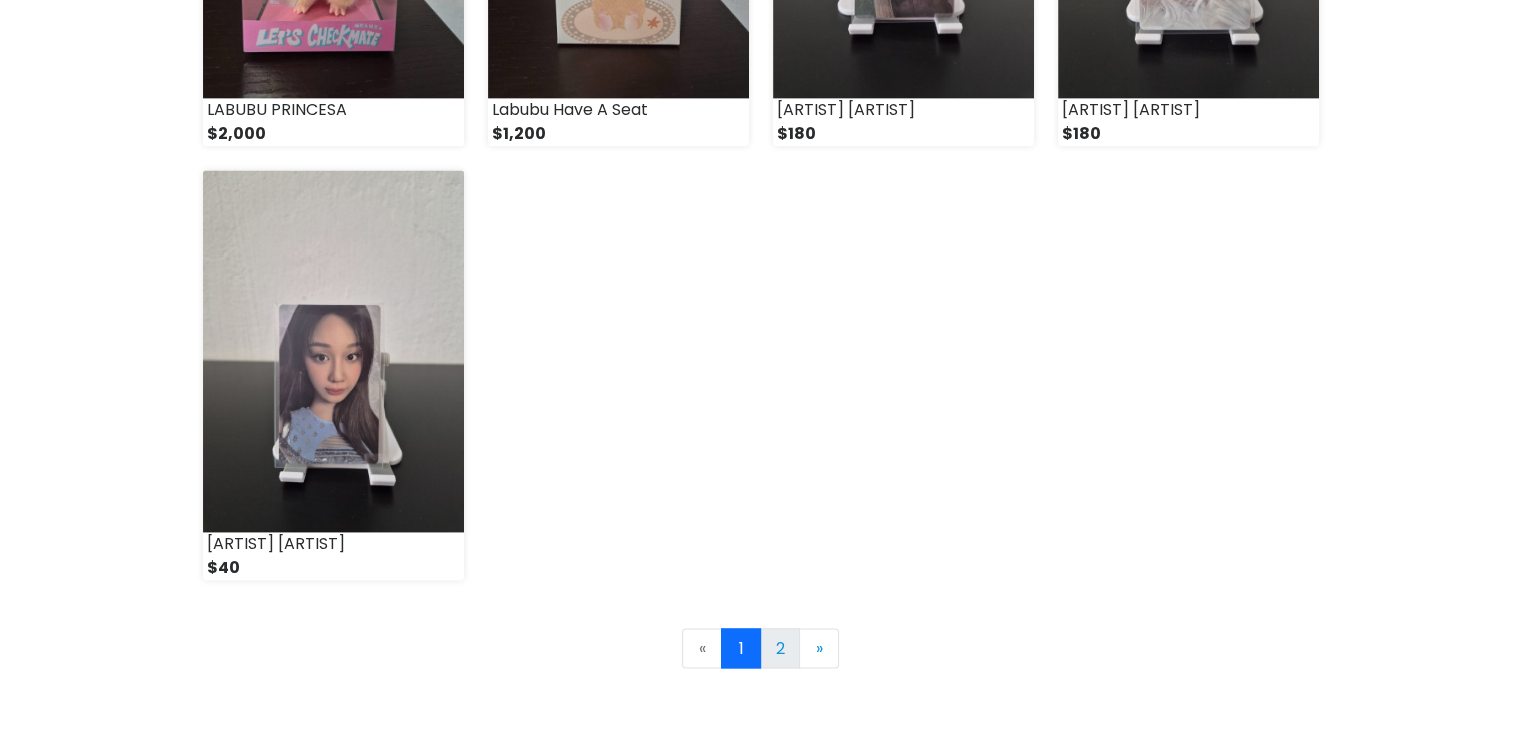 click on "2" at bounding box center [780, 648] 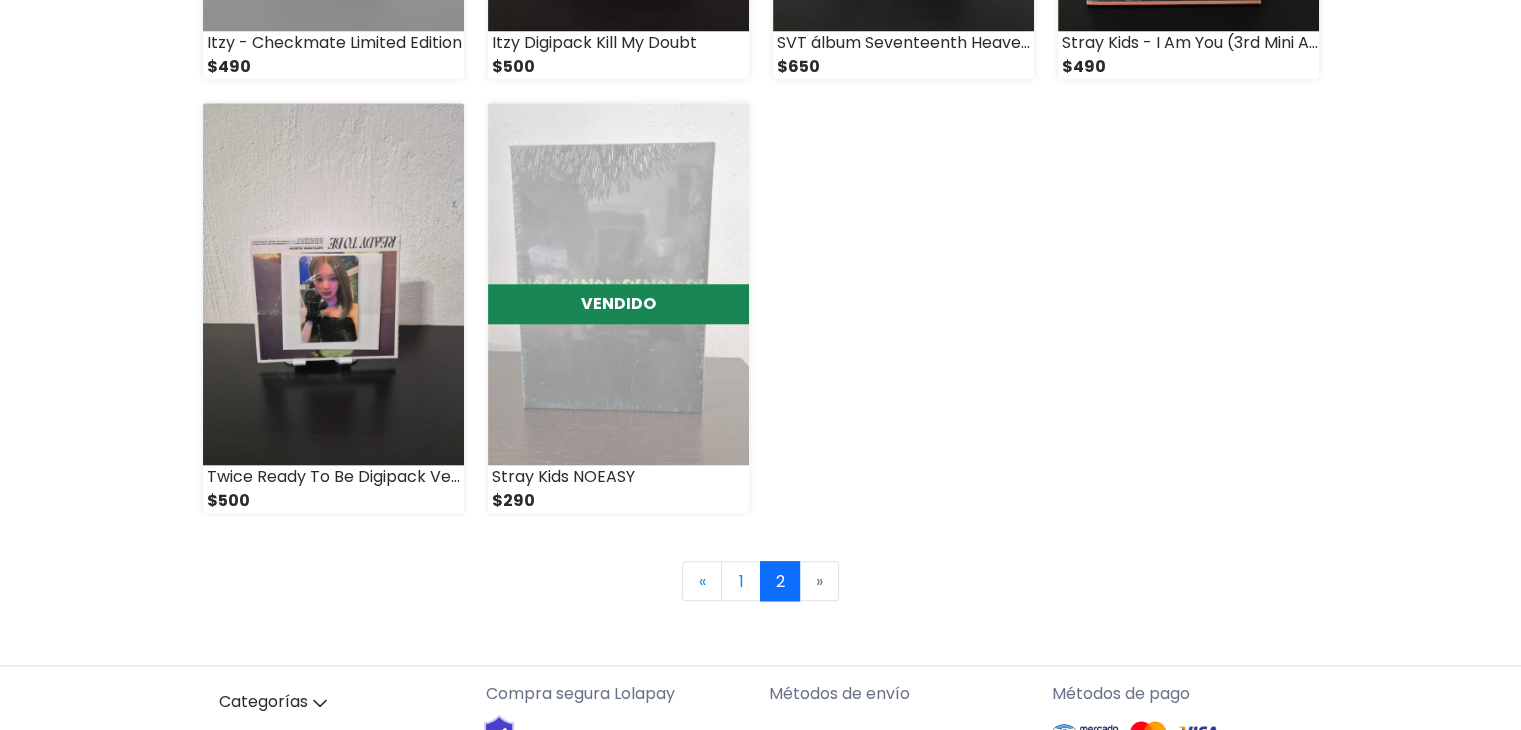 scroll, scrollTop: 1900, scrollLeft: 0, axis: vertical 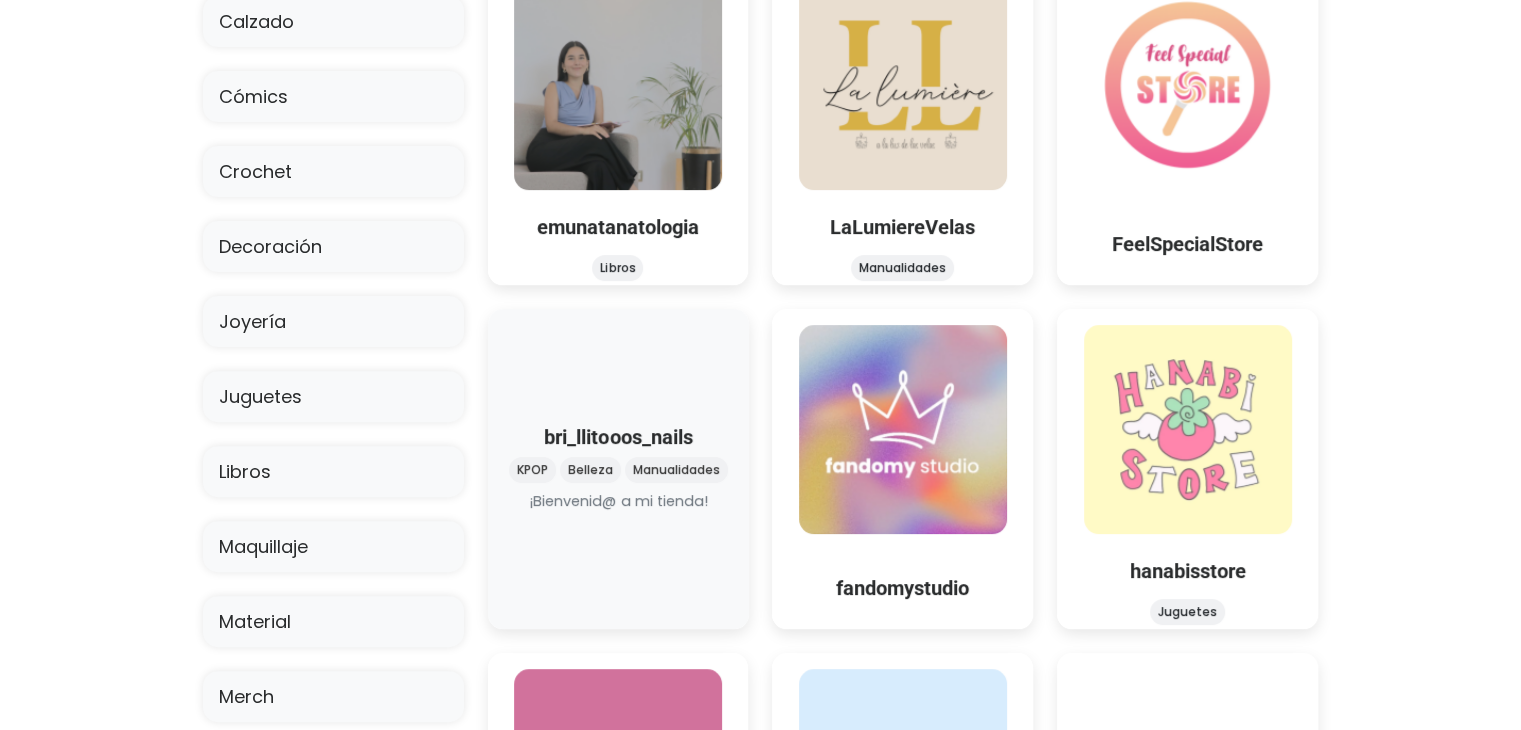 click at bounding box center (618, 513) 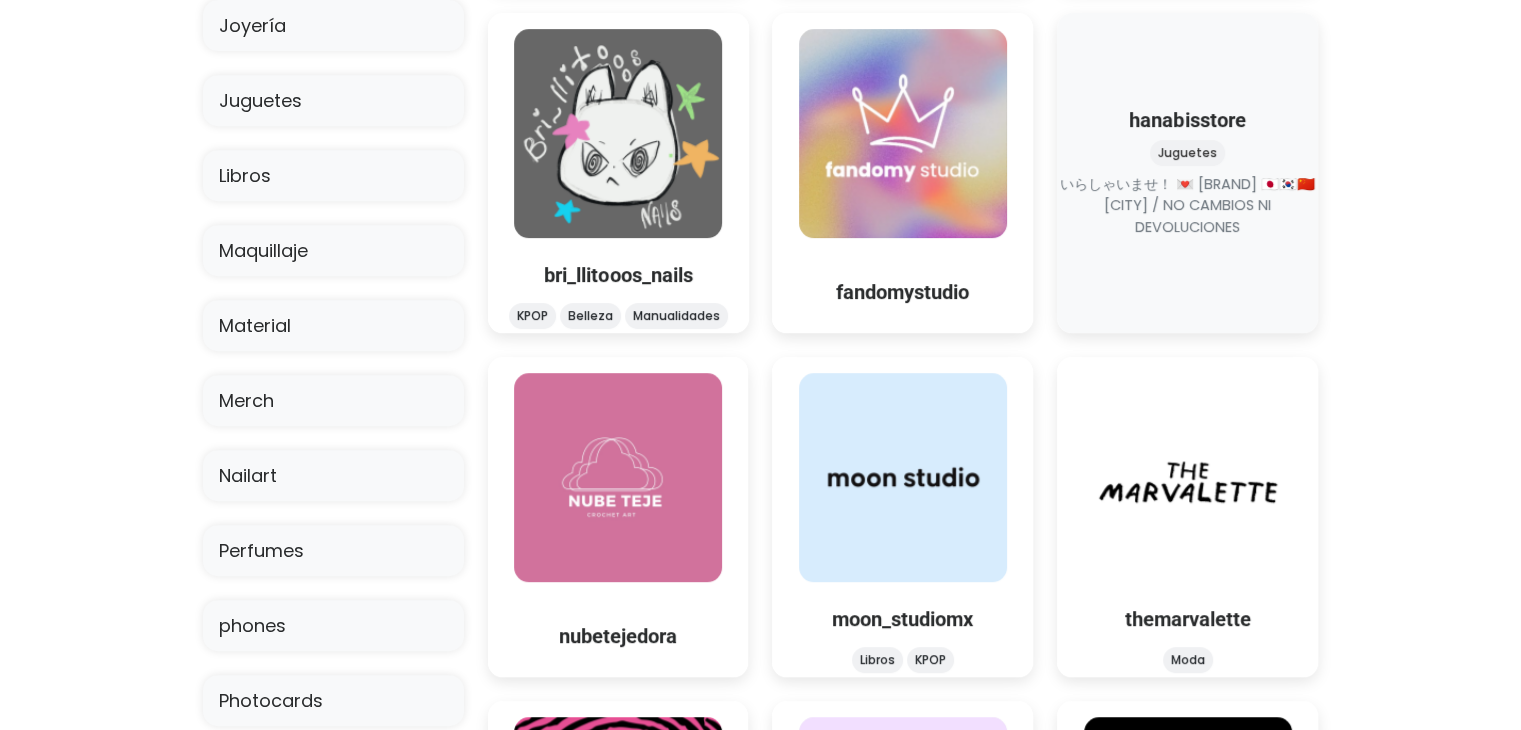 scroll, scrollTop: 900, scrollLeft: 0, axis: vertical 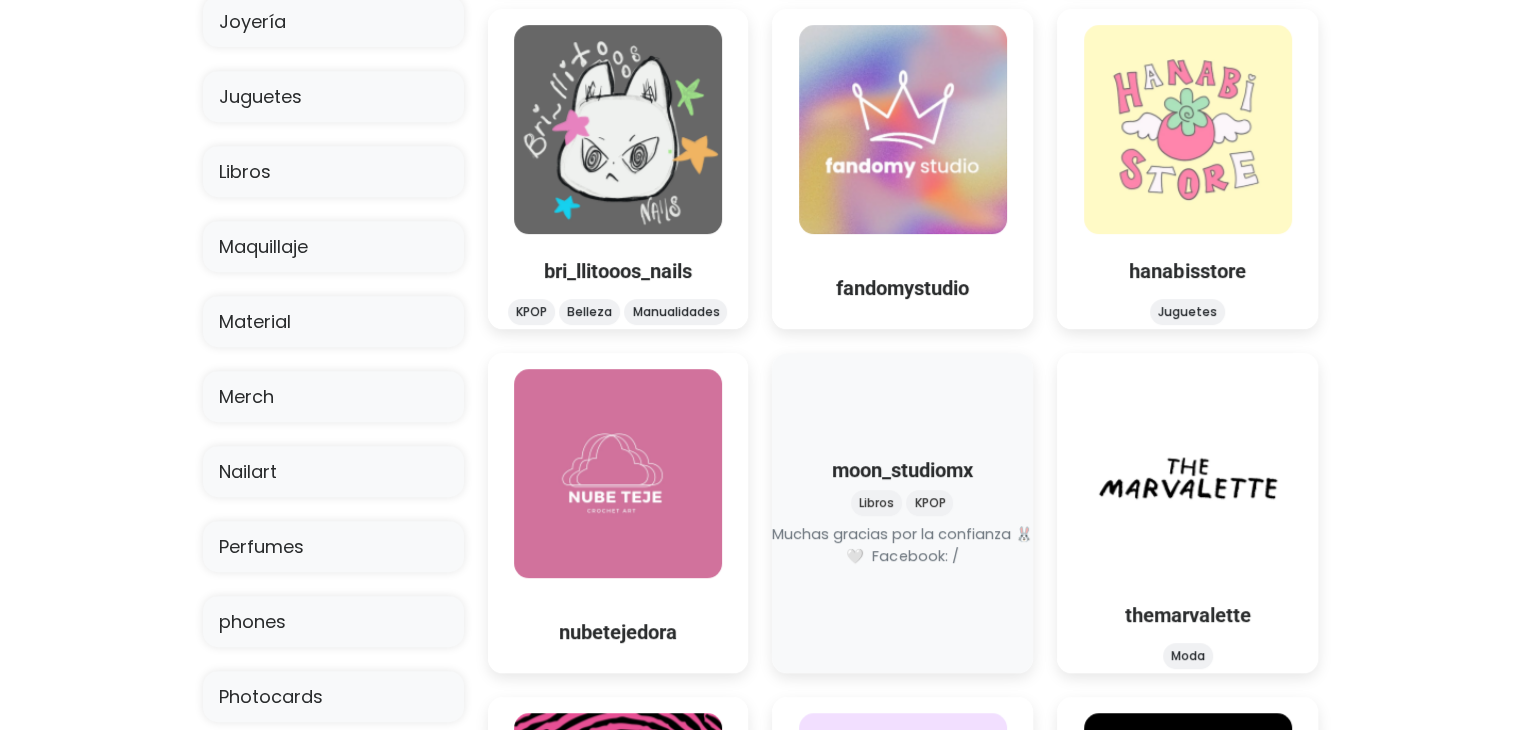 click at bounding box center (903, 568) 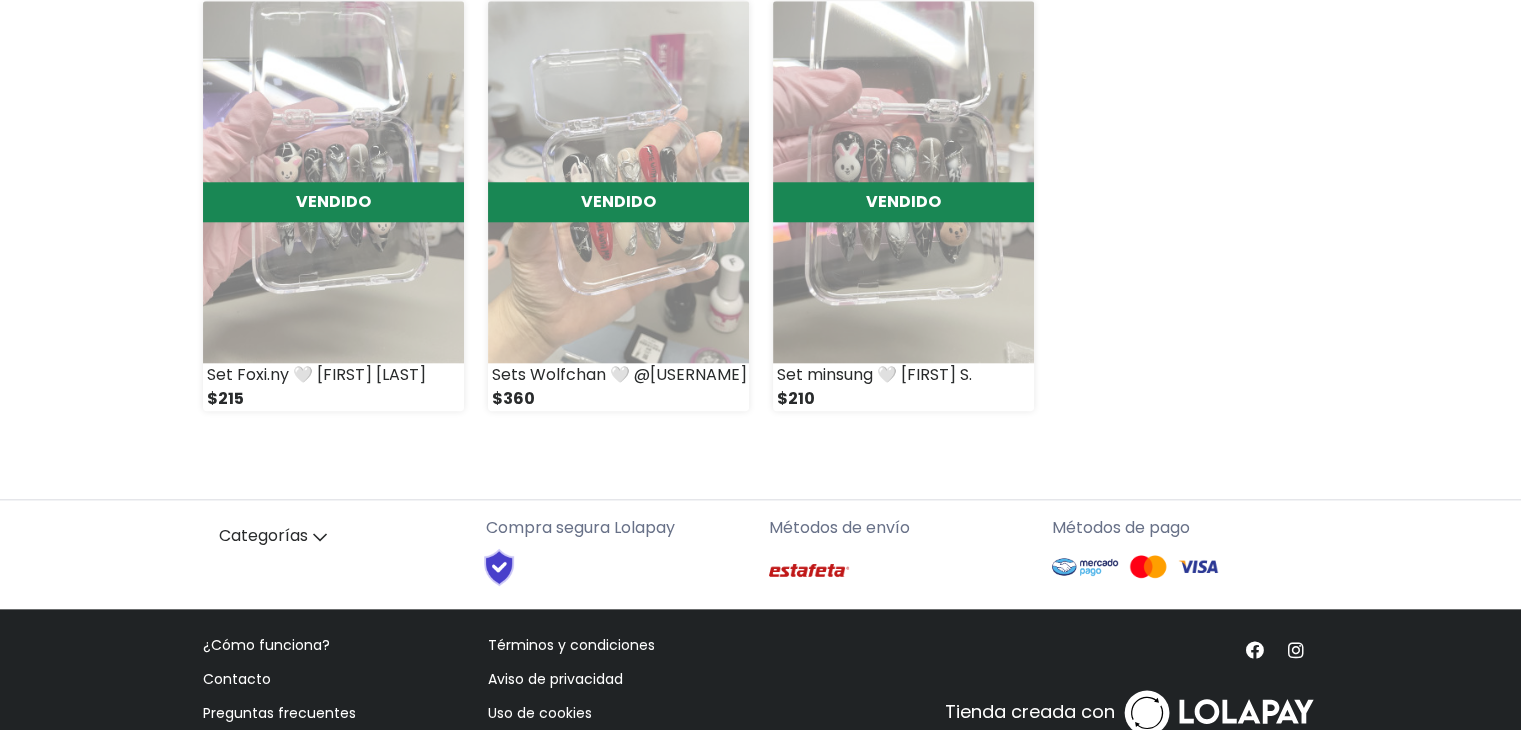 scroll, scrollTop: 2052, scrollLeft: 0, axis: vertical 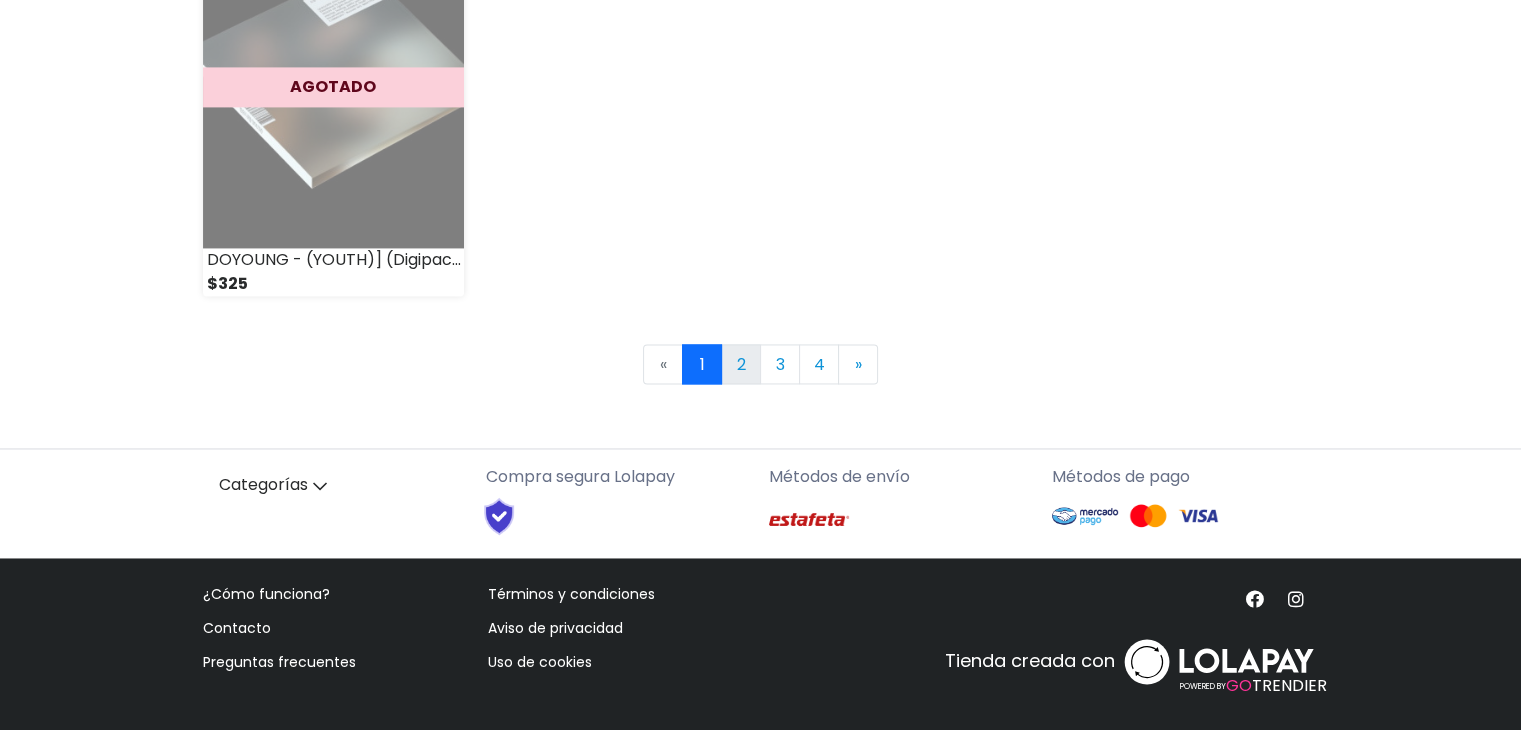 click on "2" at bounding box center [741, 364] 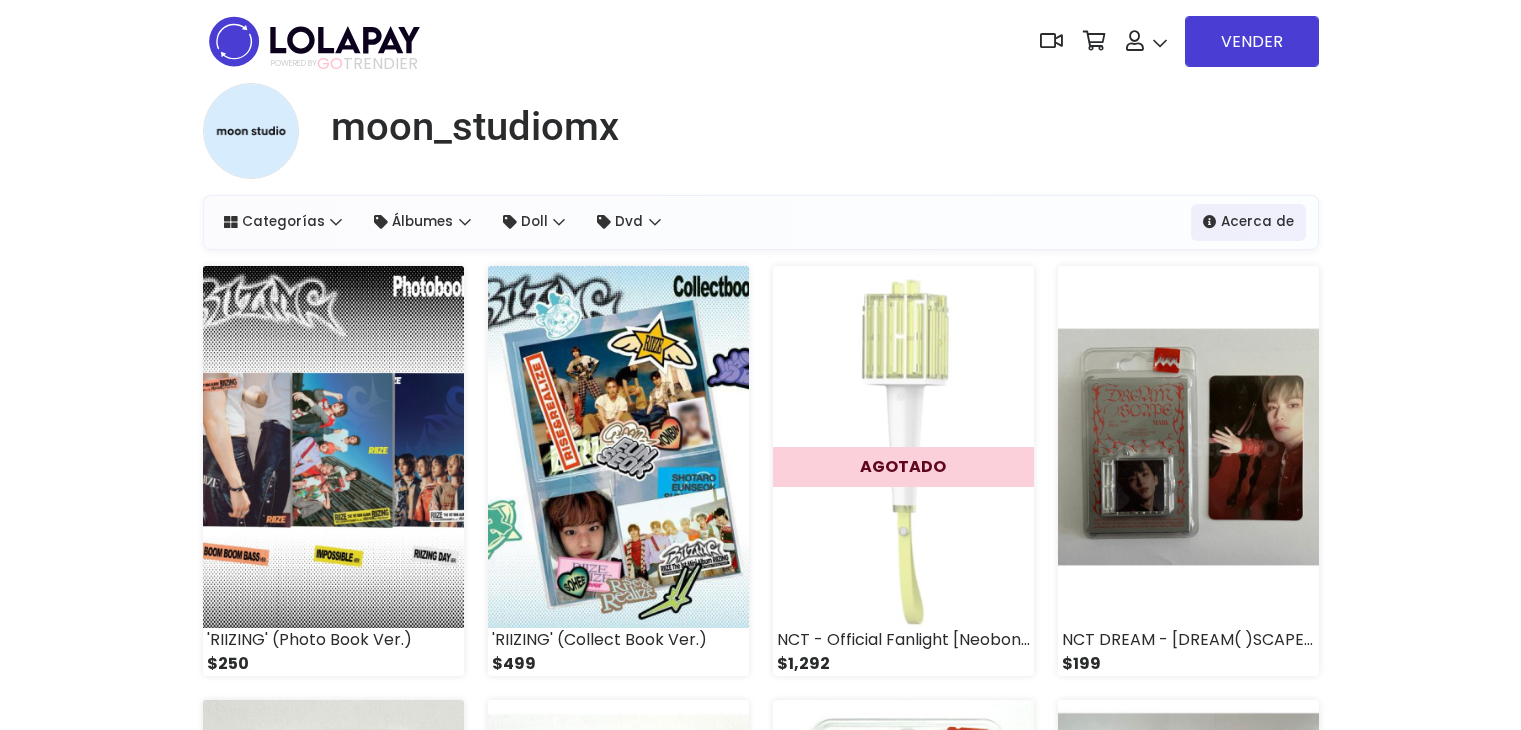 scroll, scrollTop: 0, scrollLeft: 0, axis: both 